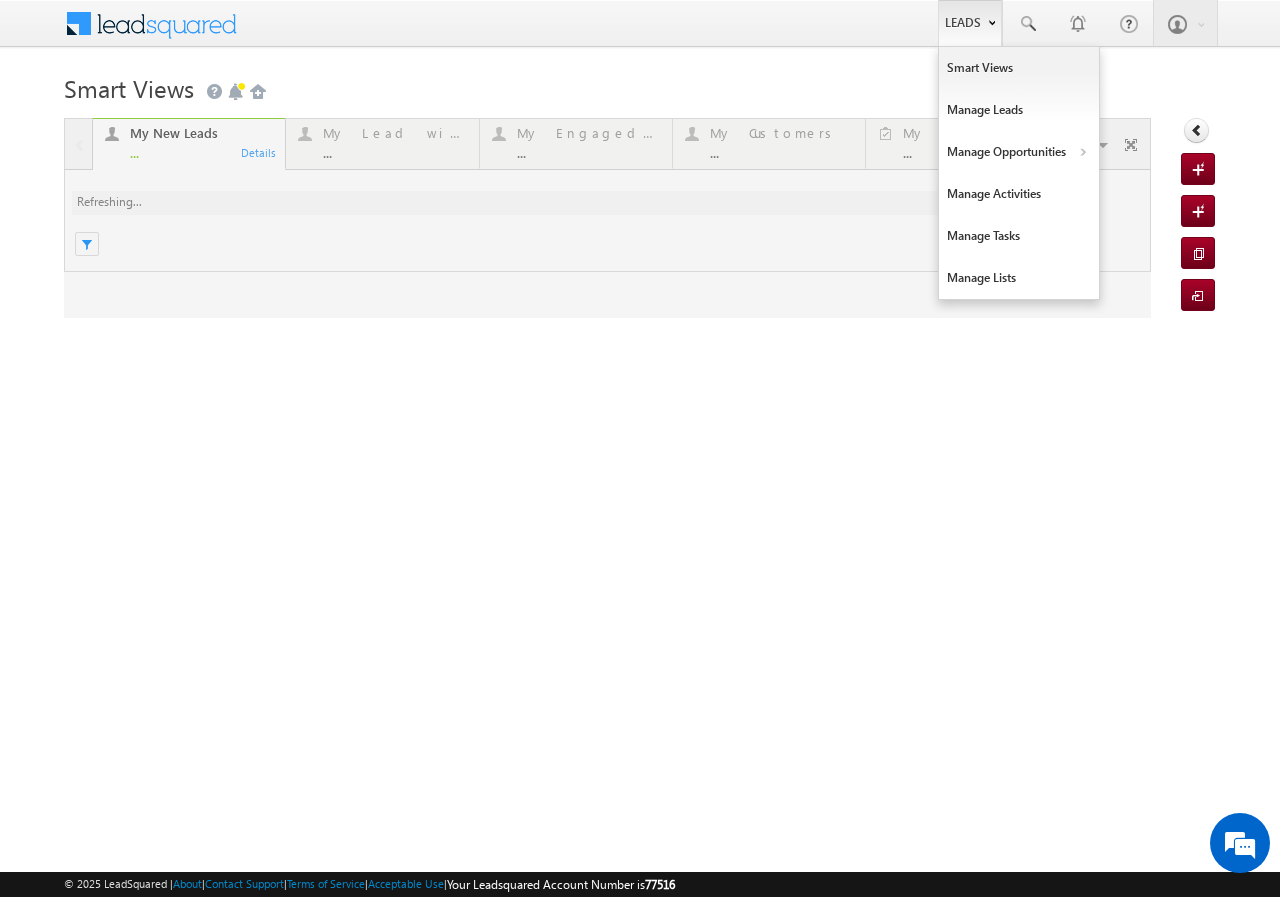 scroll, scrollTop: 0, scrollLeft: 0, axis: both 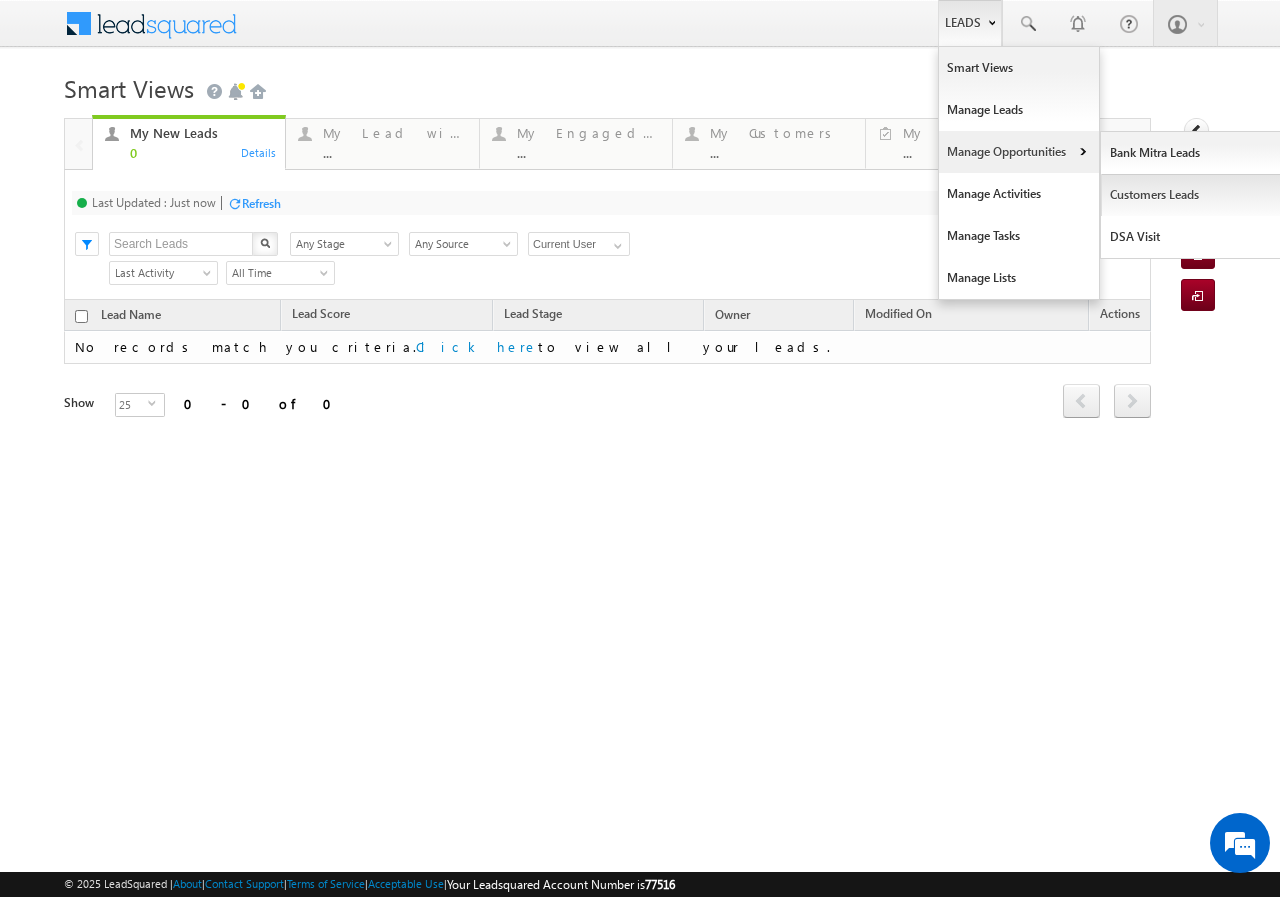 click on "Customers Leads" at bounding box center (1192, 195) 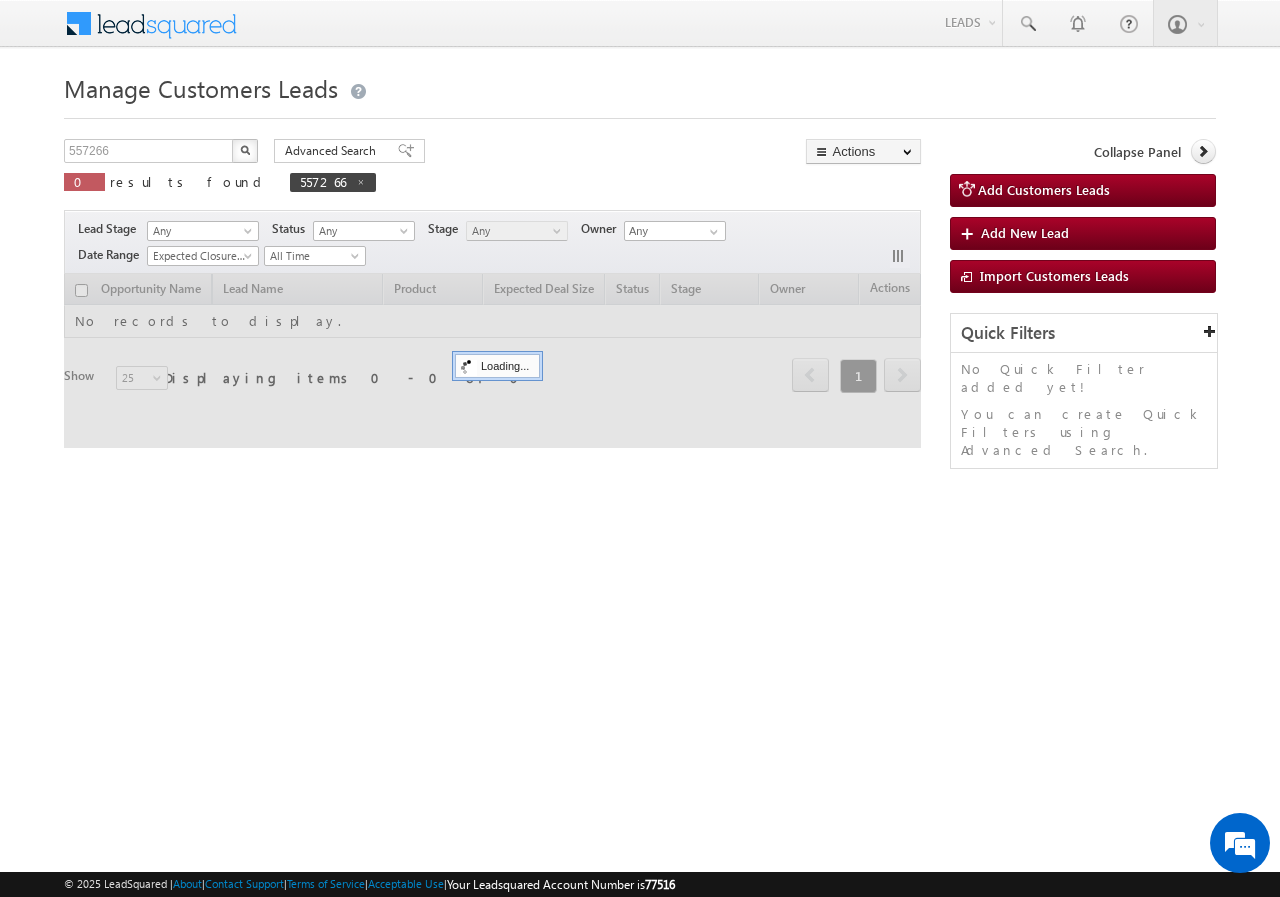 scroll, scrollTop: 0, scrollLeft: 0, axis: both 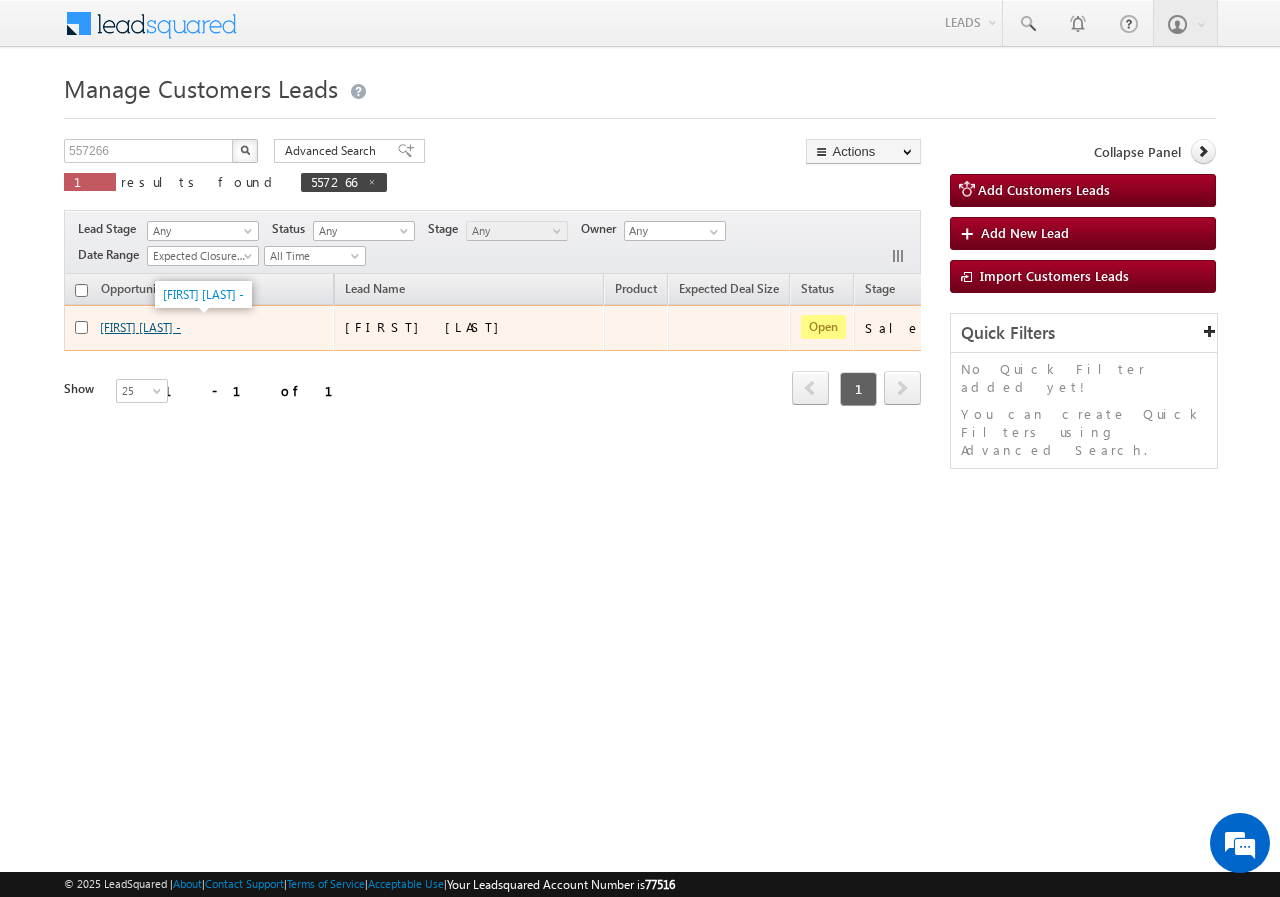 click on "[FIRST] [LAST]  -" at bounding box center [140, 327] 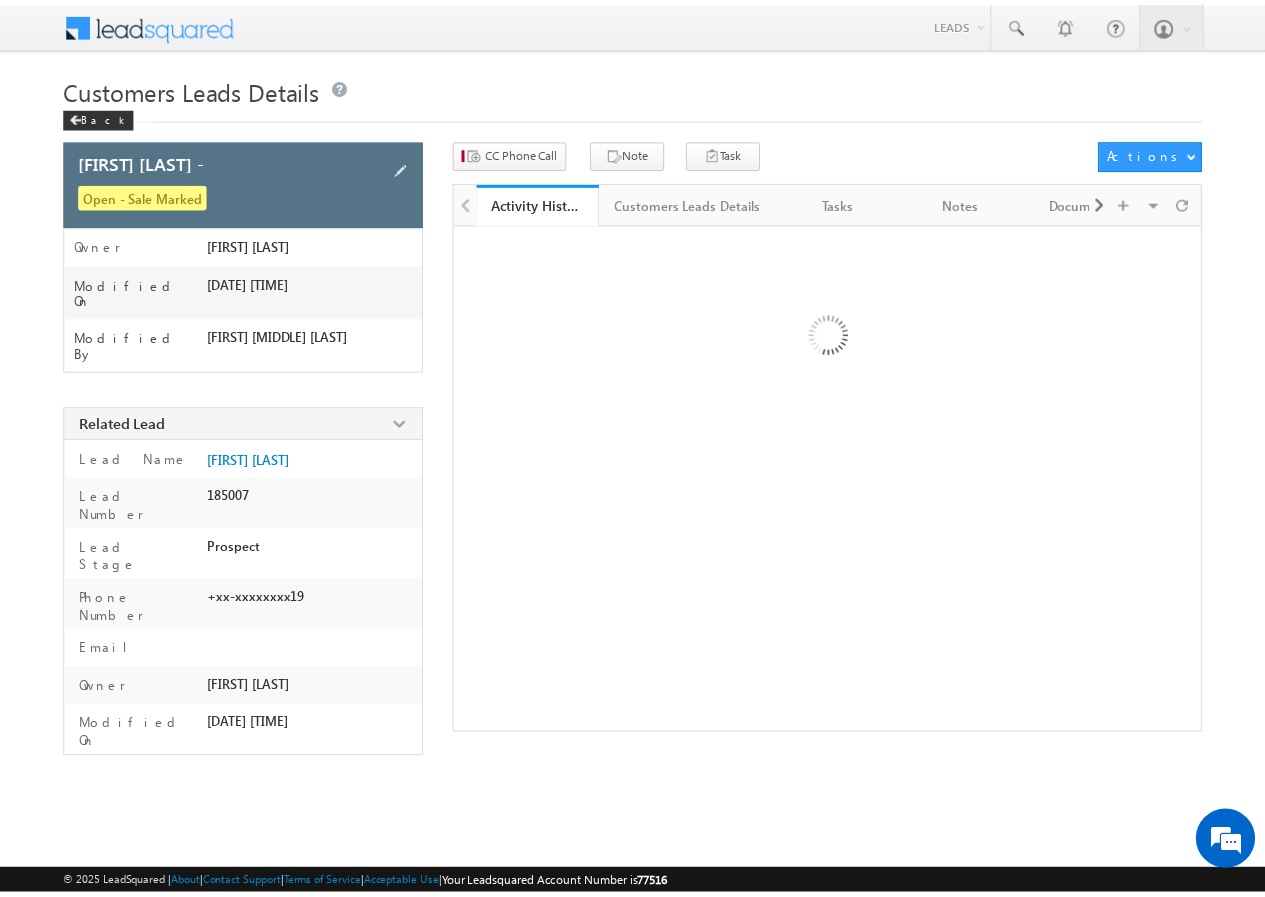 scroll, scrollTop: 0, scrollLeft: 0, axis: both 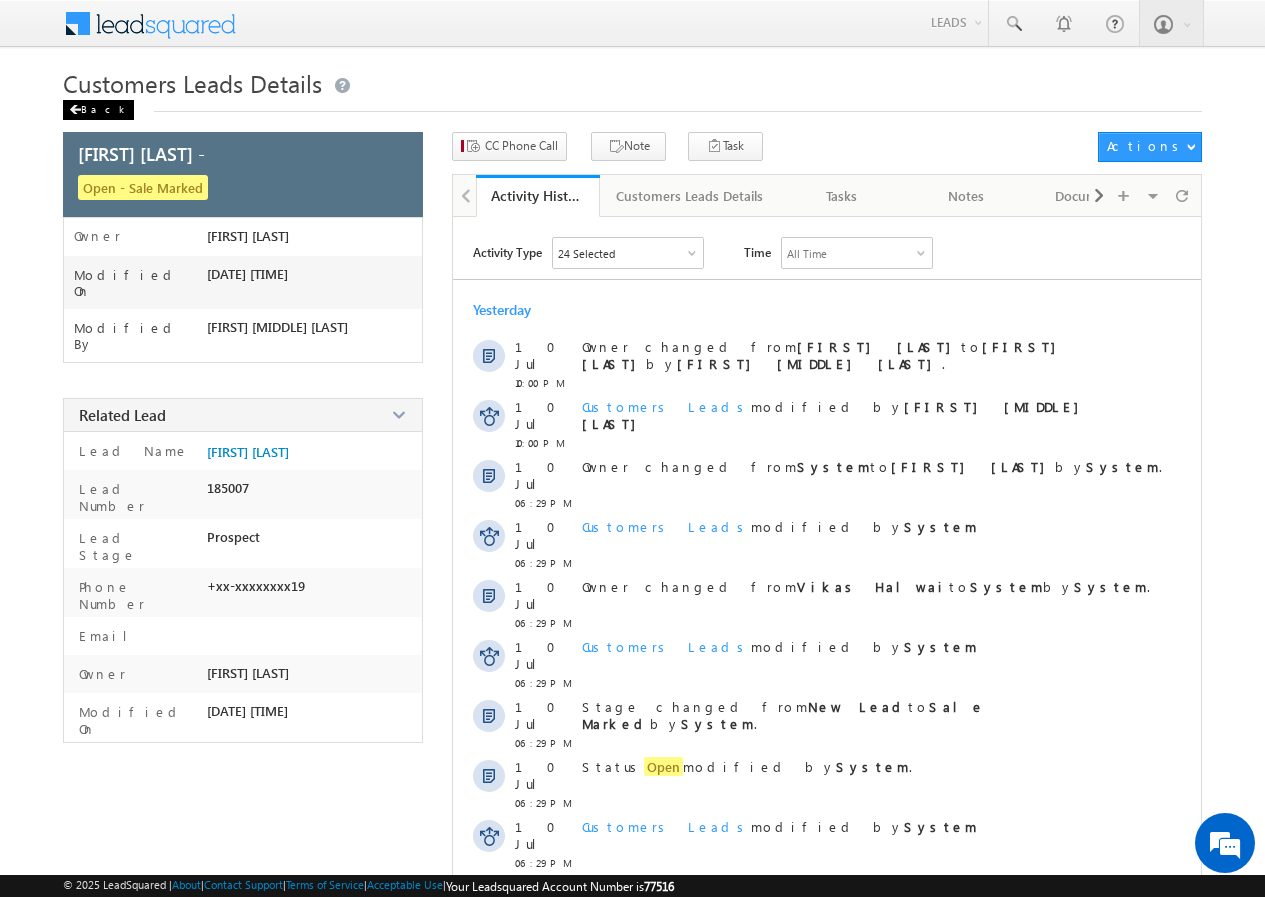 click on "Back" at bounding box center [98, 110] 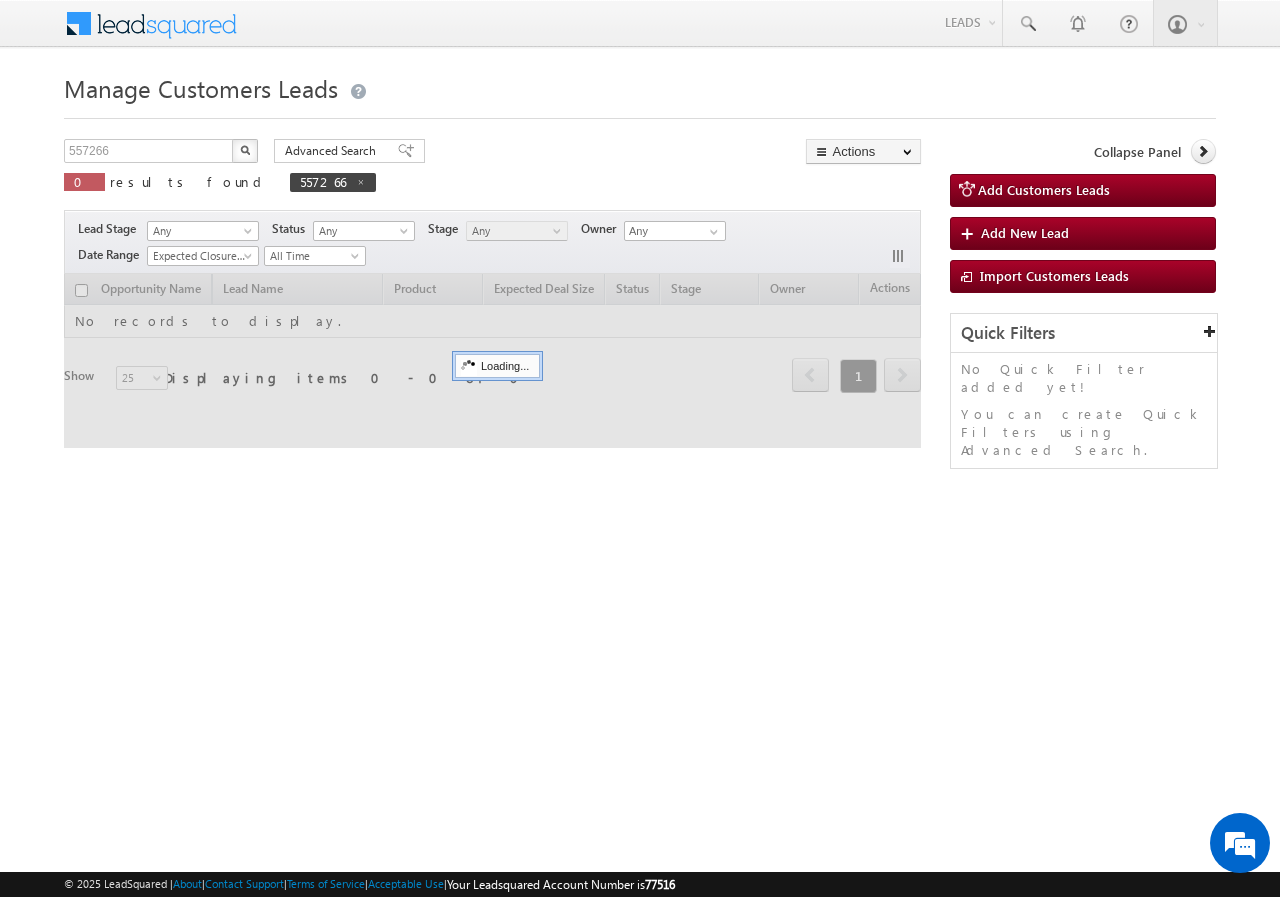 scroll, scrollTop: 0, scrollLeft: 0, axis: both 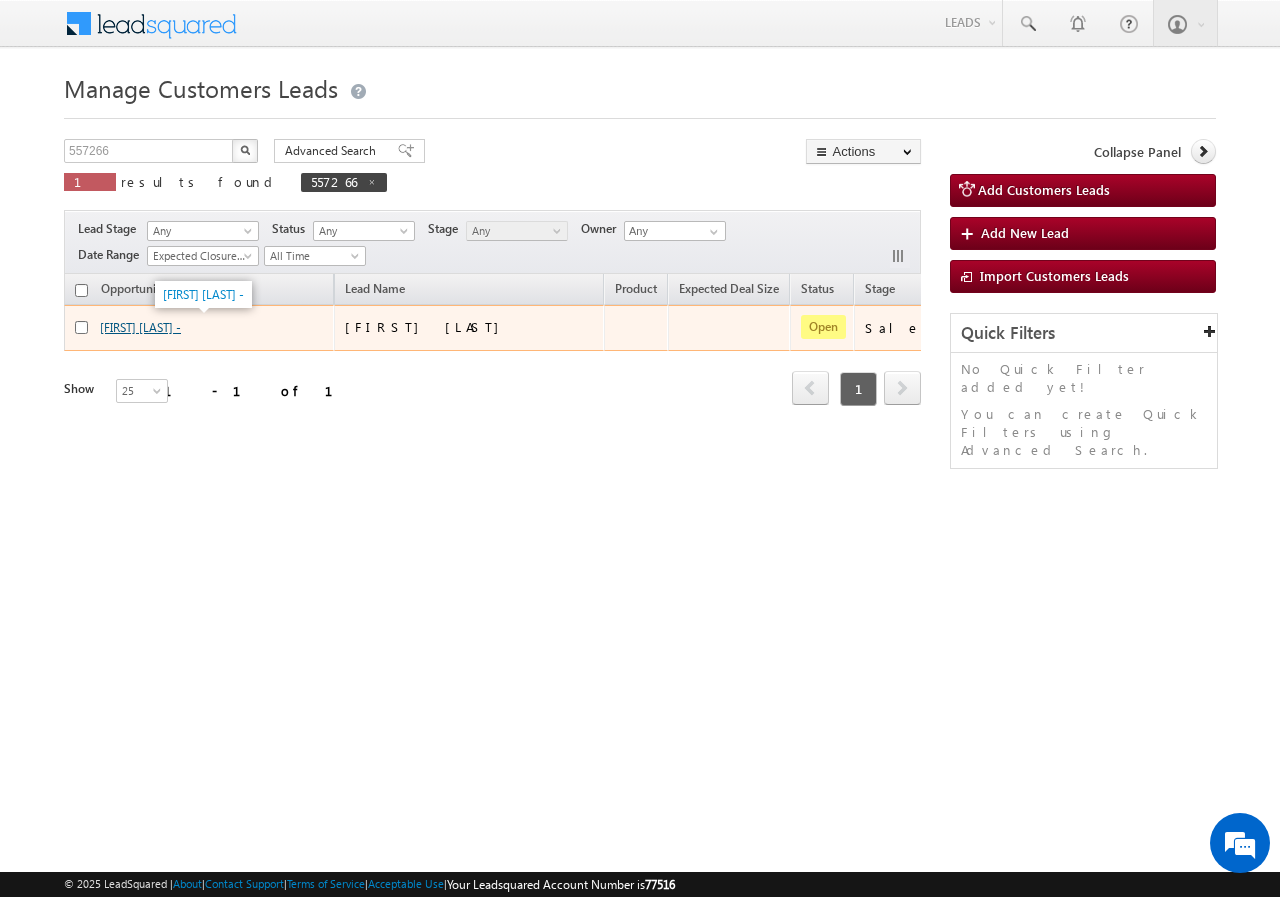 click on "[FIRST] [LAST]  -" at bounding box center [140, 327] 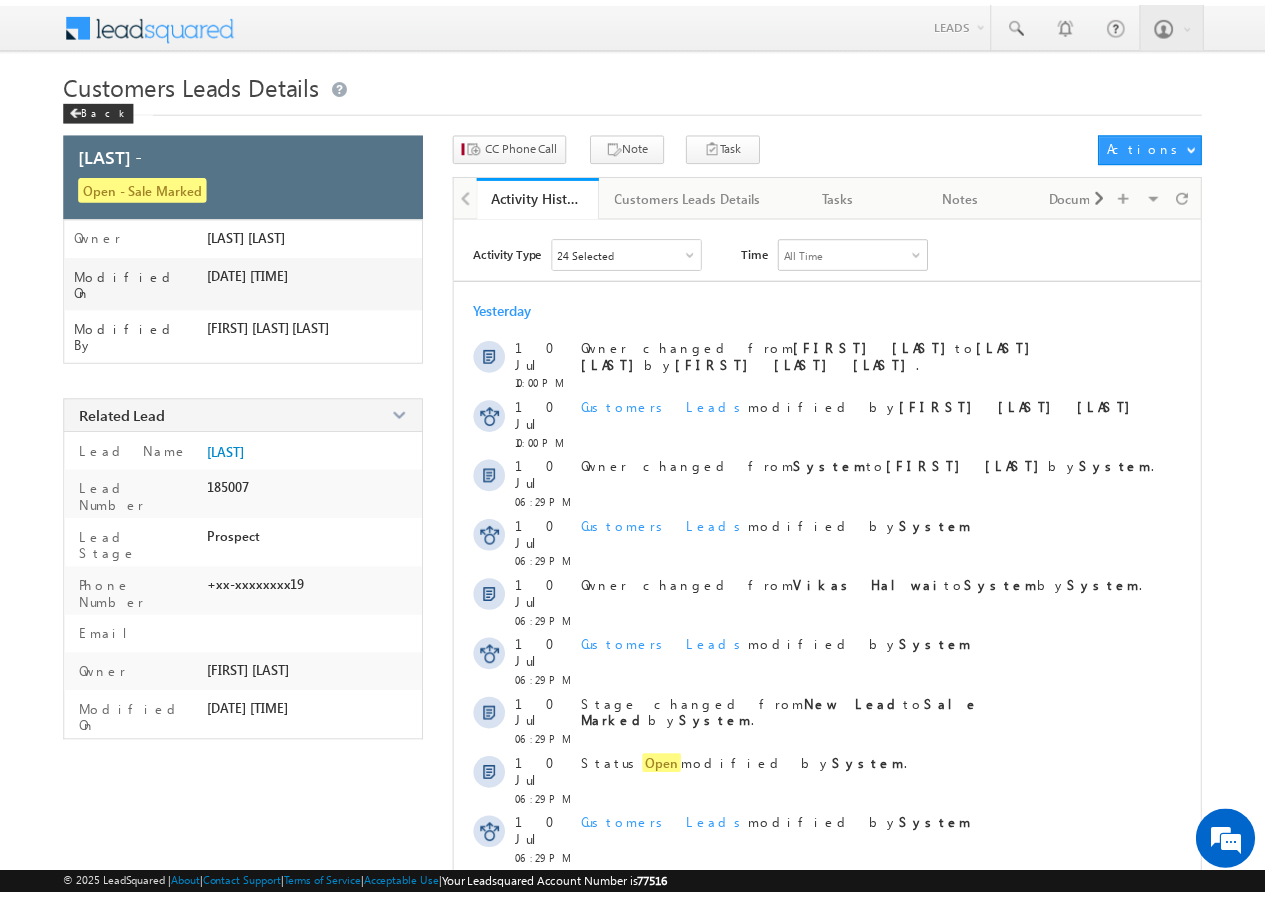 scroll, scrollTop: 0, scrollLeft: 0, axis: both 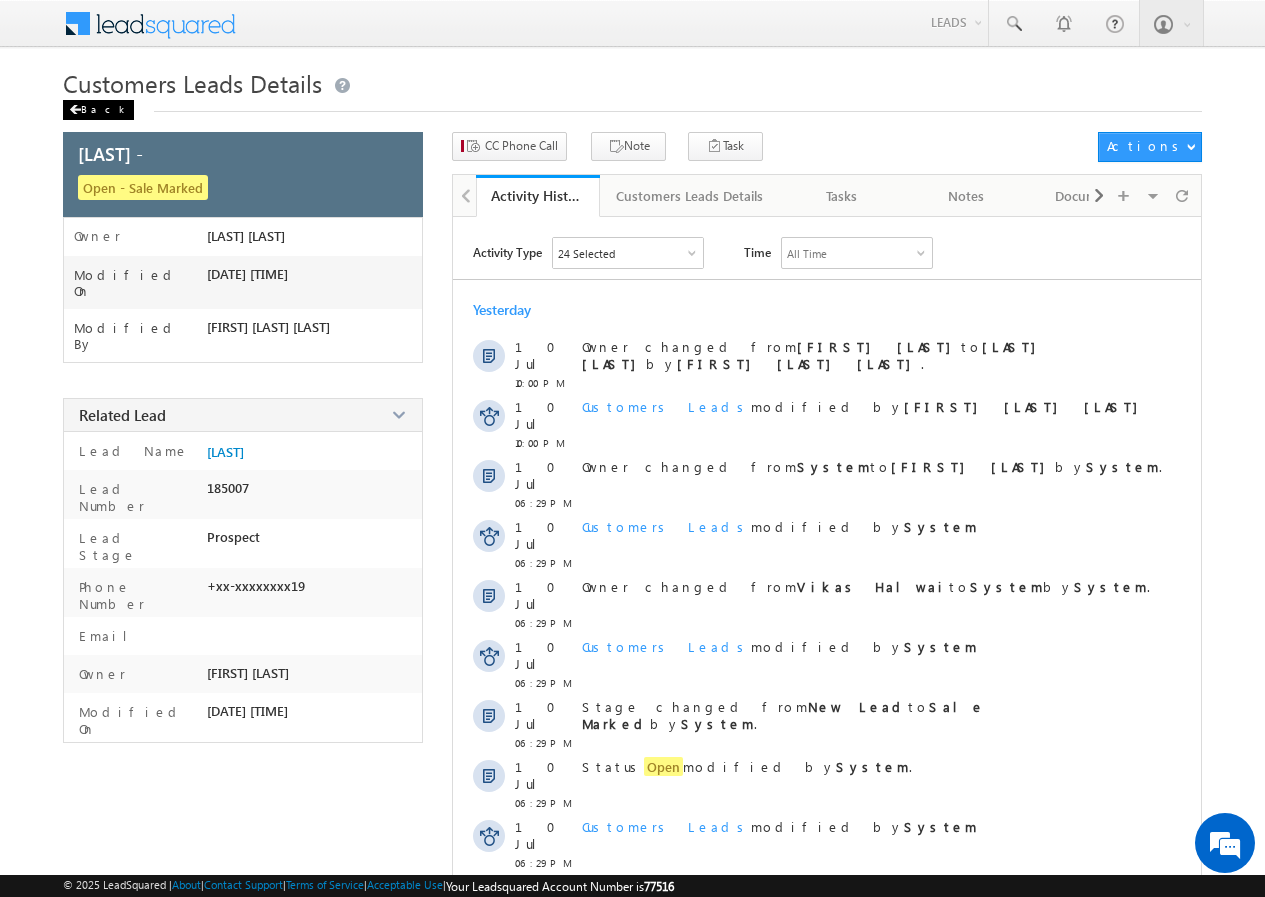 click on "Back" at bounding box center (98, 110) 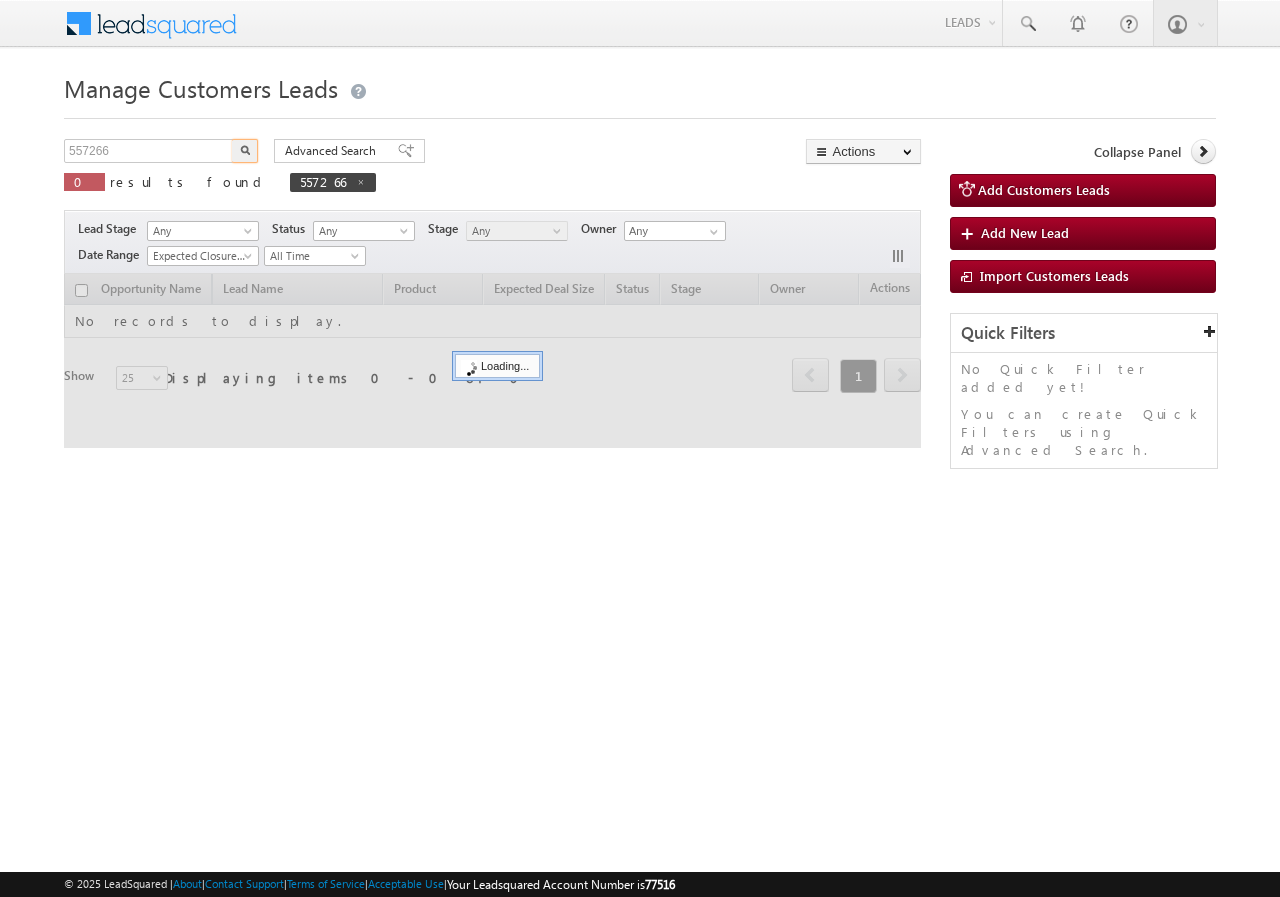 click on "557266" at bounding box center [149, 151] 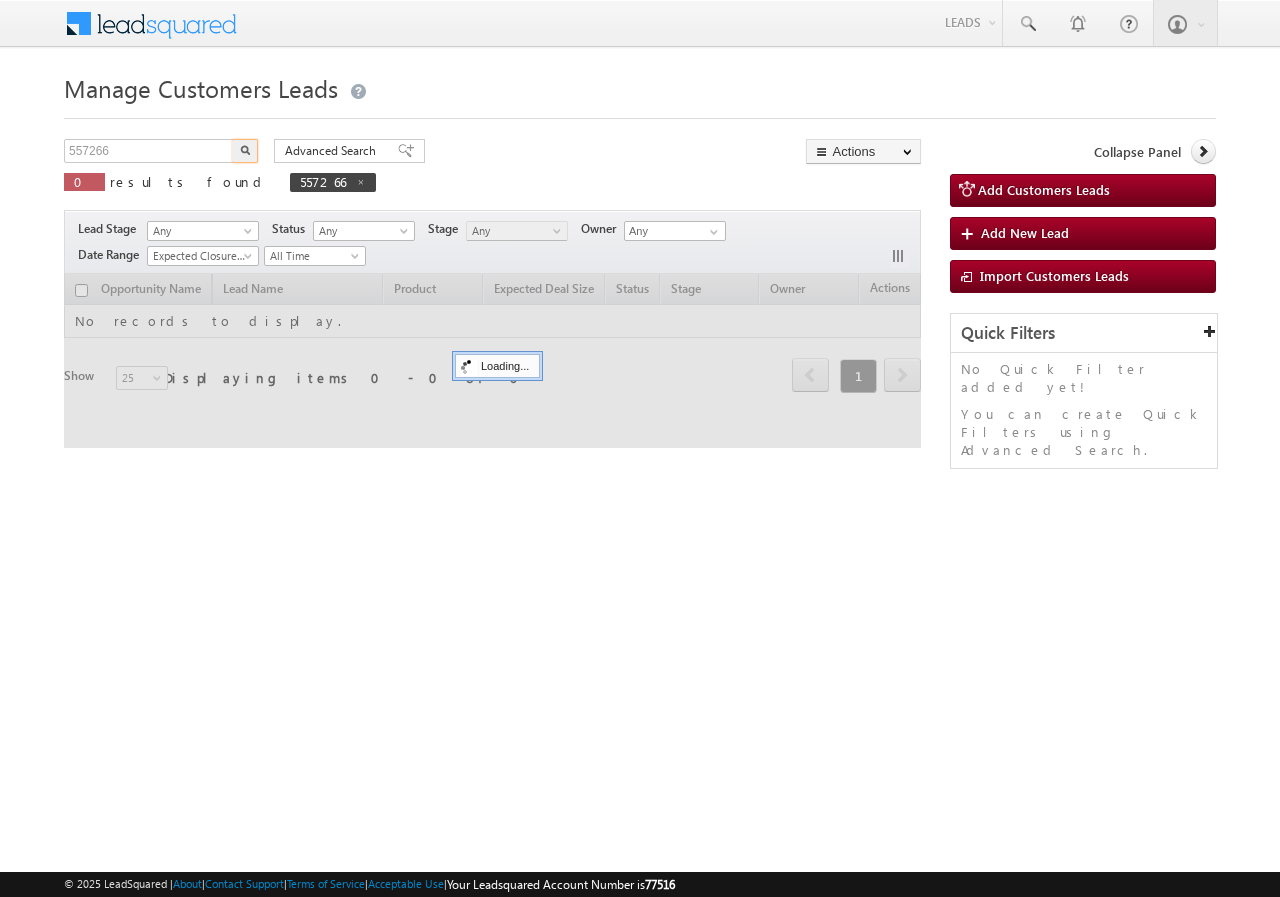 scroll, scrollTop: 0, scrollLeft: 0, axis: both 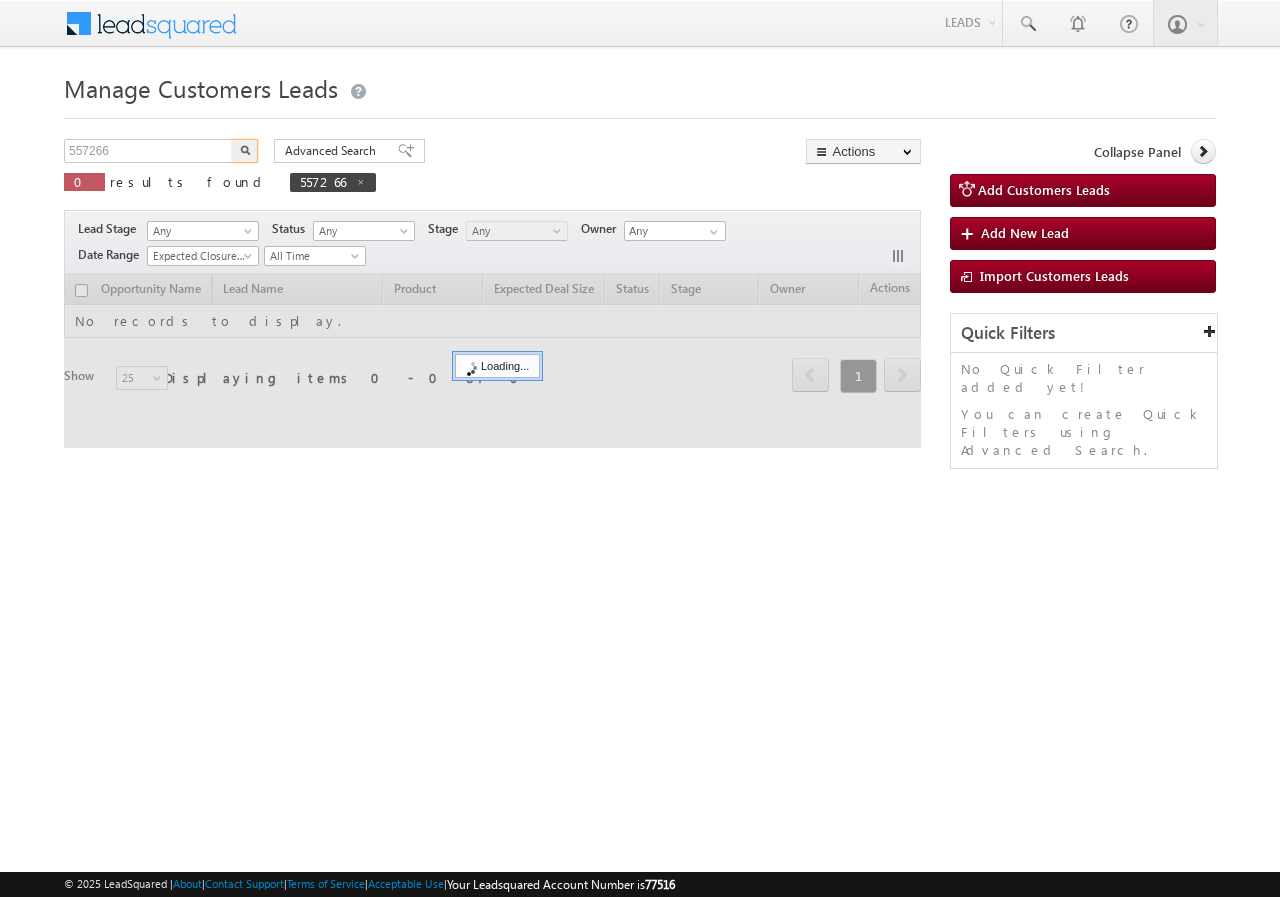 click on "557266" at bounding box center (149, 151) 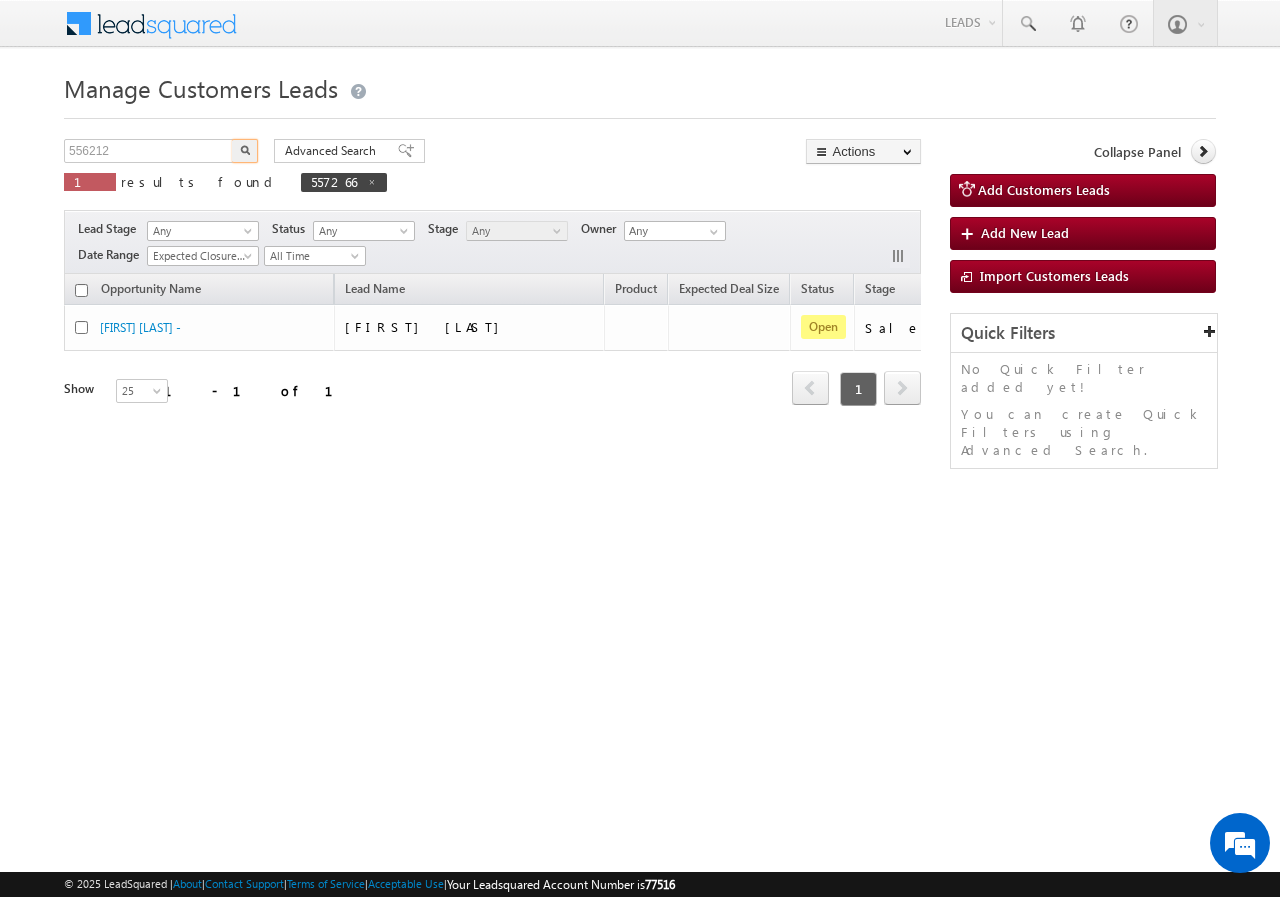 type on "556212" 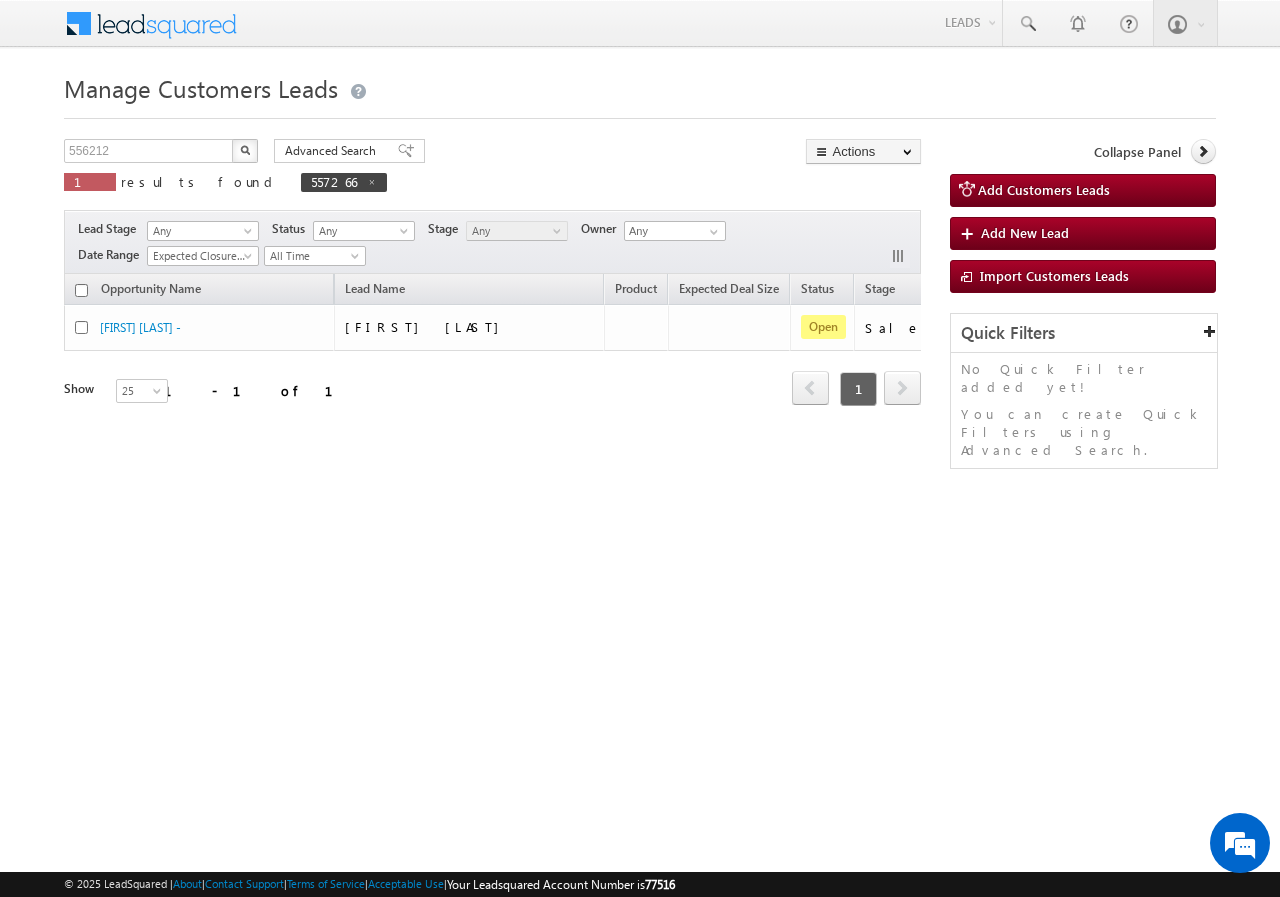 click at bounding box center [245, 151] 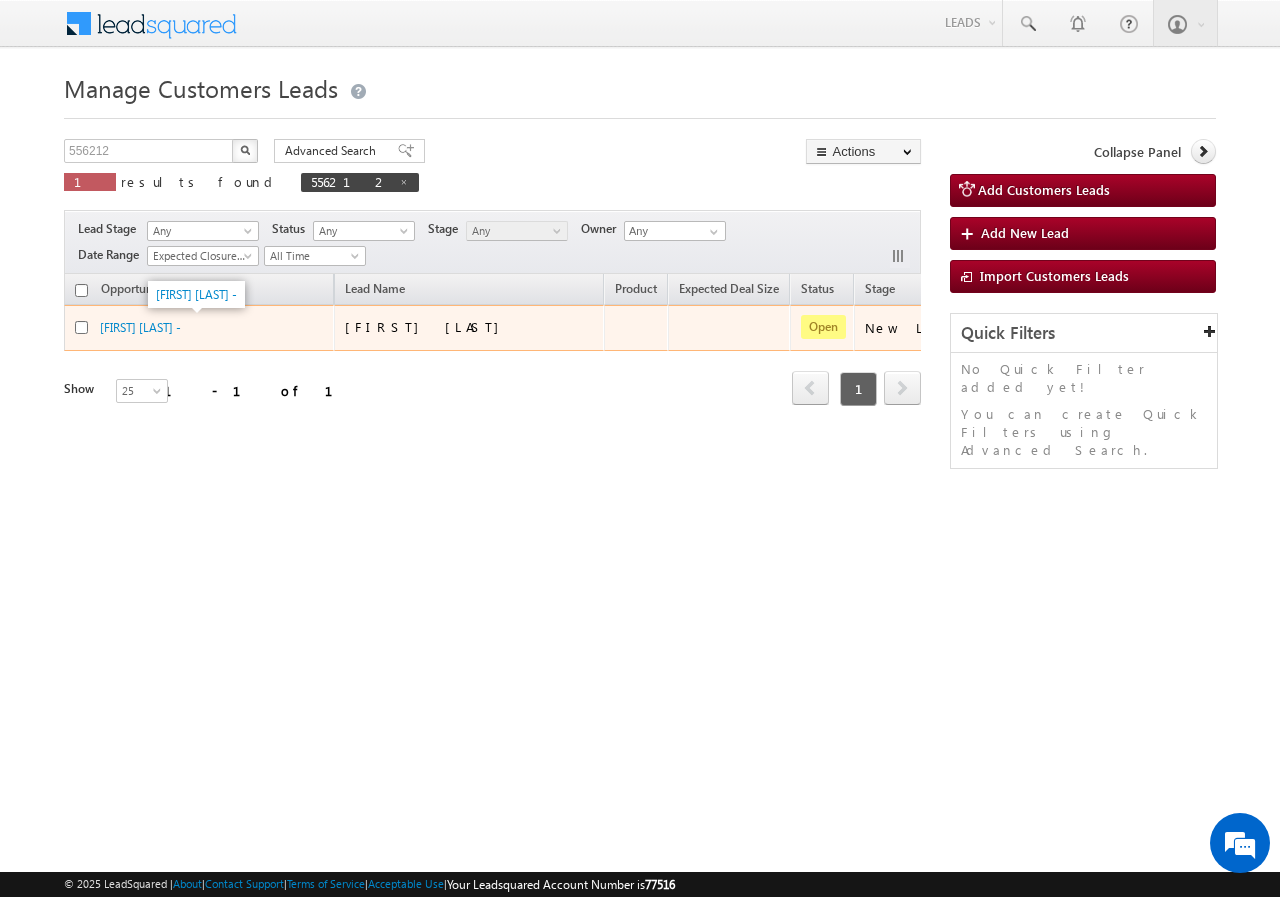 click on "MOHD FAIZAN  -" at bounding box center [140, 326] 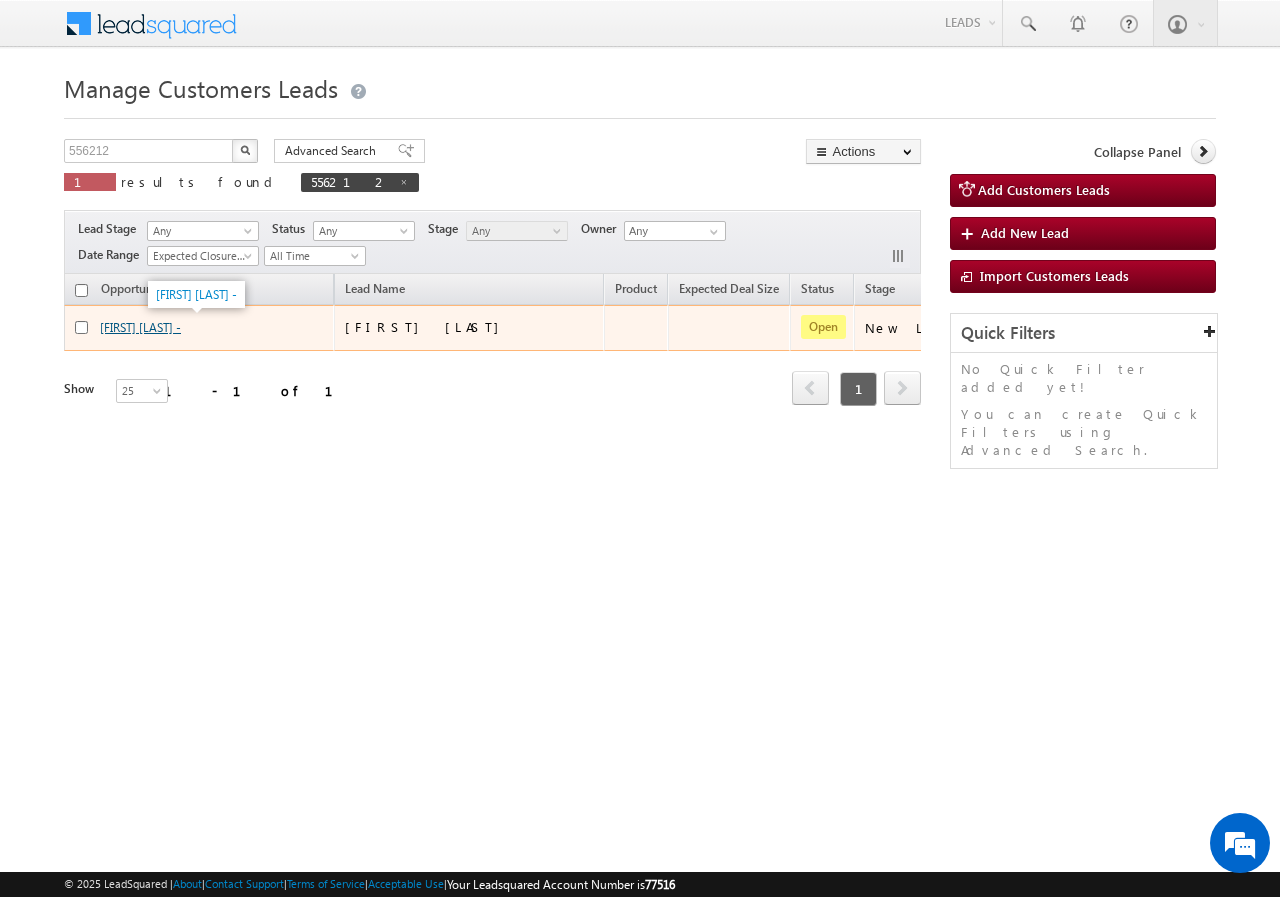 scroll, scrollTop: 0, scrollLeft: 0, axis: both 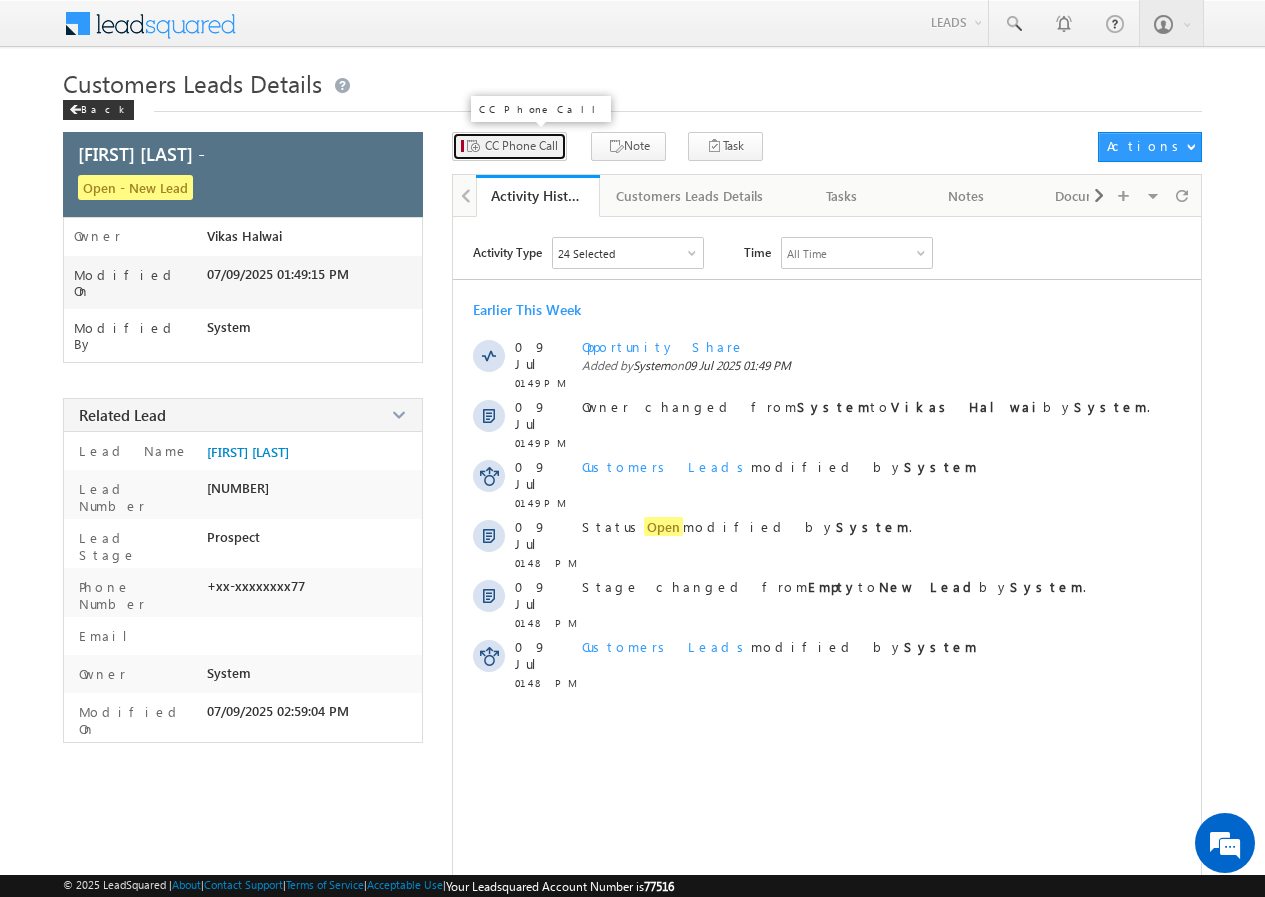 click on "CC Phone Call" at bounding box center (521, 146) 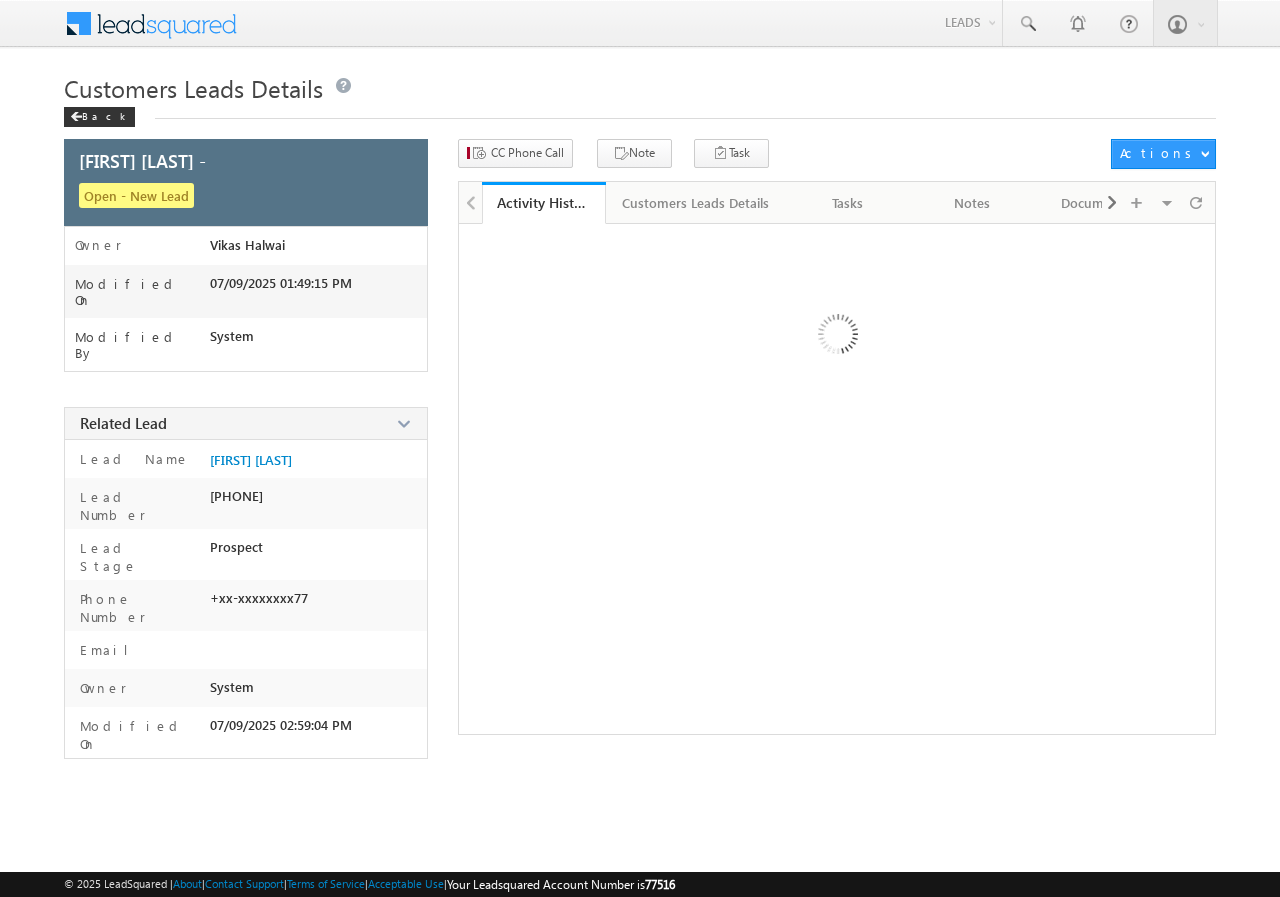 scroll, scrollTop: 0, scrollLeft: 0, axis: both 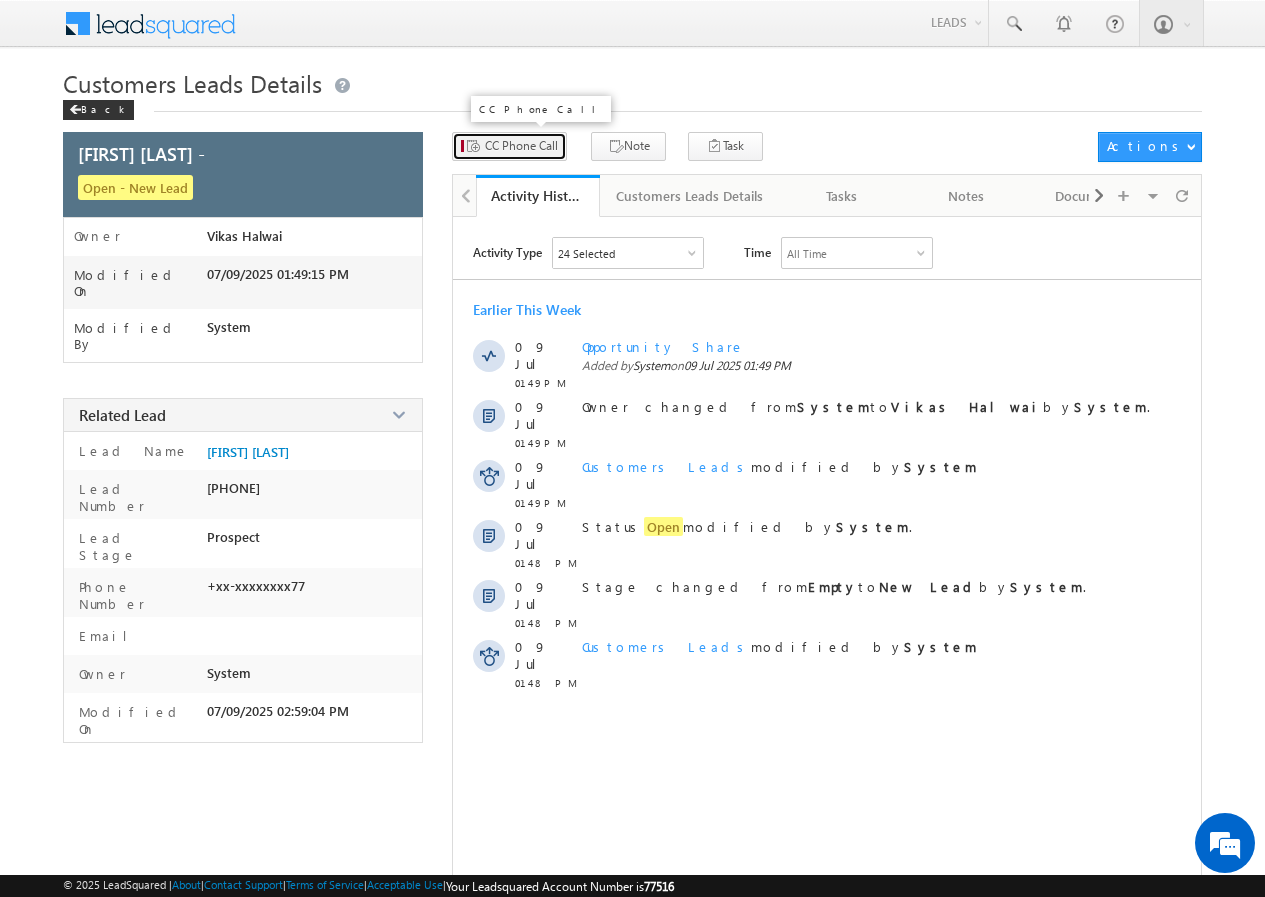 click on "CC Phone Call" at bounding box center (521, 146) 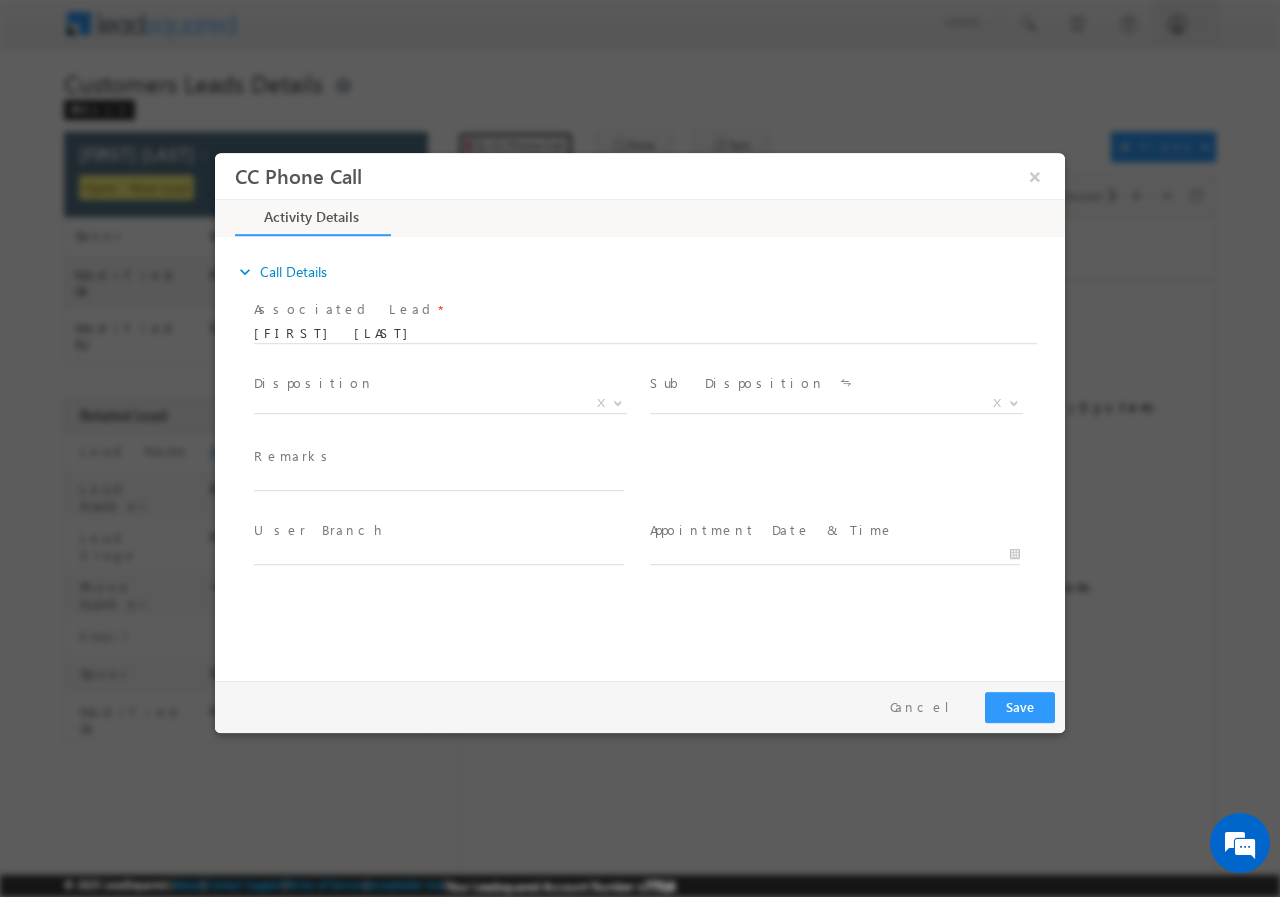 scroll, scrollTop: 0, scrollLeft: 0, axis: both 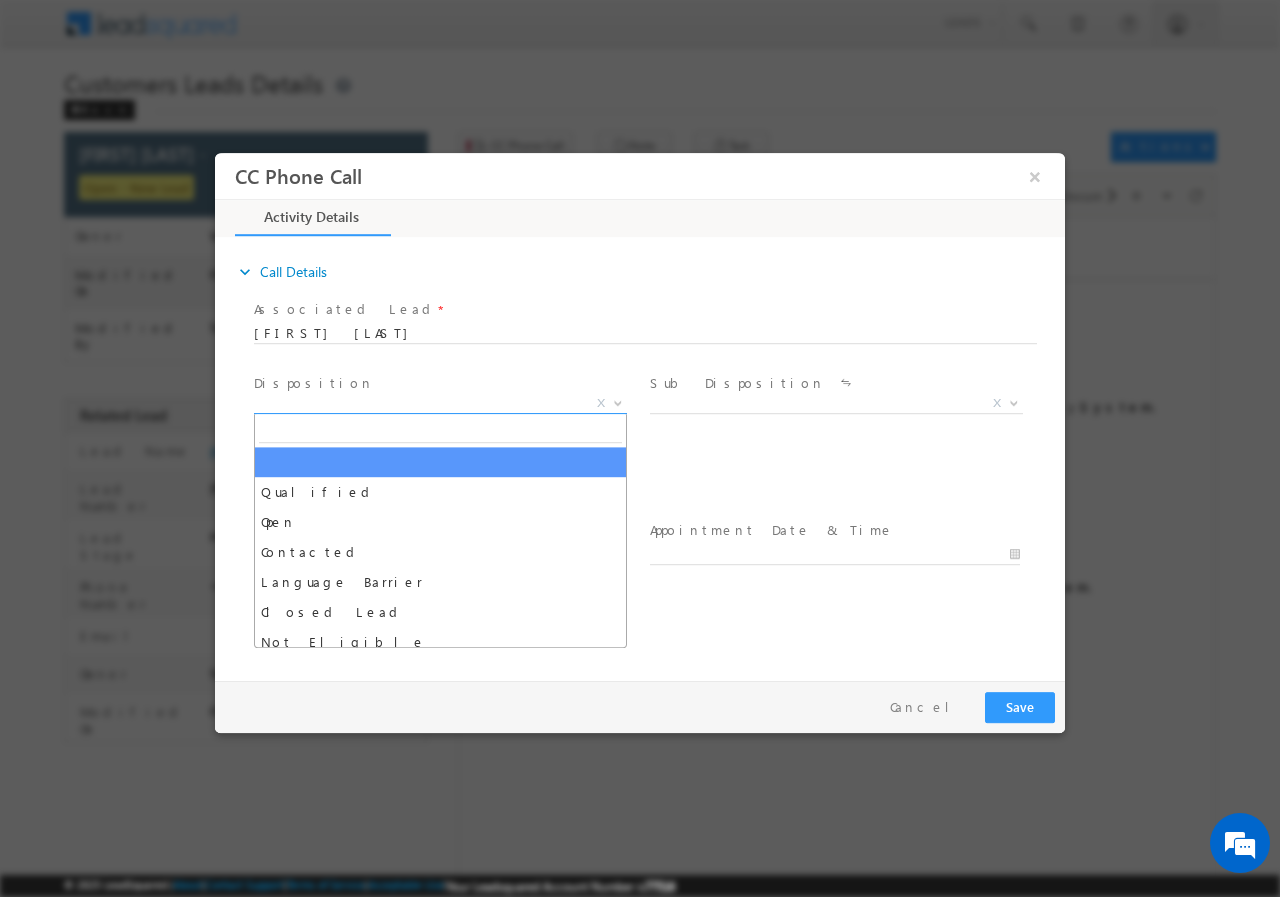 click on "X" at bounding box center [440, 403] 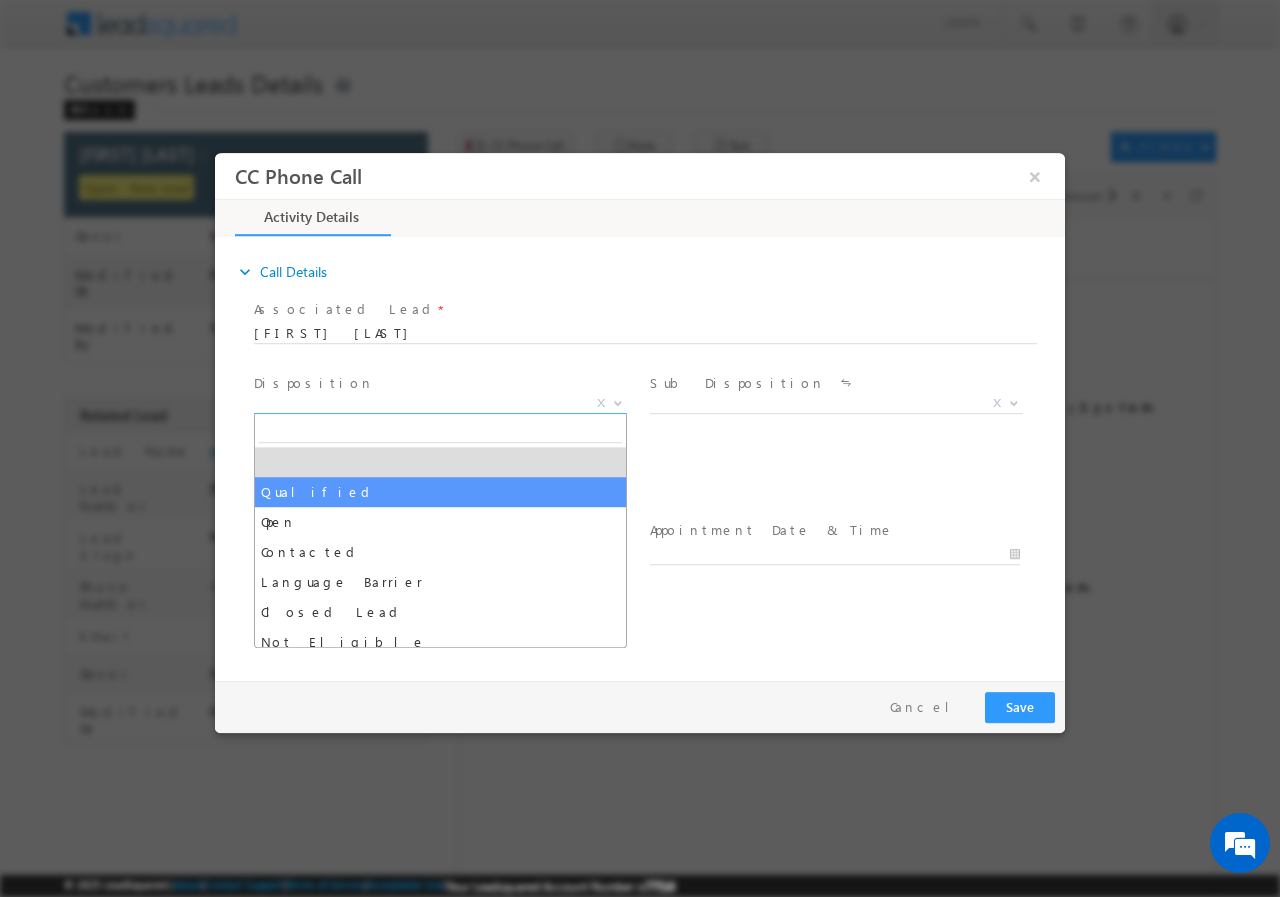 select on "Qualified" 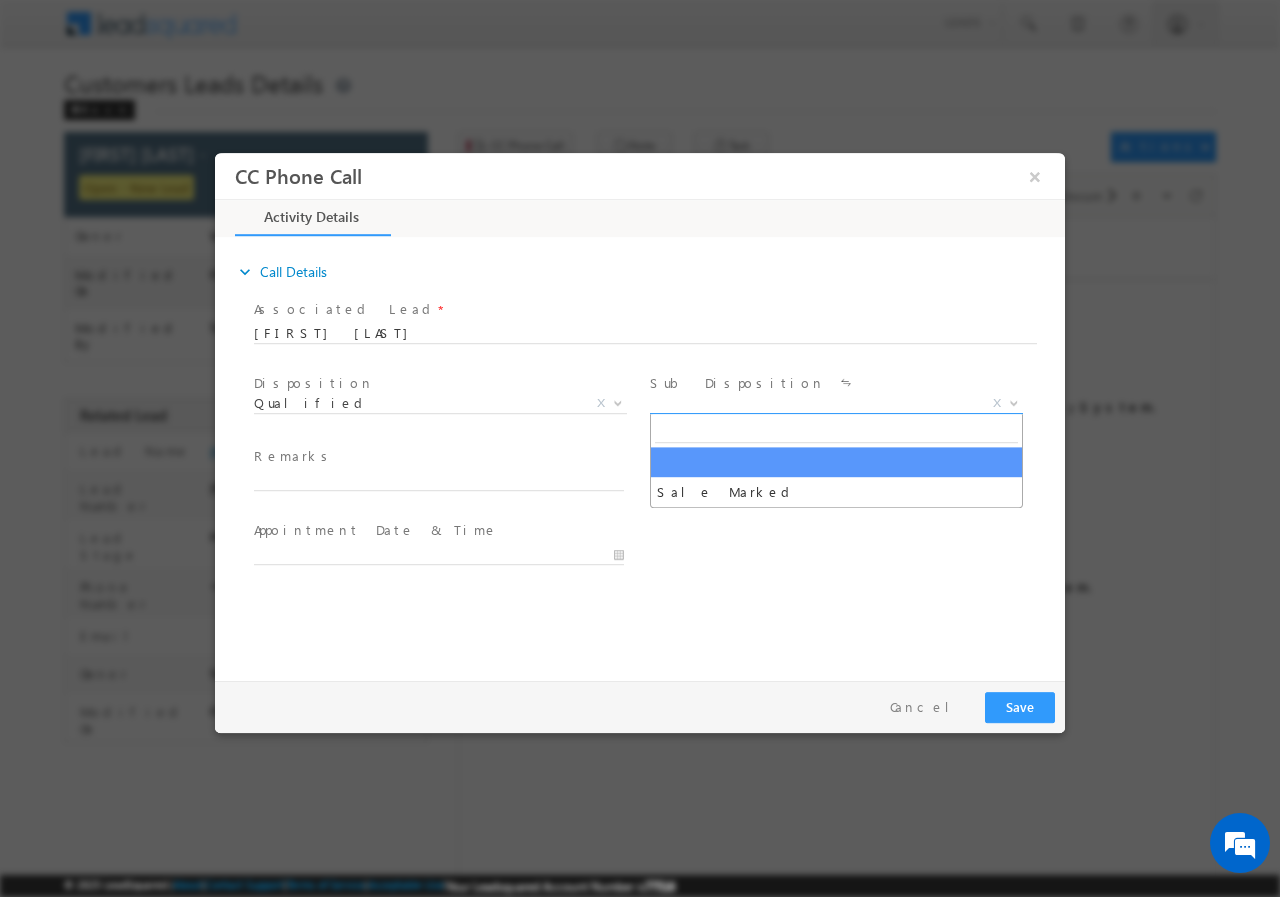 click on "X" at bounding box center (836, 403) 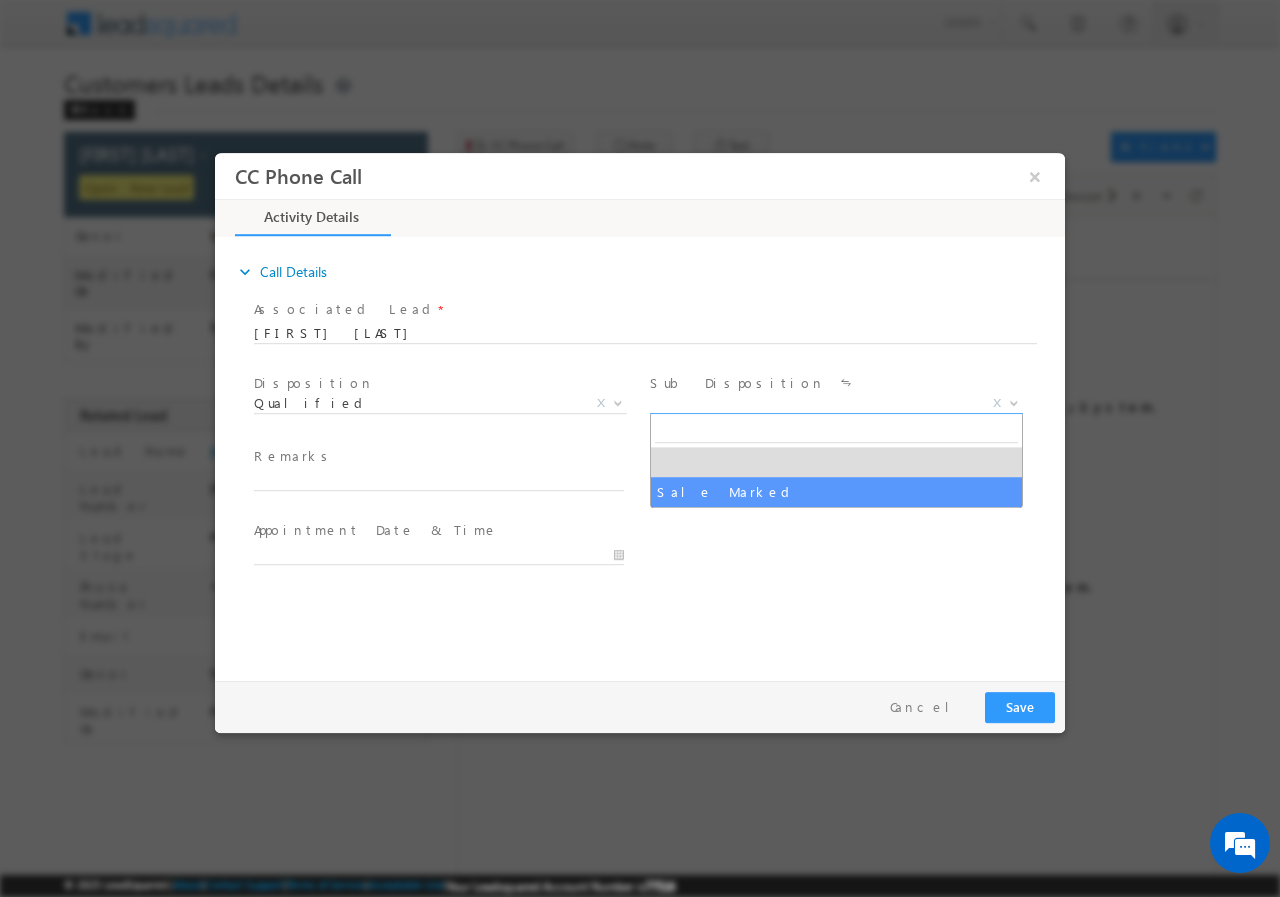 select on "Sale Marked" 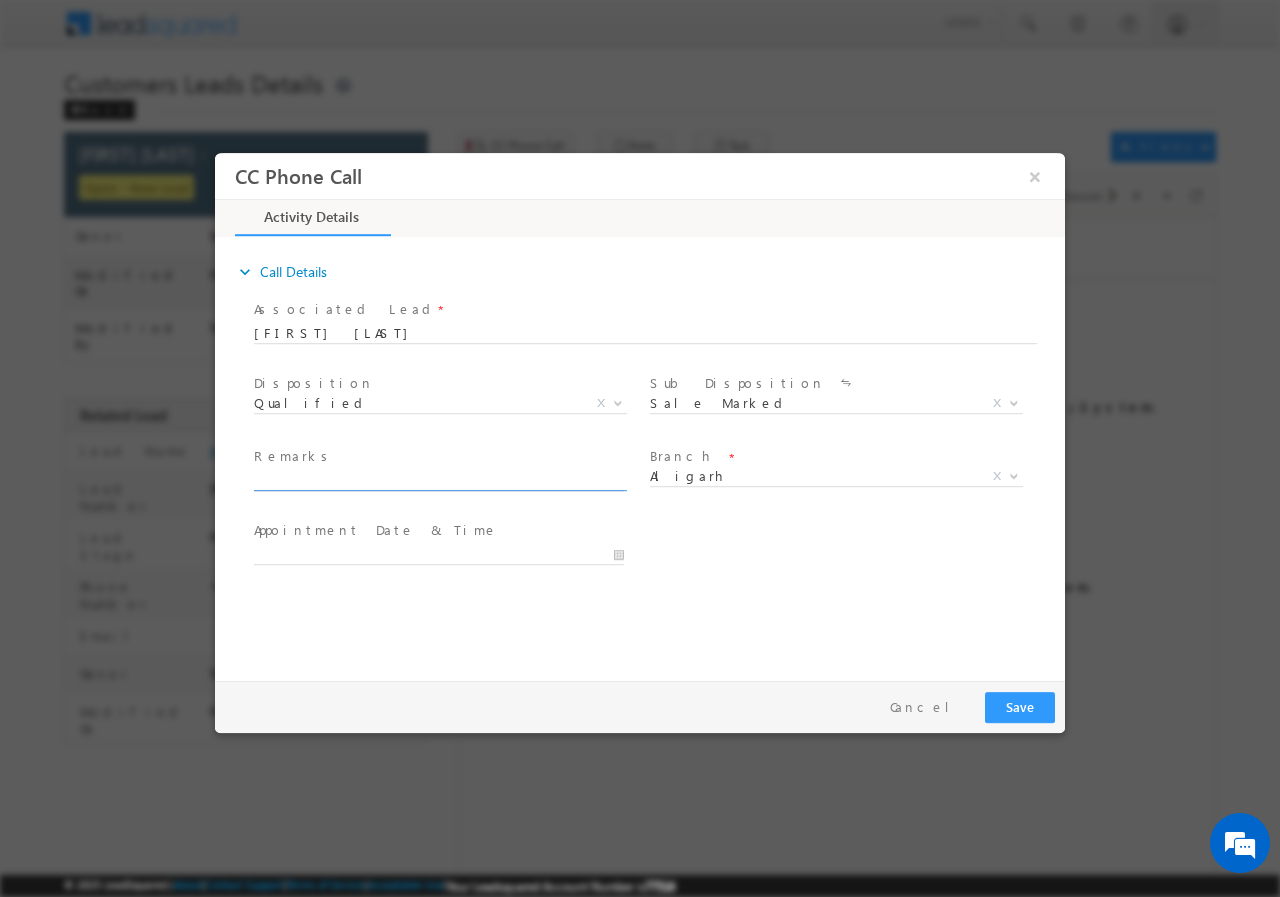 click at bounding box center (439, 480) 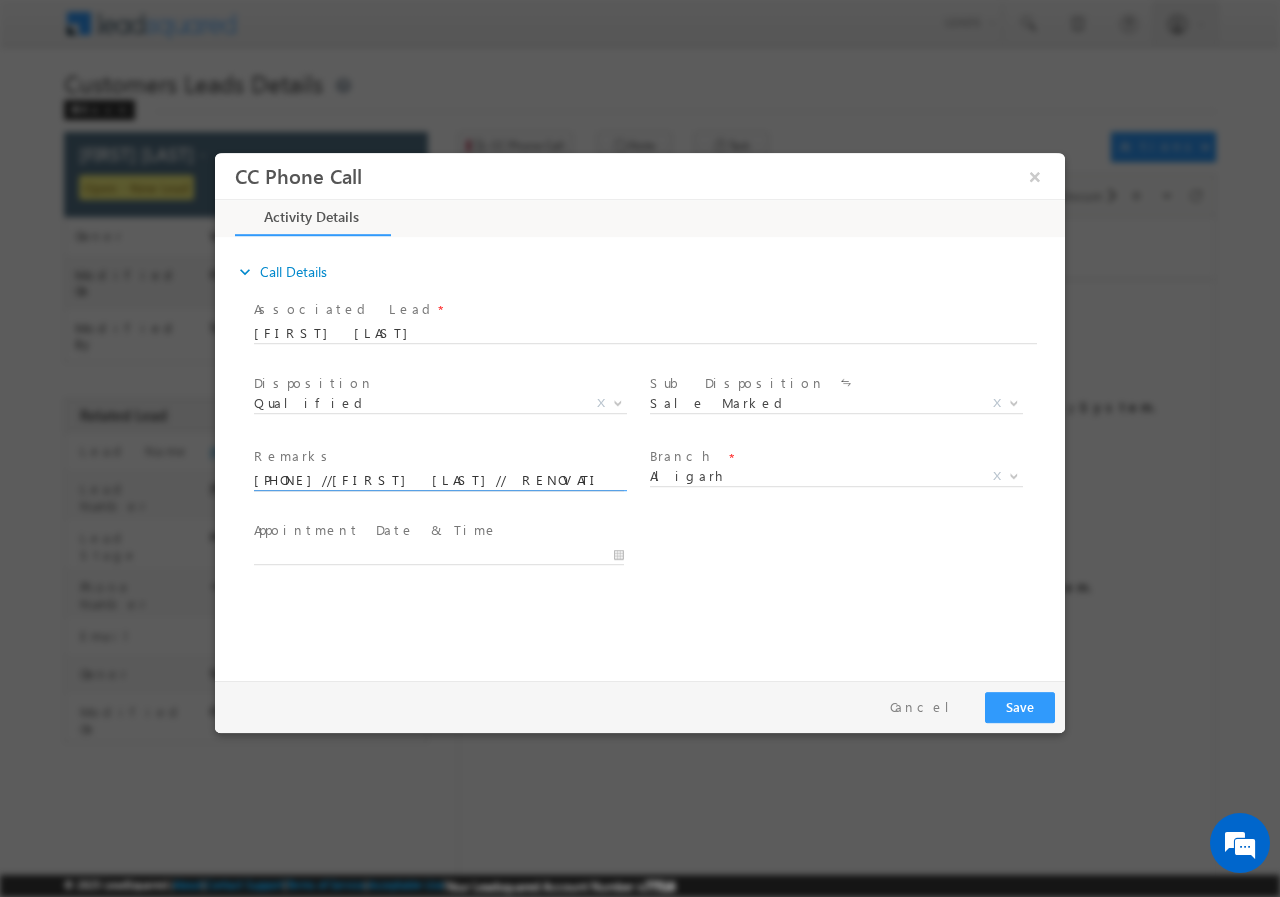 scroll, scrollTop: 0, scrollLeft: 965, axis: horizontal 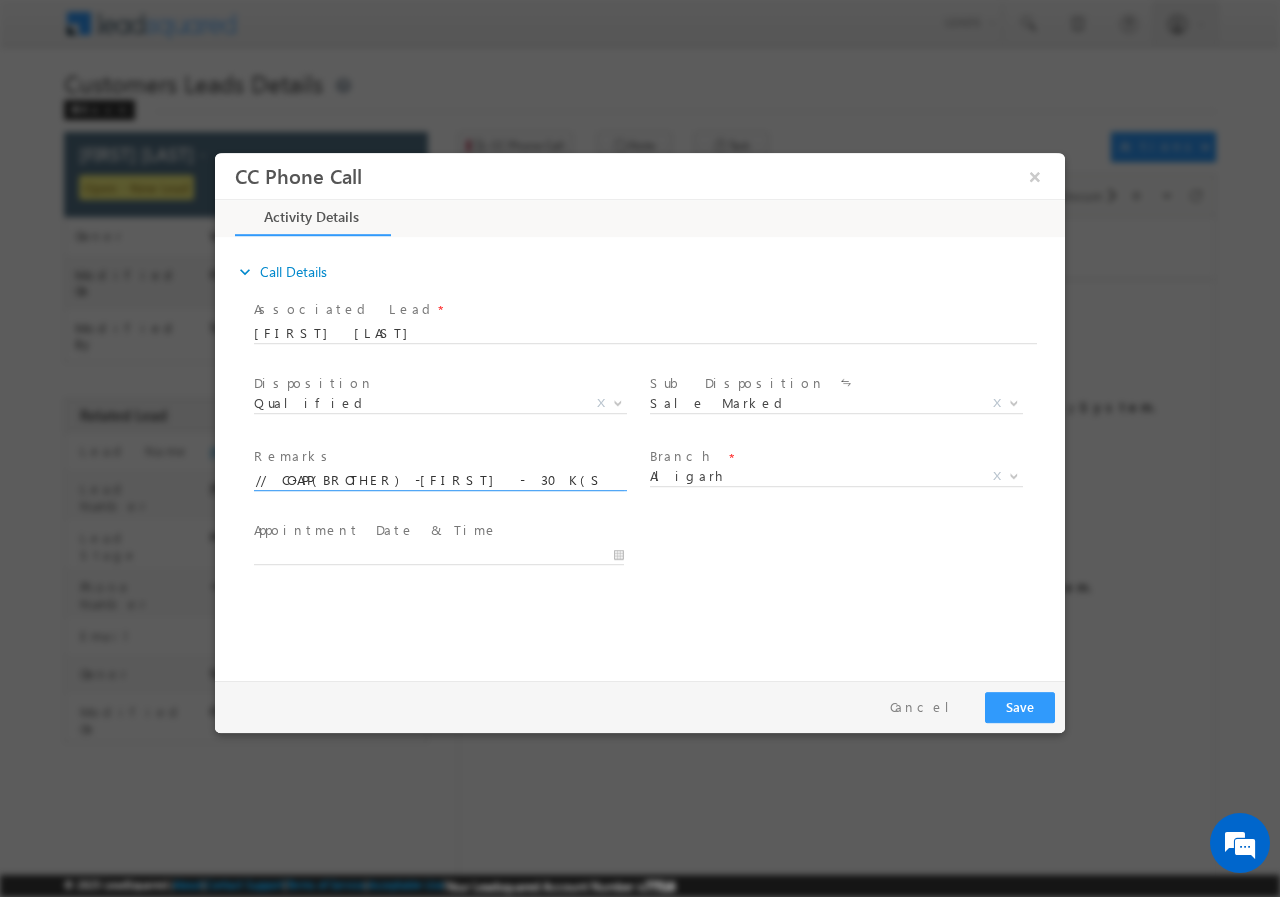 type on "556212//MOHD FAIZAN// RENOVATION// LOAN REQ-10L// SELF EMP- 50K// AGE-29// OBLIGATION-20K// CO-APP(BROTHER) -SAMRAN- 30K(SALARY)// AGE-27// CIBIL-750// 202001 - ALIGARH// Cx IS READY TO MEET RM TILL 6" 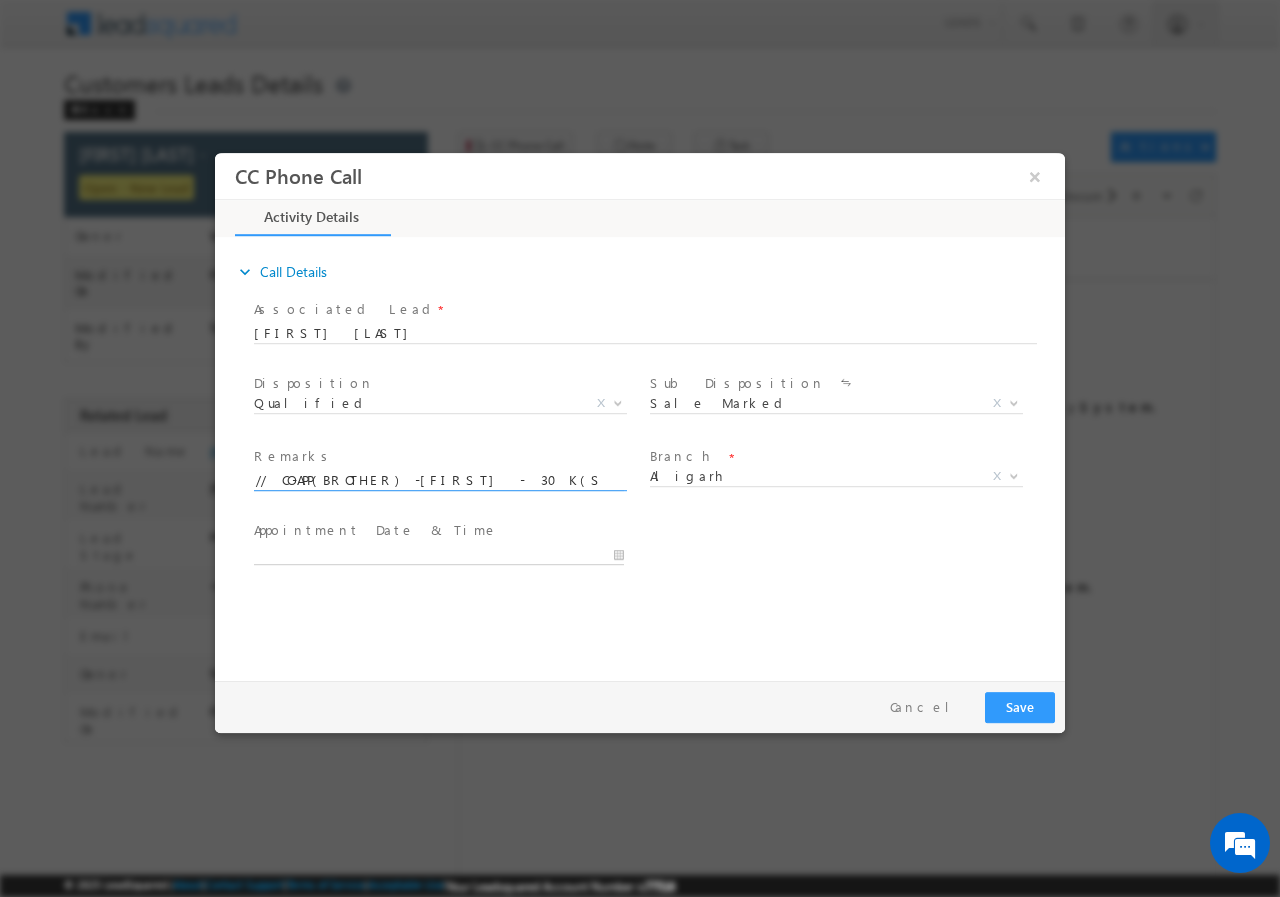 type on "07/11/2025 10:27 AM" 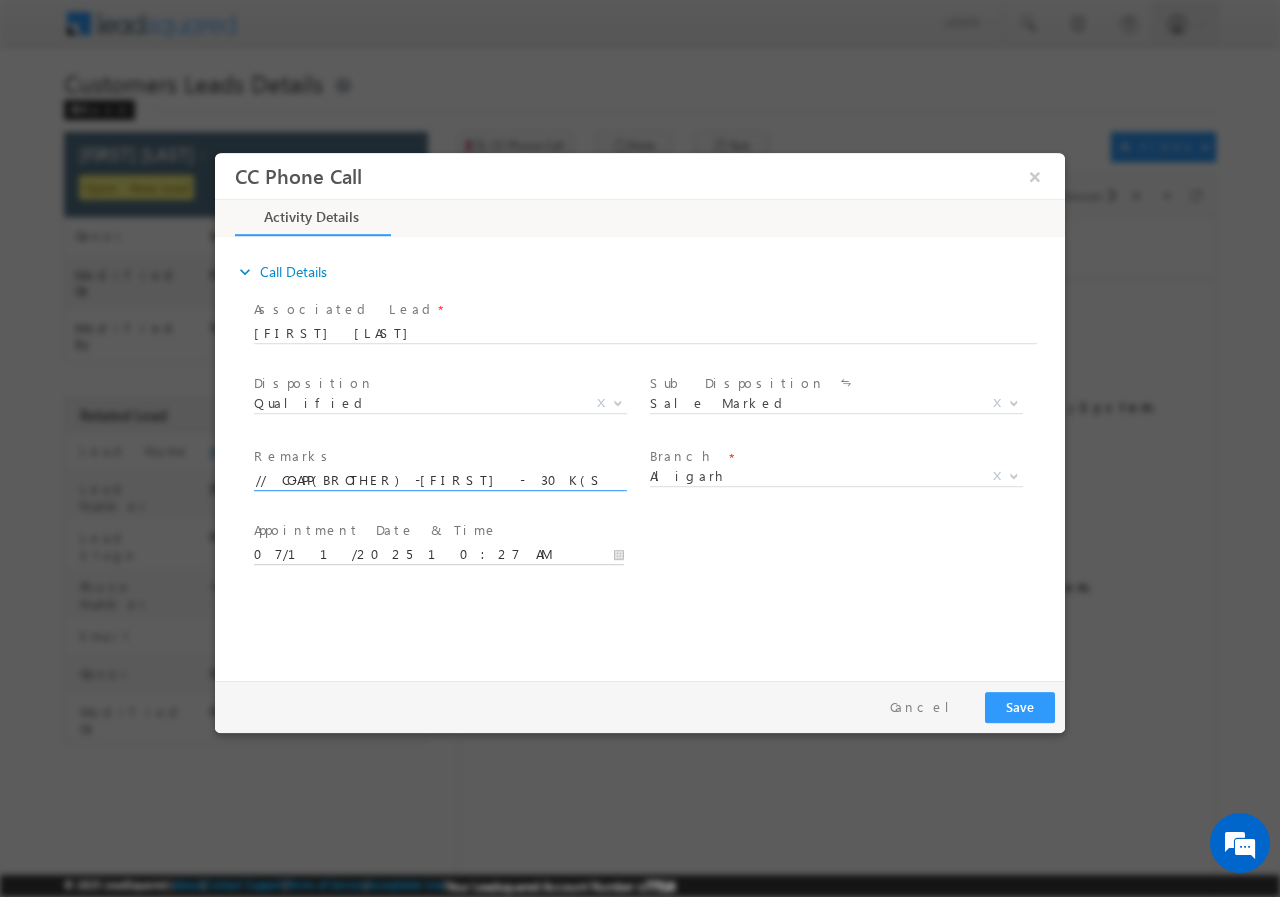 click on "07/11/2025 10:27 AM" at bounding box center (439, 554) 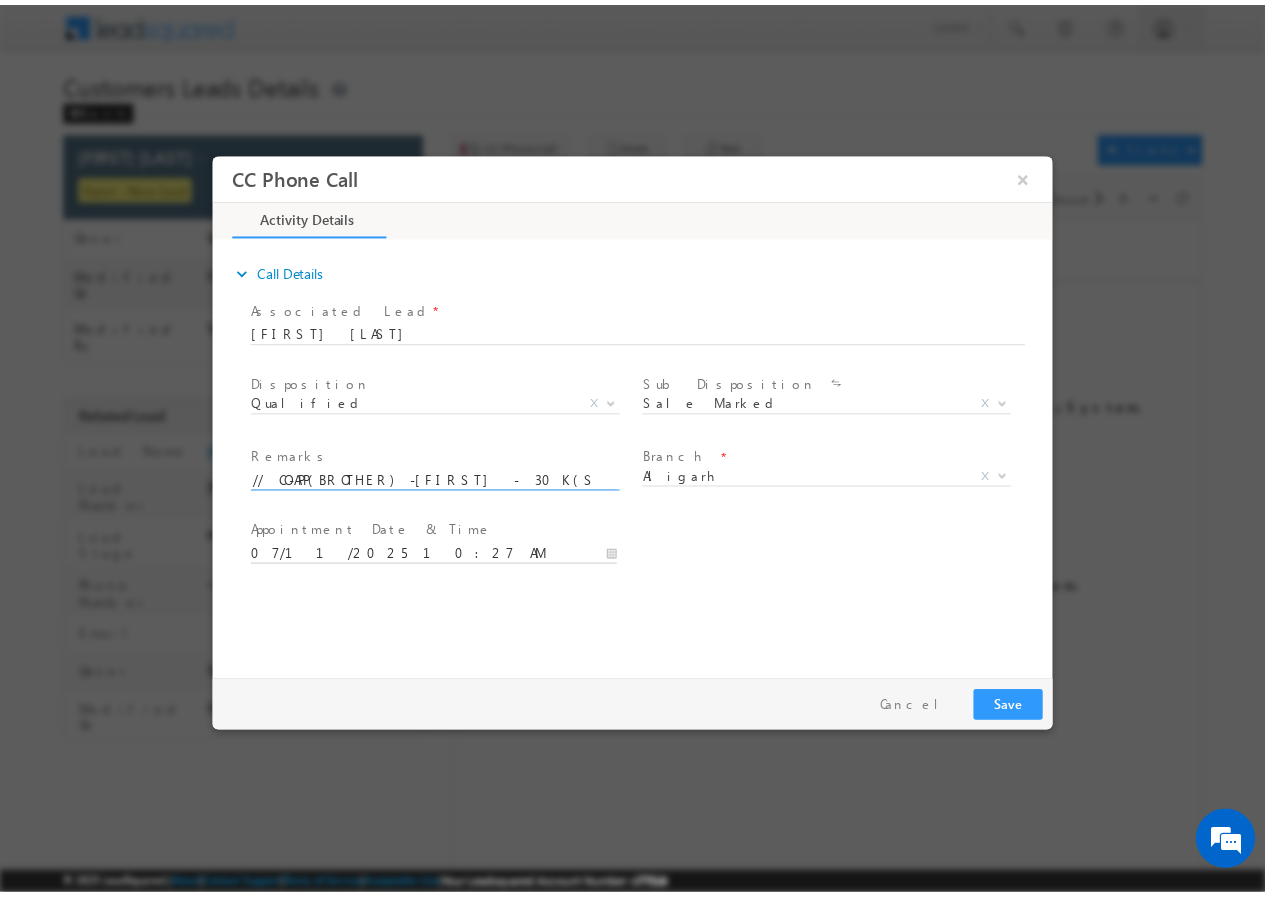 scroll, scrollTop: 0, scrollLeft: 0, axis: both 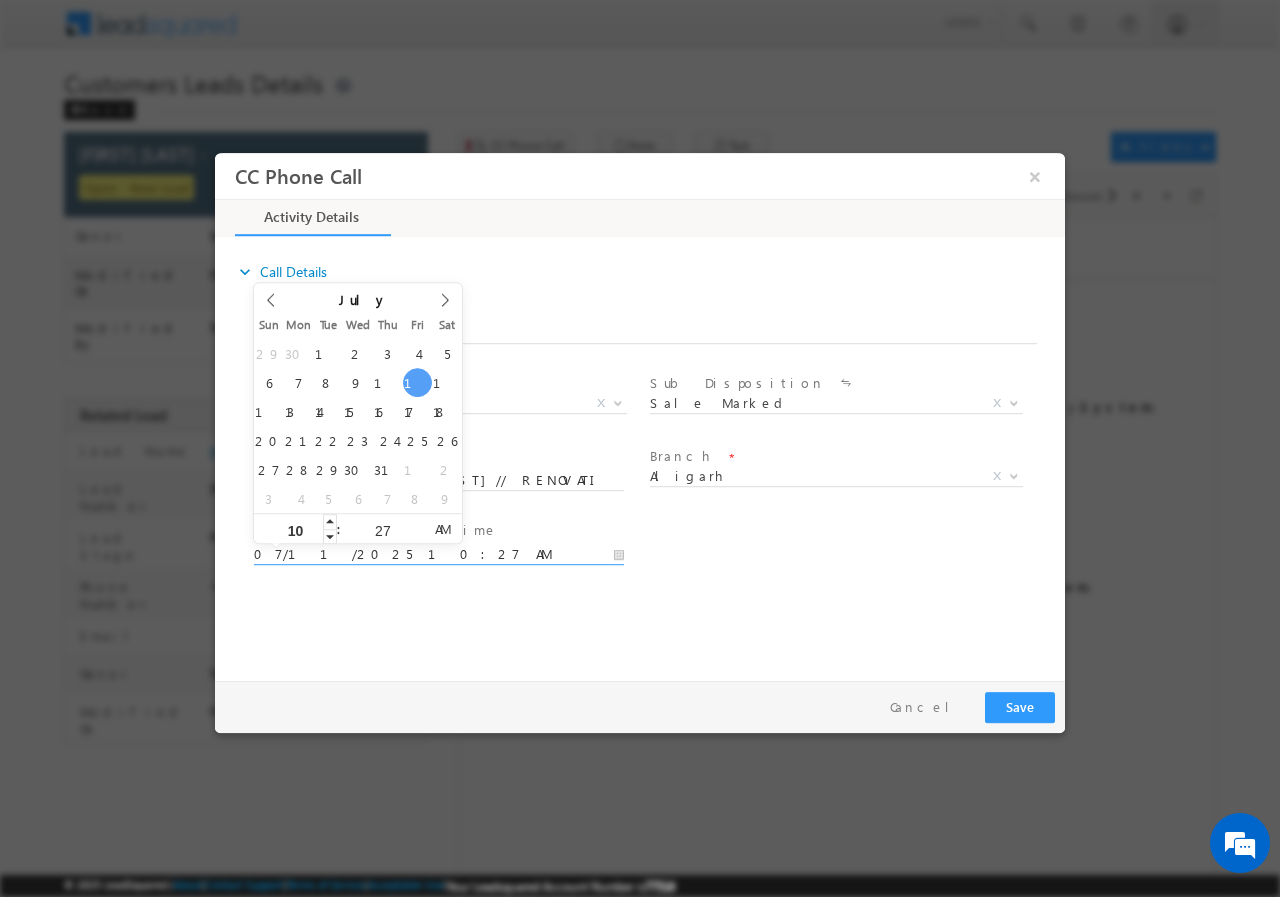 click on "10" at bounding box center (295, 529) 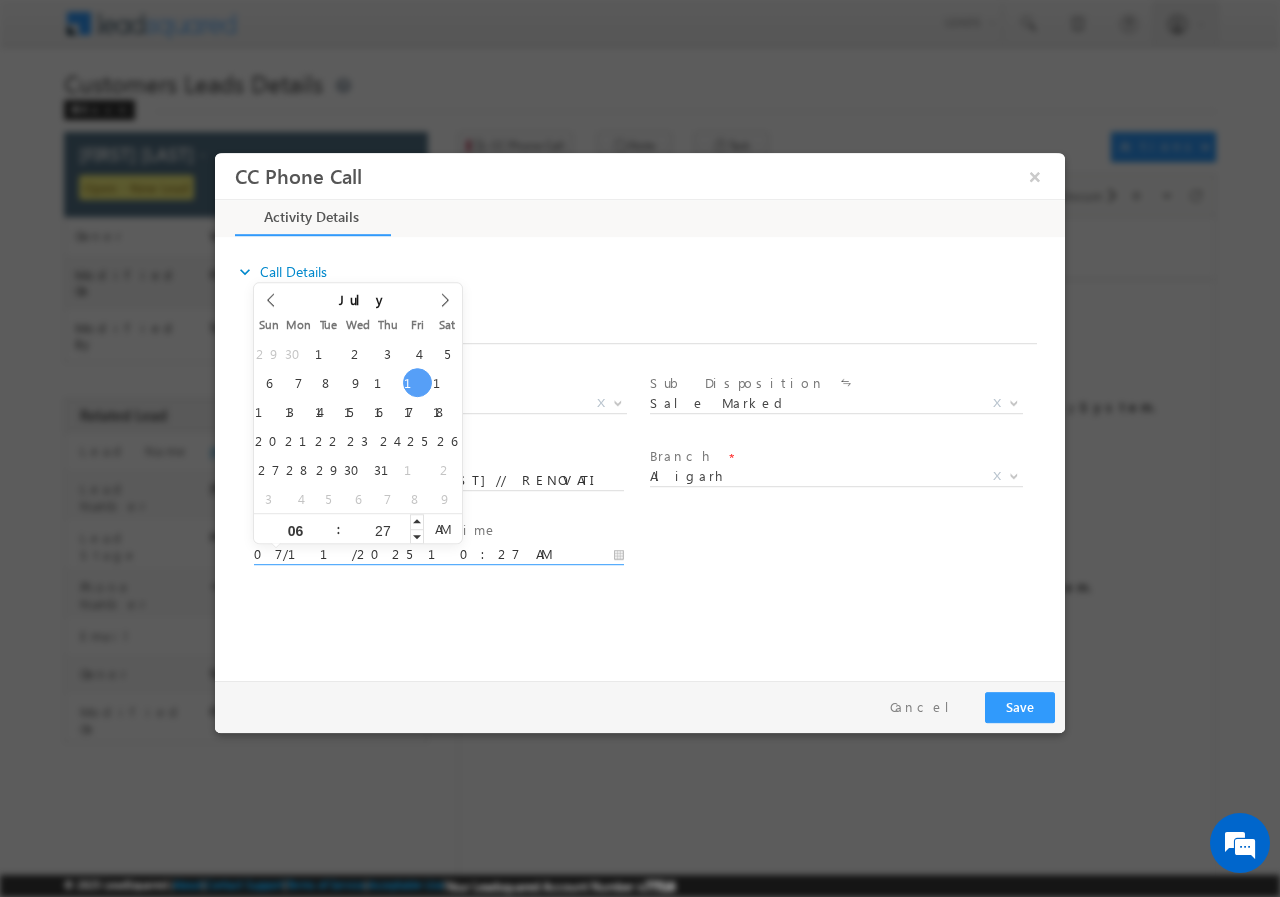 type on "06" 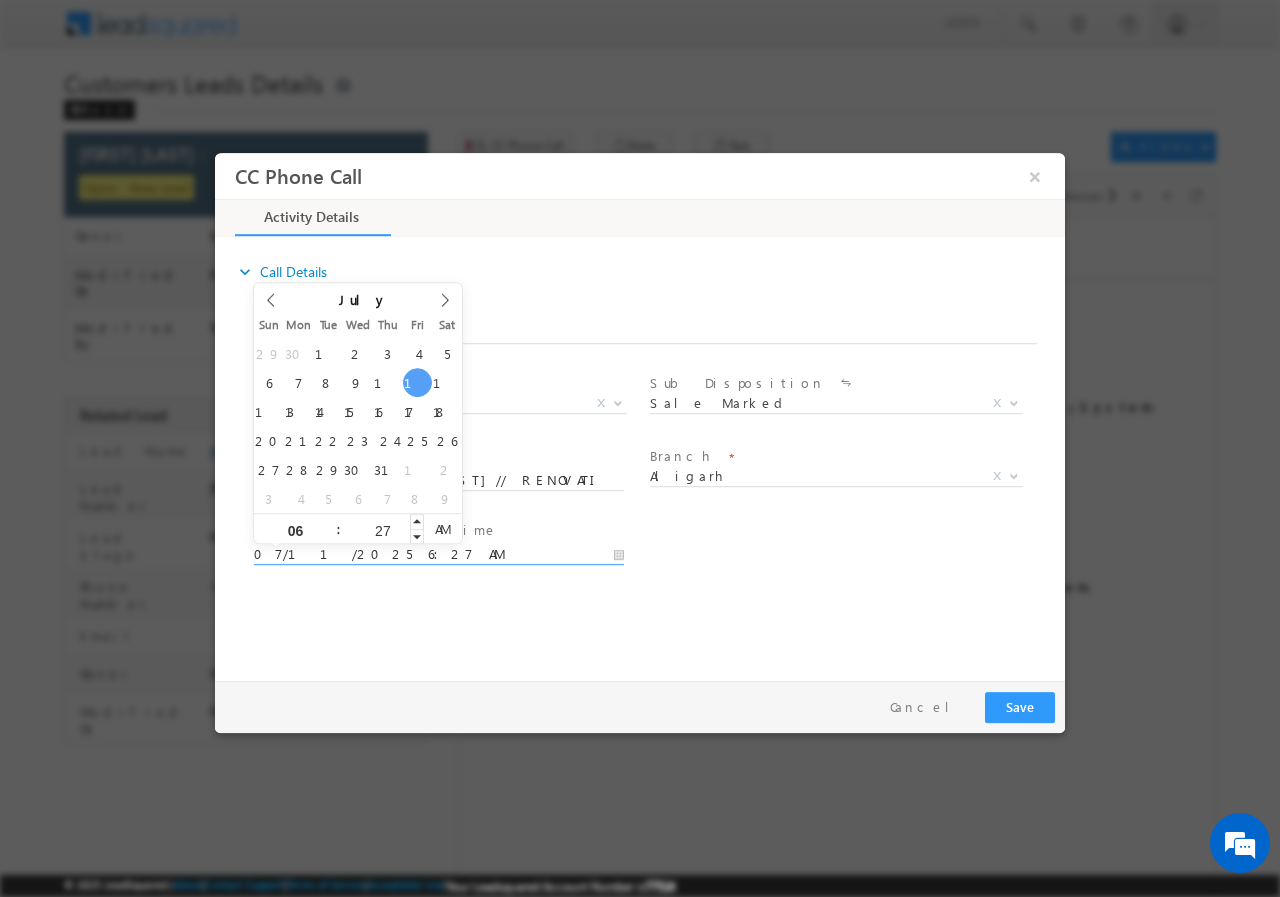 click on "27" at bounding box center (382, 529) 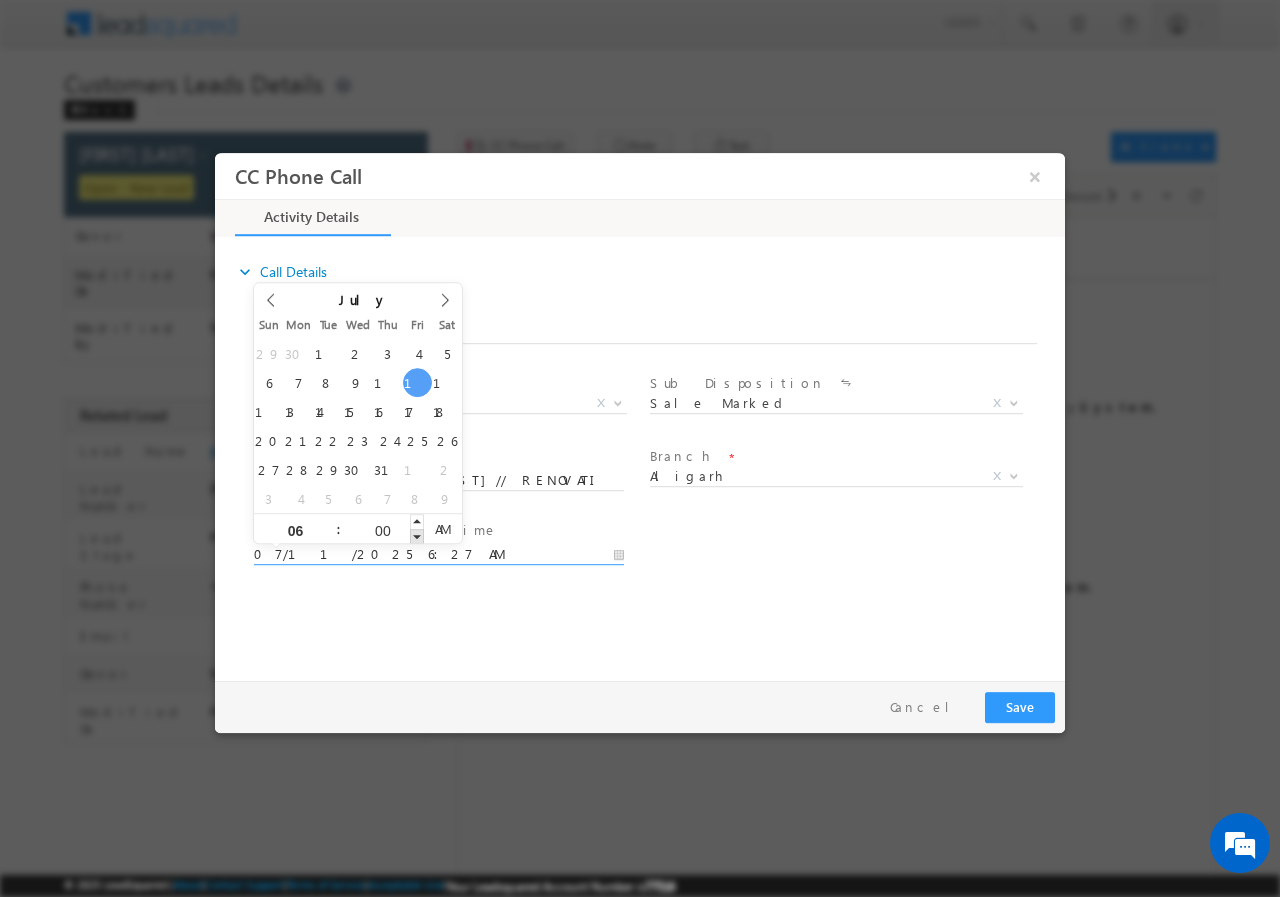 type on "59" 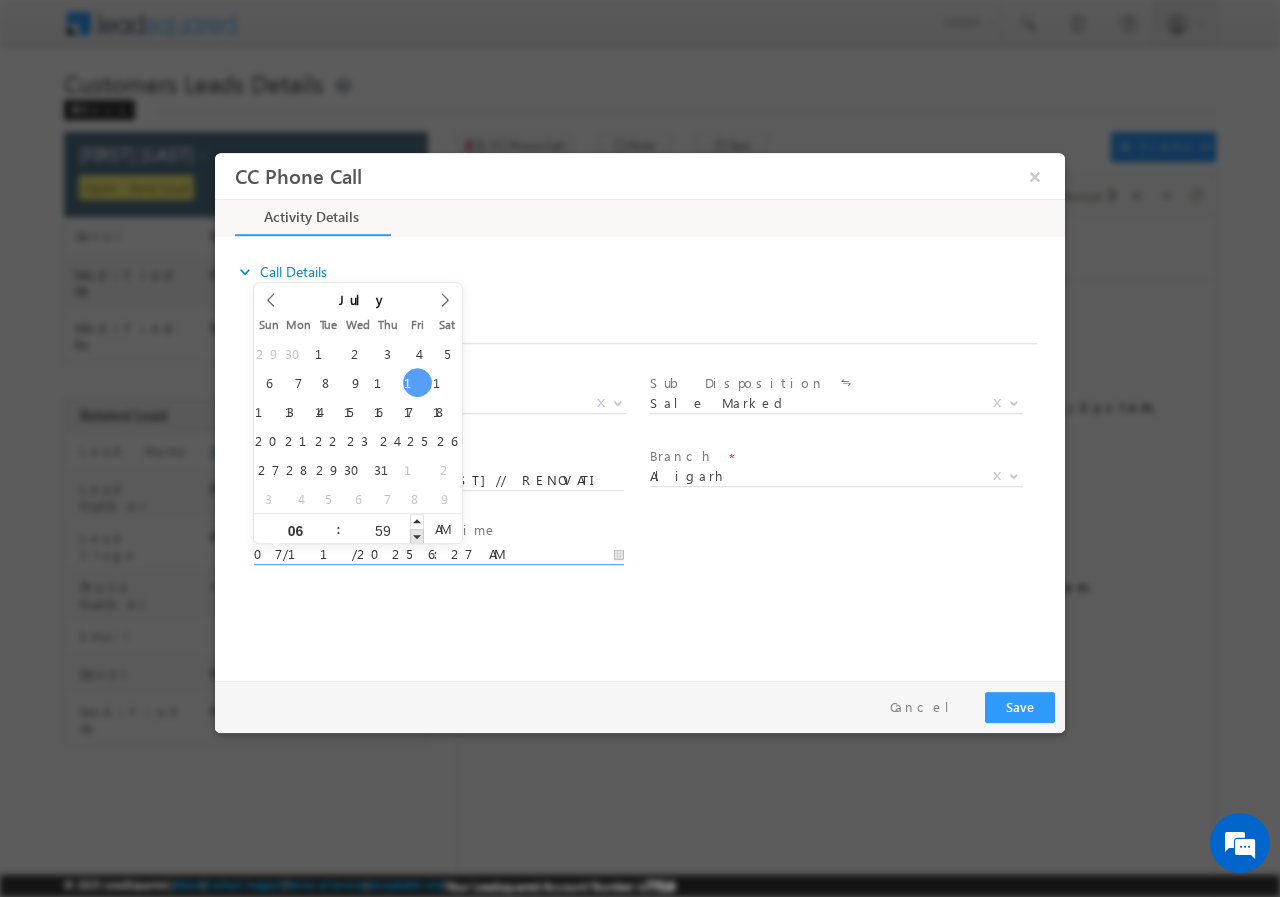 type on "07/11/2025 5:59 AM" 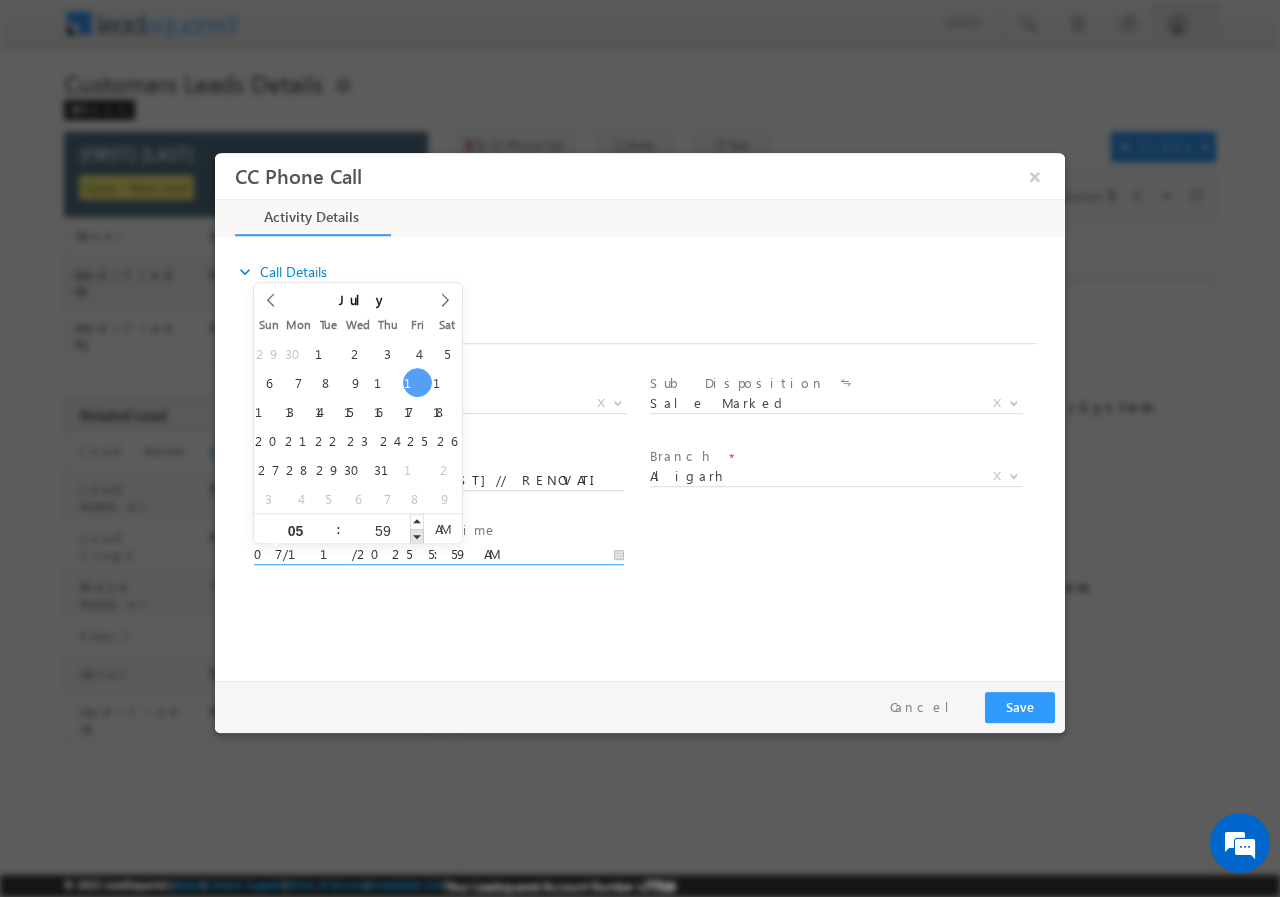 click at bounding box center [417, 535] 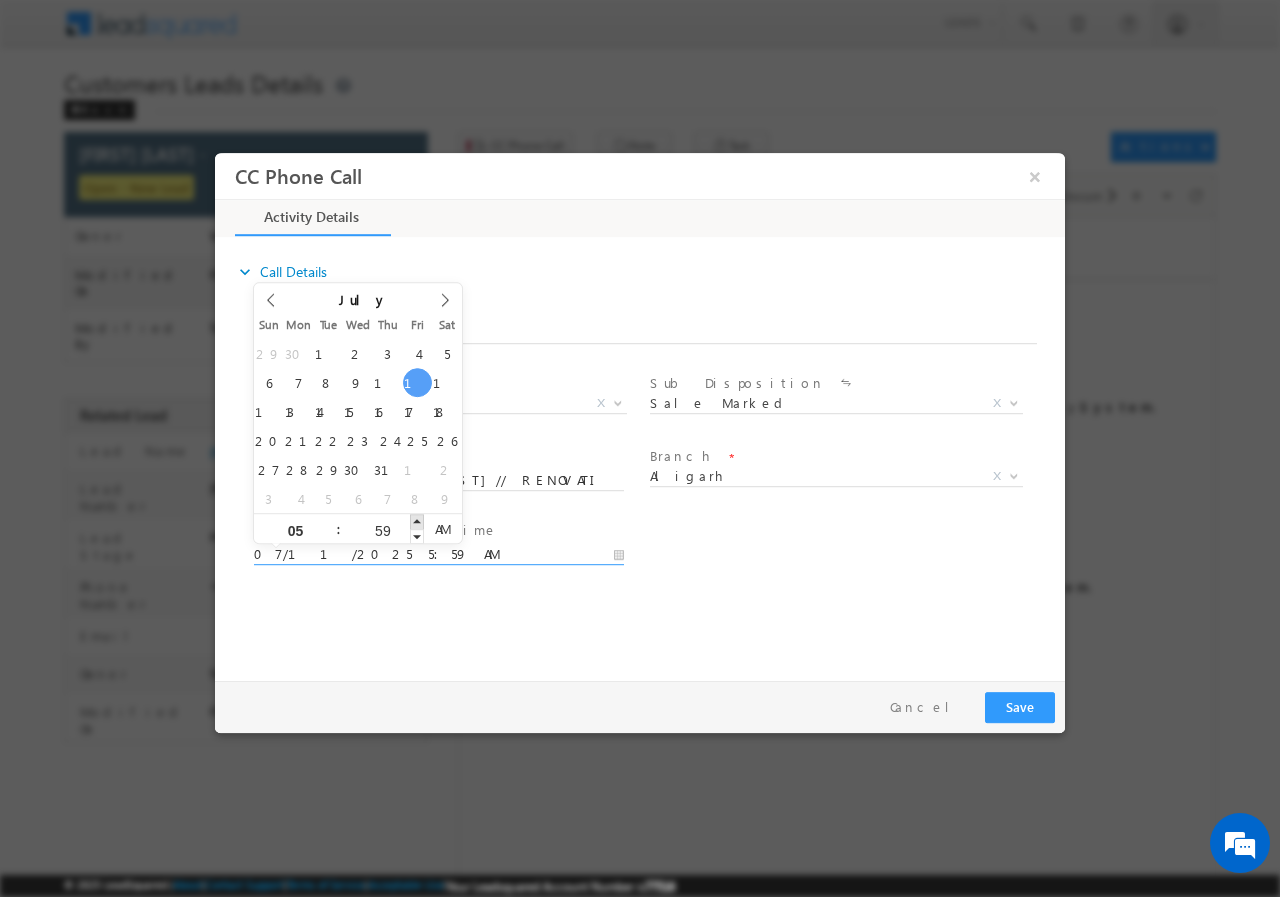 type on "07/11/2025 6:00 AM" 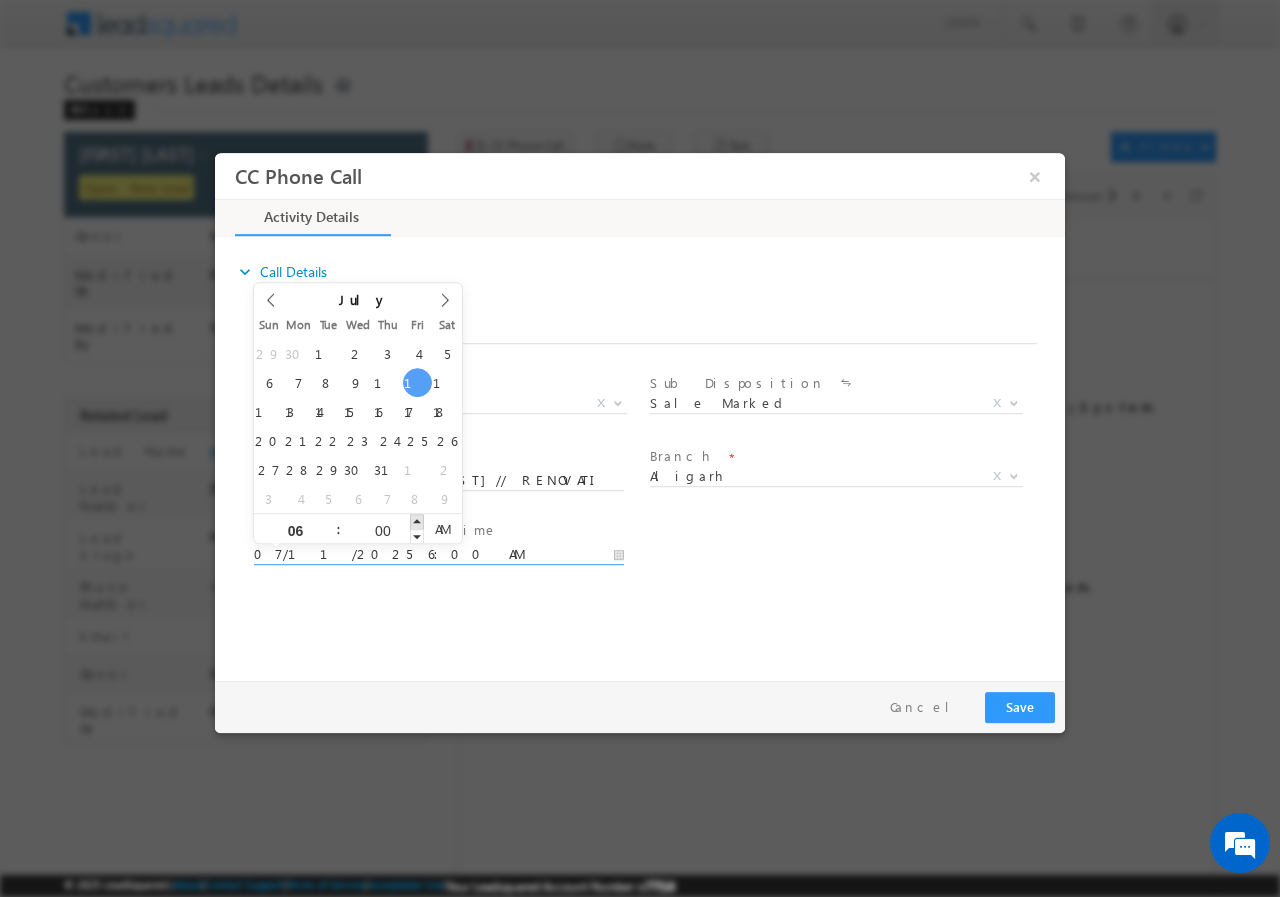 click at bounding box center [417, 520] 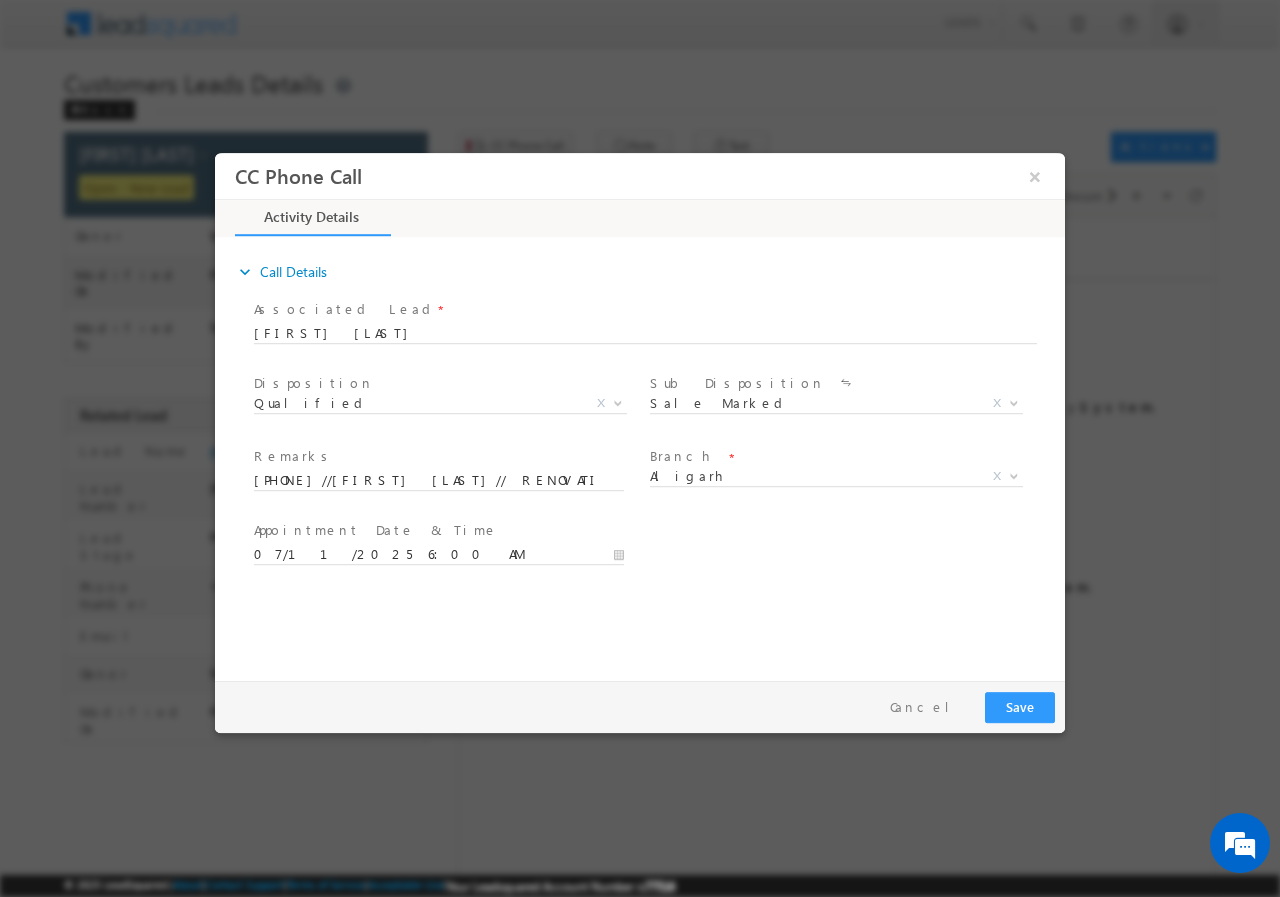 click on "Appointment Date & Time
*" at bounding box center [438, 530] 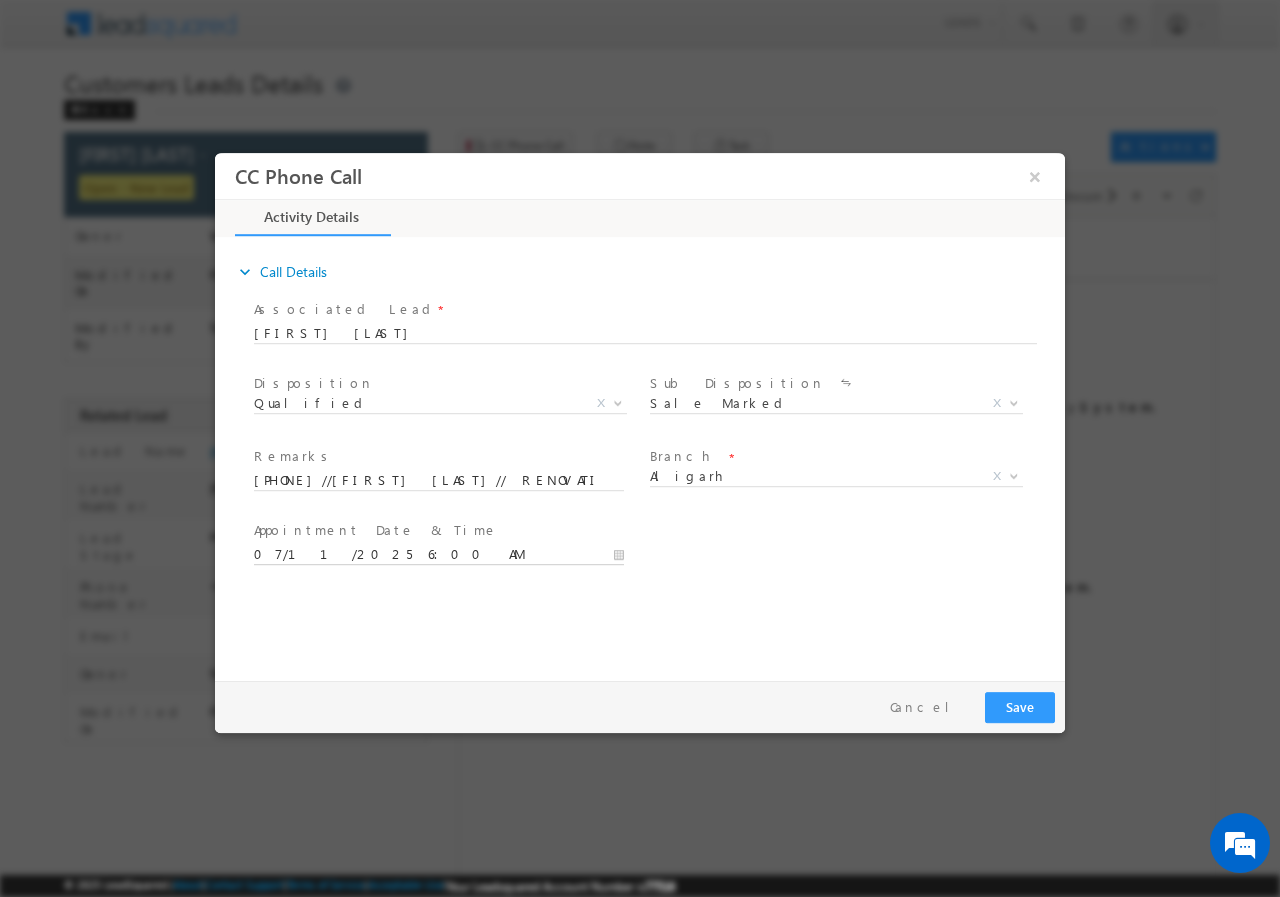 click on "07/11/2025 6:00 AM" at bounding box center (439, 554) 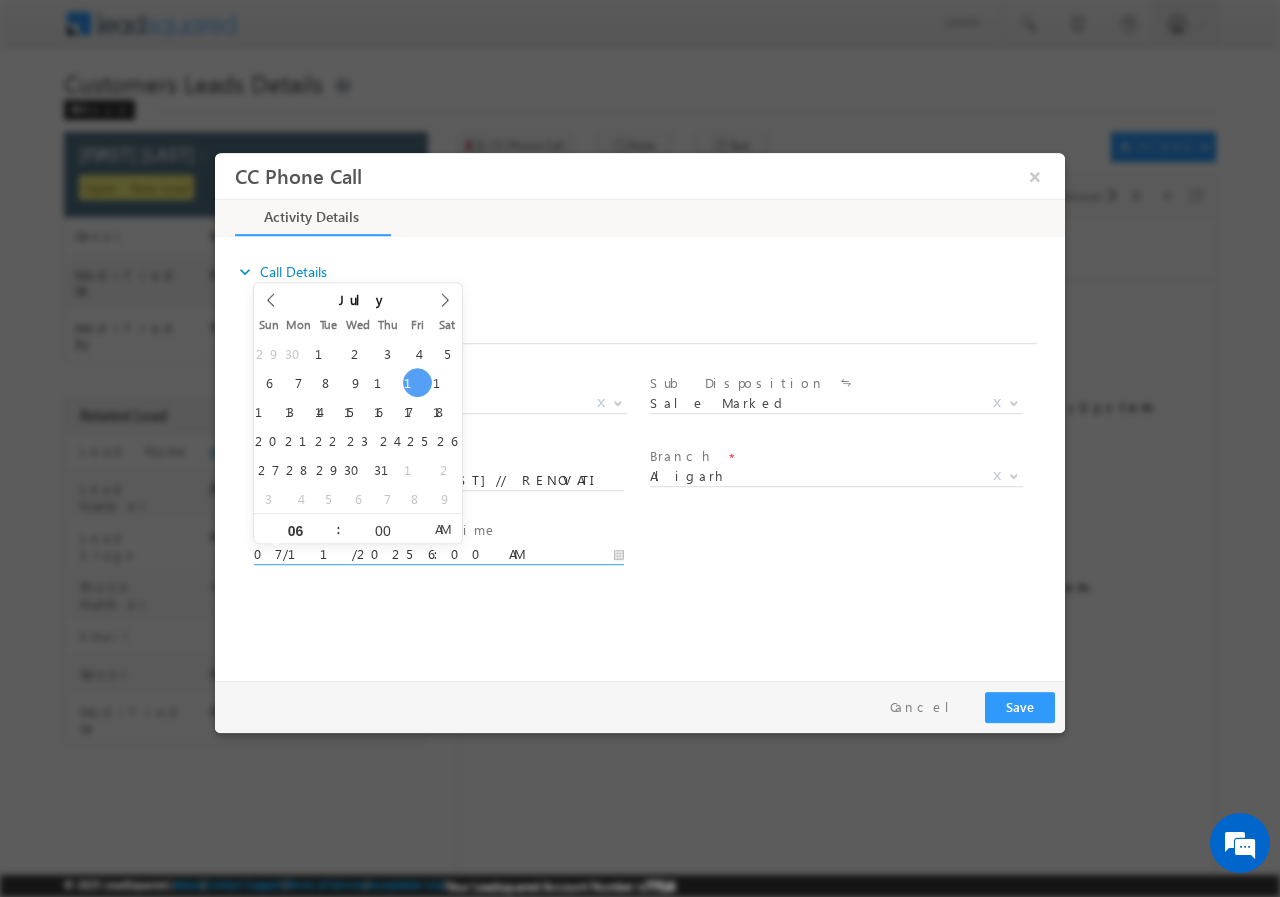 type on "07/11/2025 6:00 PM" 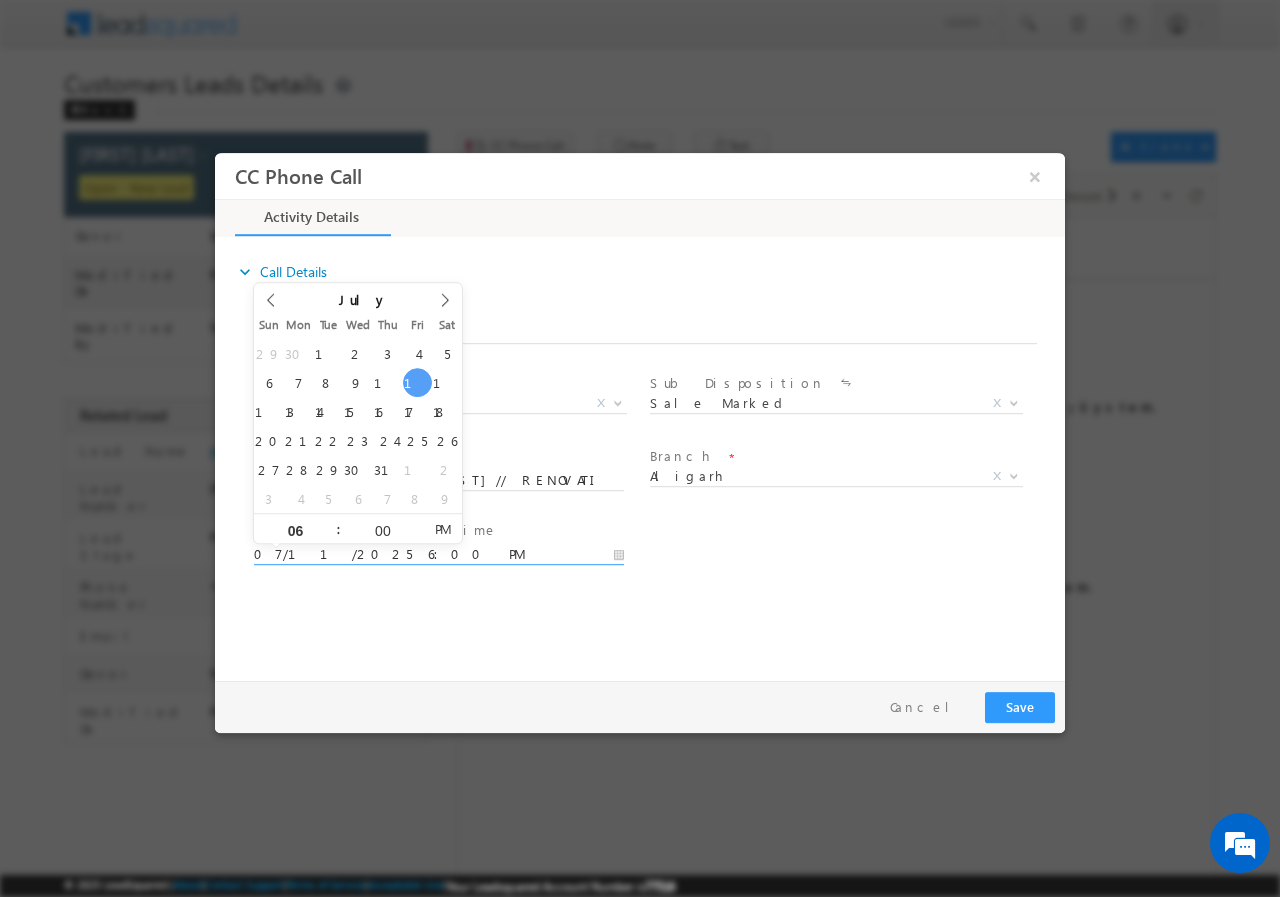 click on "PM" at bounding box center (442, 528) 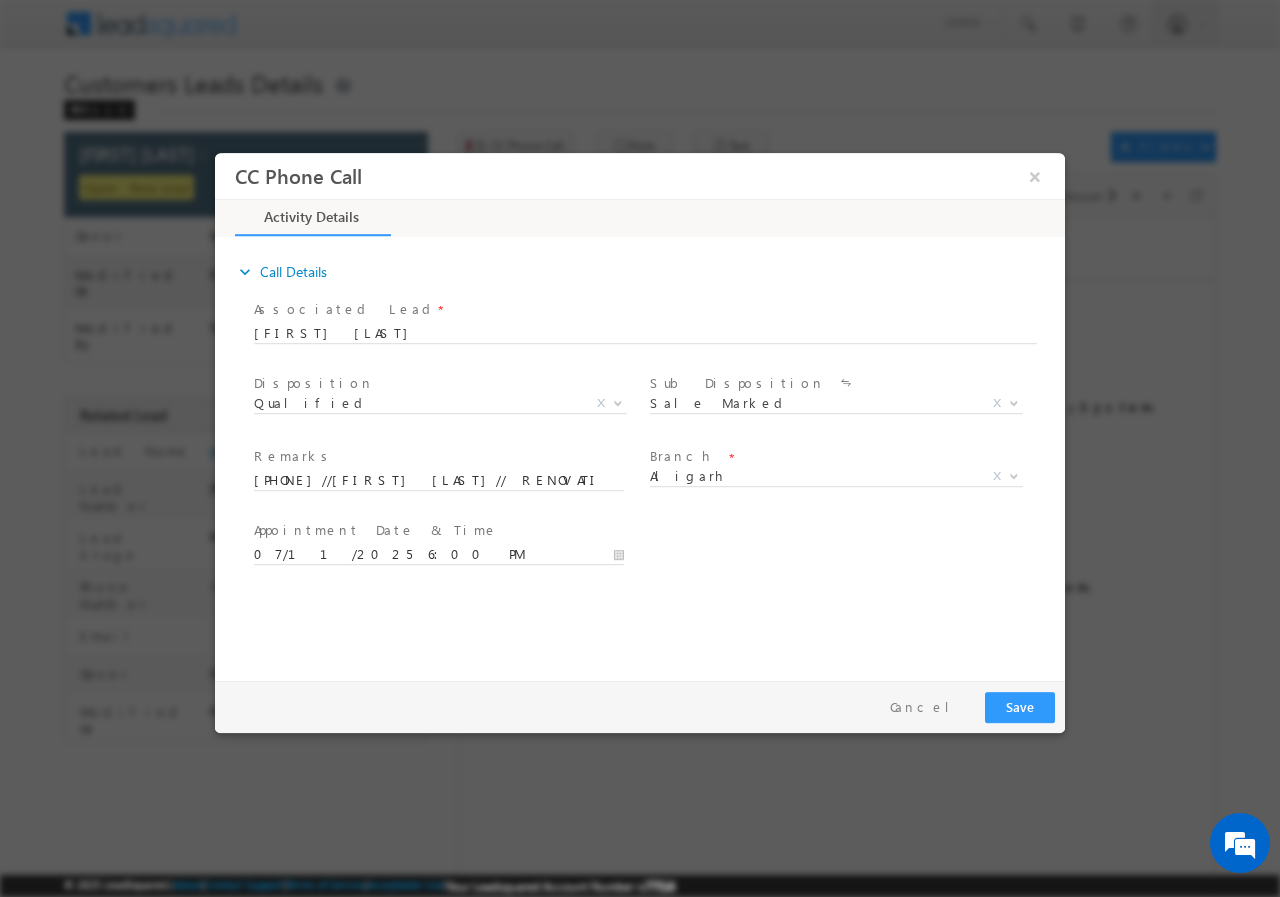 click on "User Branch
*
Appointment Date & Time
*
07/11/2025 6:00 PM" at bounding box center [657, 552] 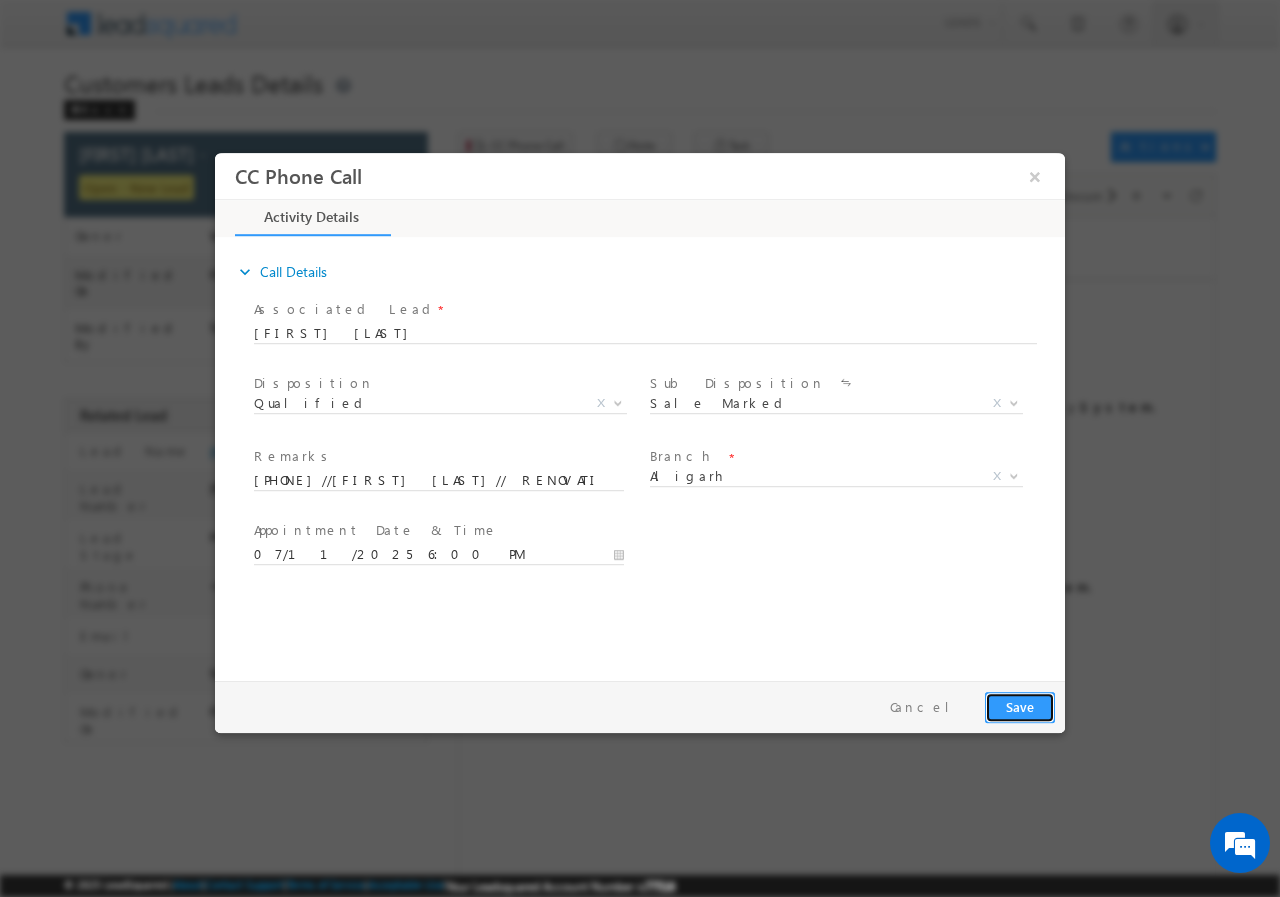 click on "Save" at bounding box center (1020, 706) 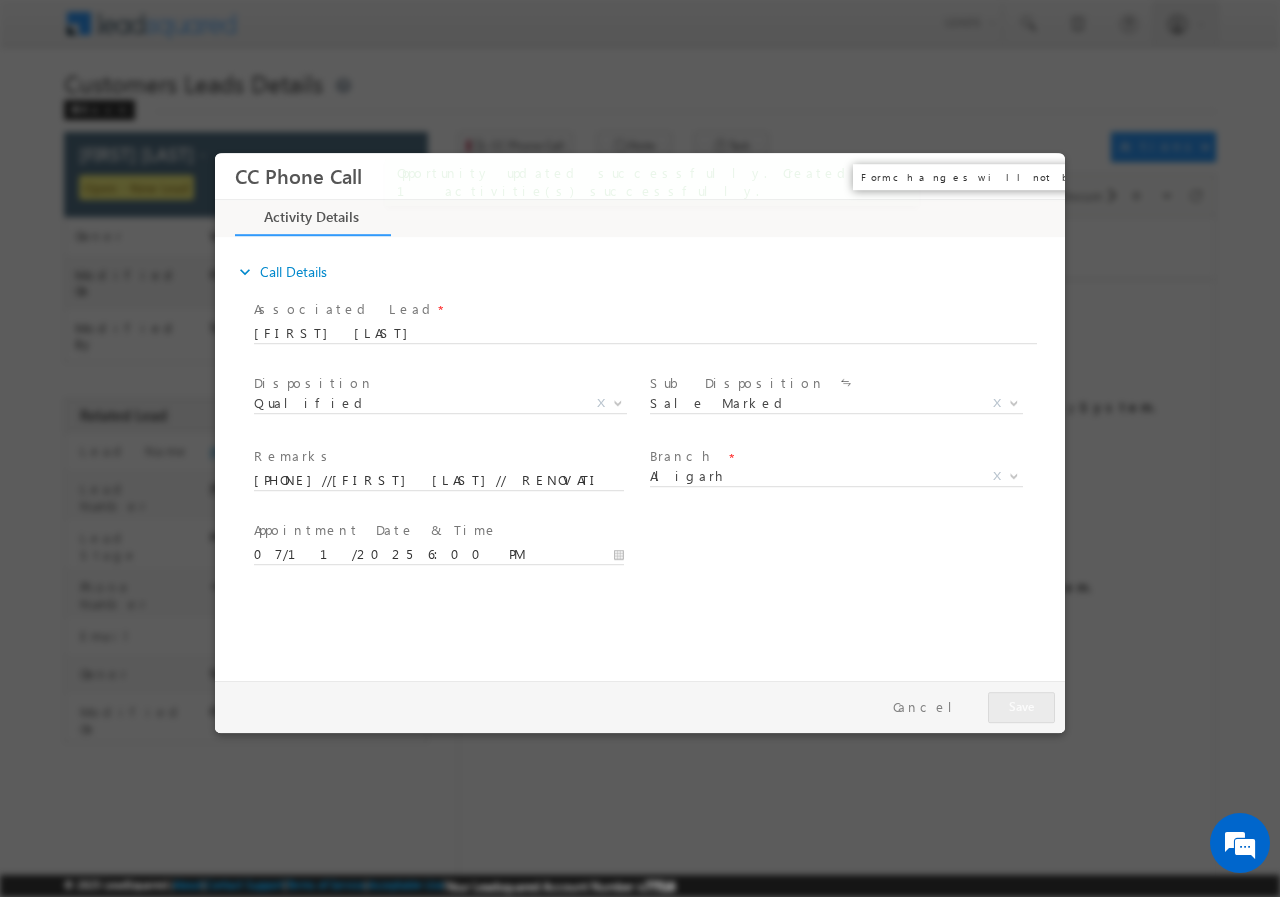 click on "×" at bounding box center [1035, 175] 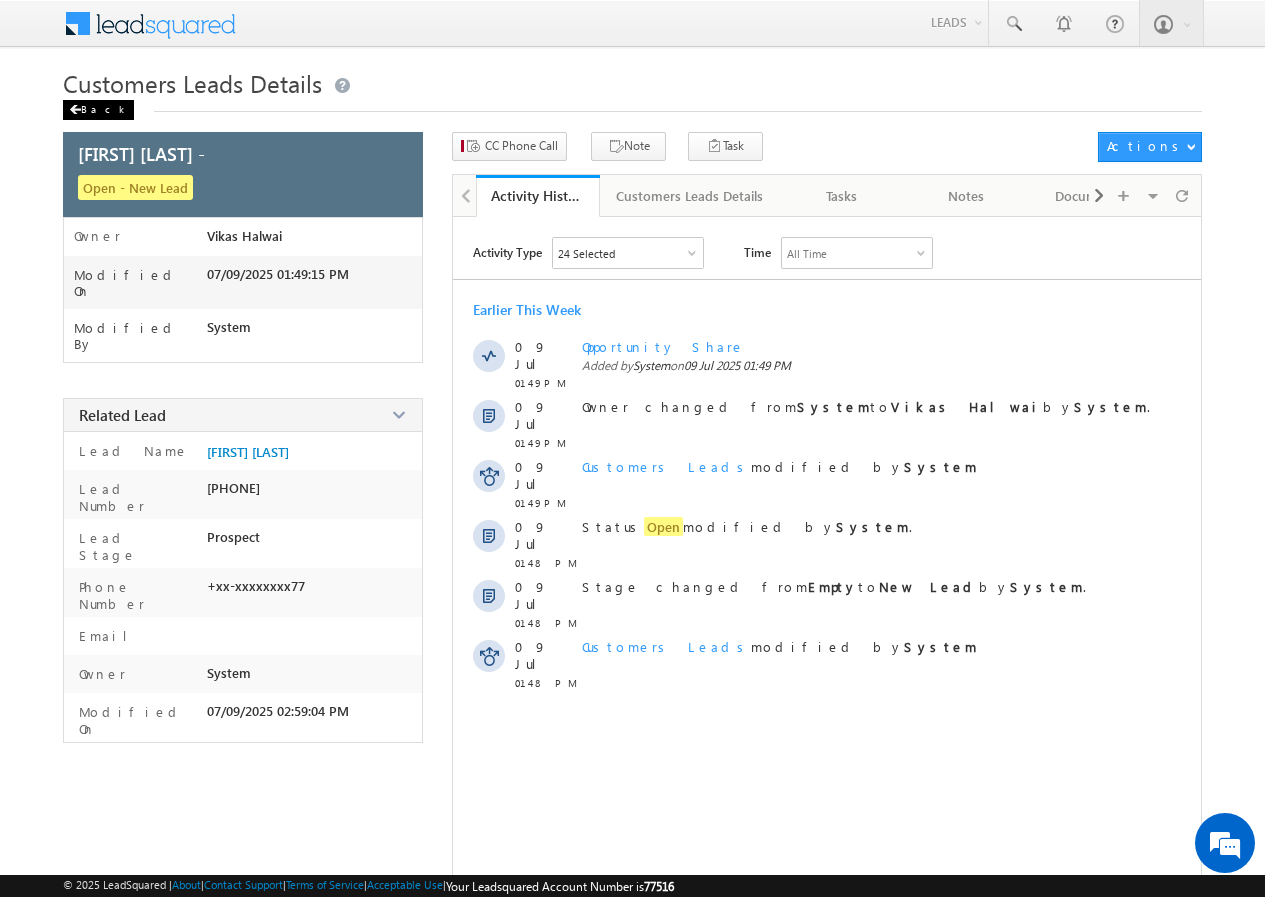 click on "Back" at bounding box center (98, 110) 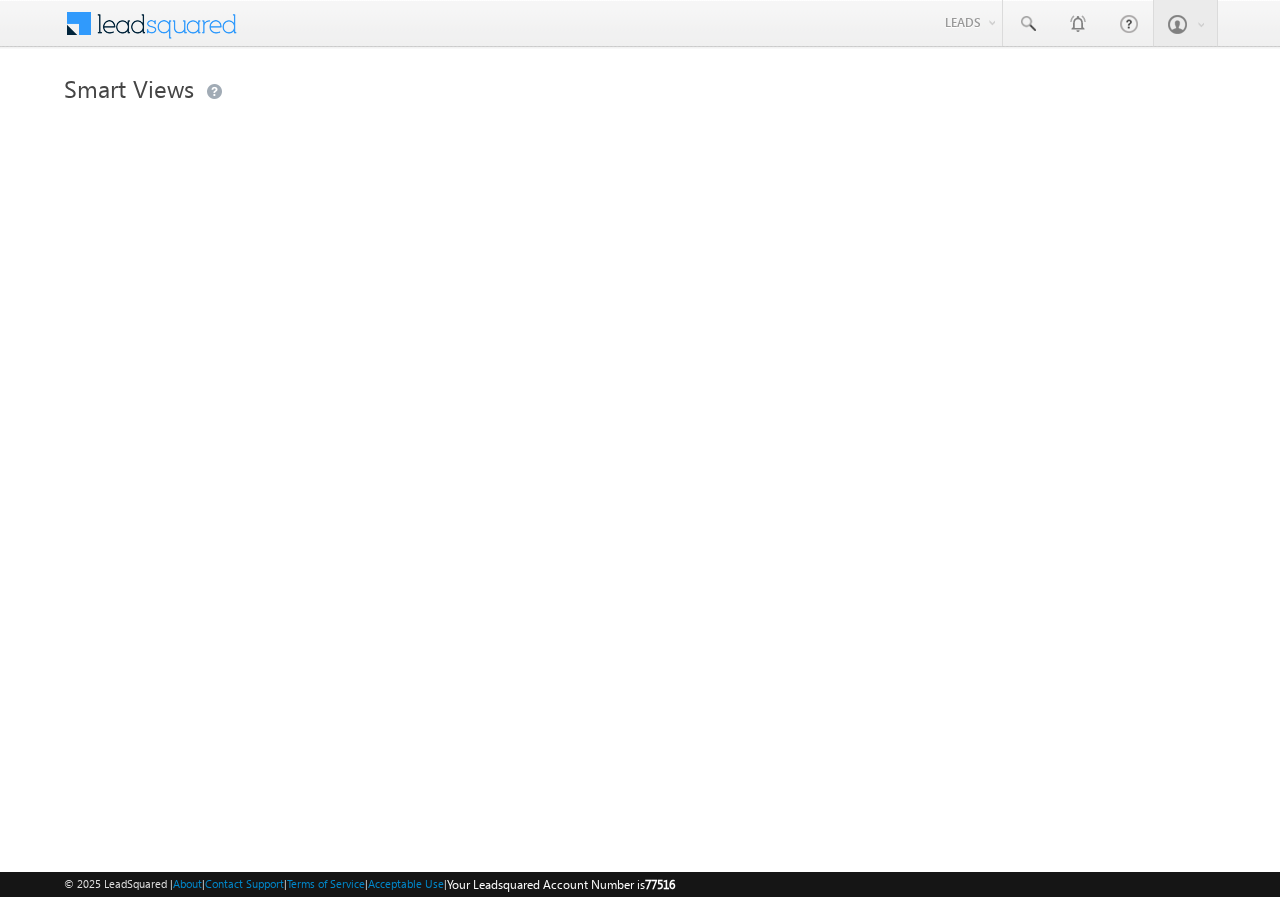 scroll, scrollTop: 0, scrollLeft: 0, axis: both 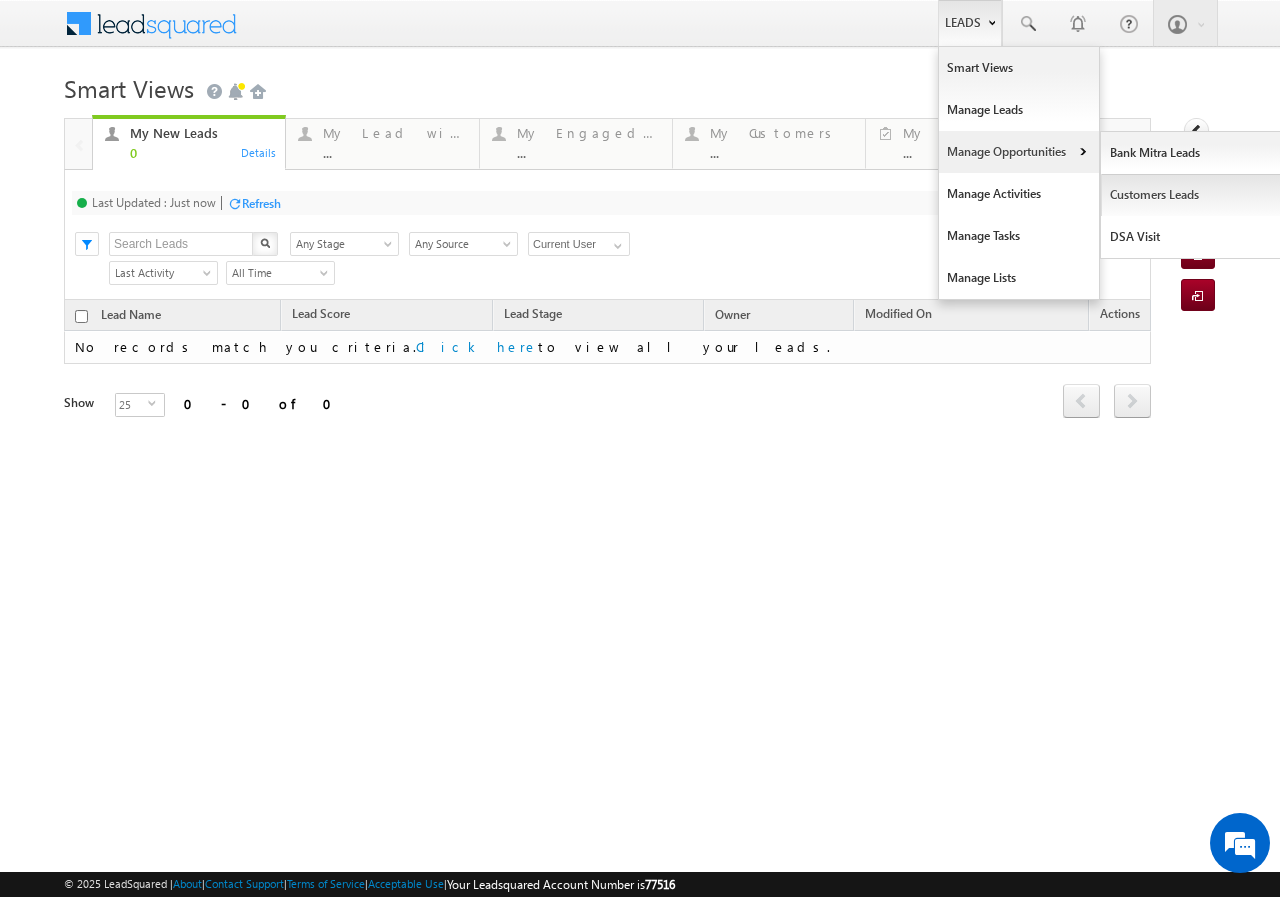 click on "Customers Leads" at bounding box center [1192, 195] 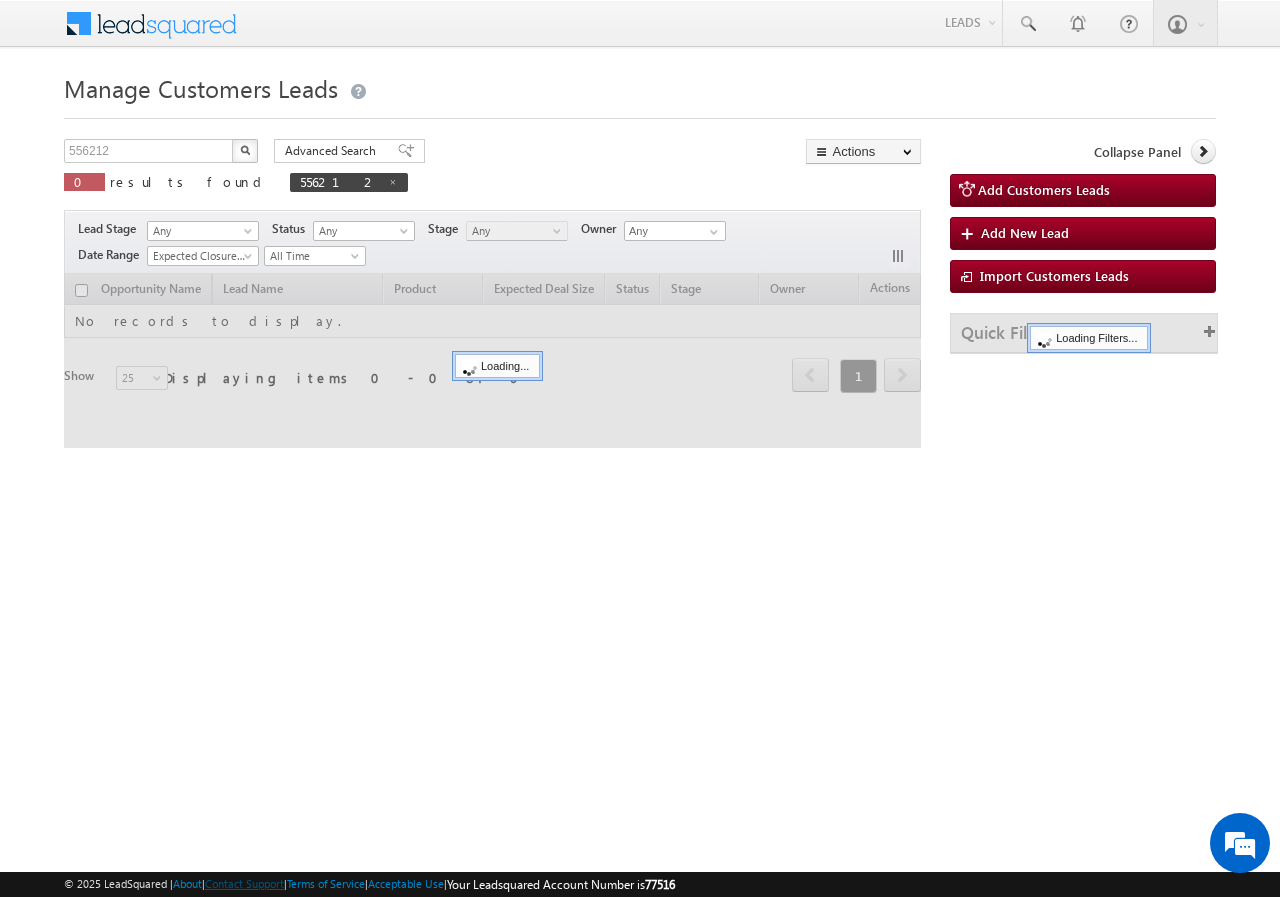 scroll, scrollTop: 0, scrollLeft: 0, axis: both 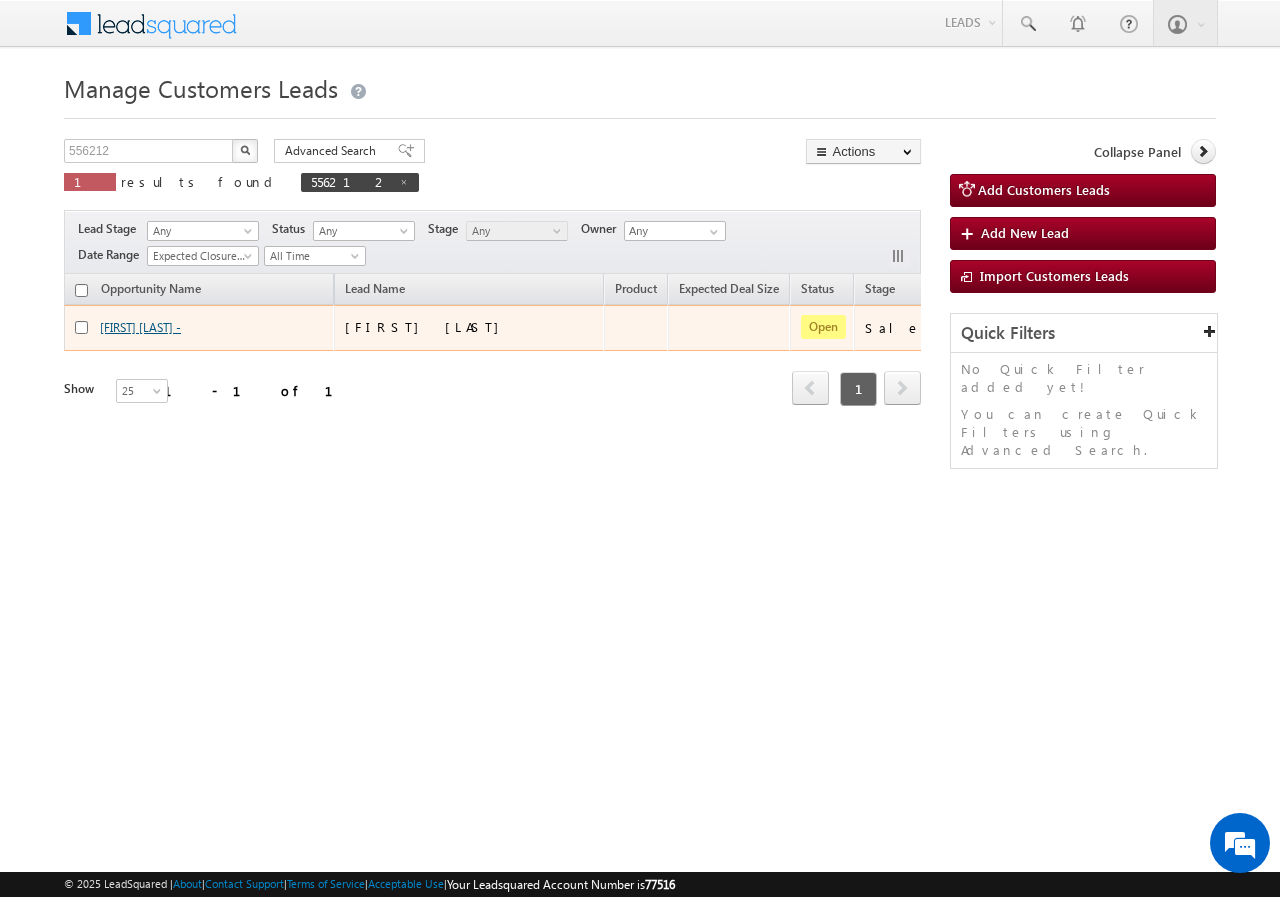 click on "[FIRST] [LAST]  -" at bounding box center (140, 327) 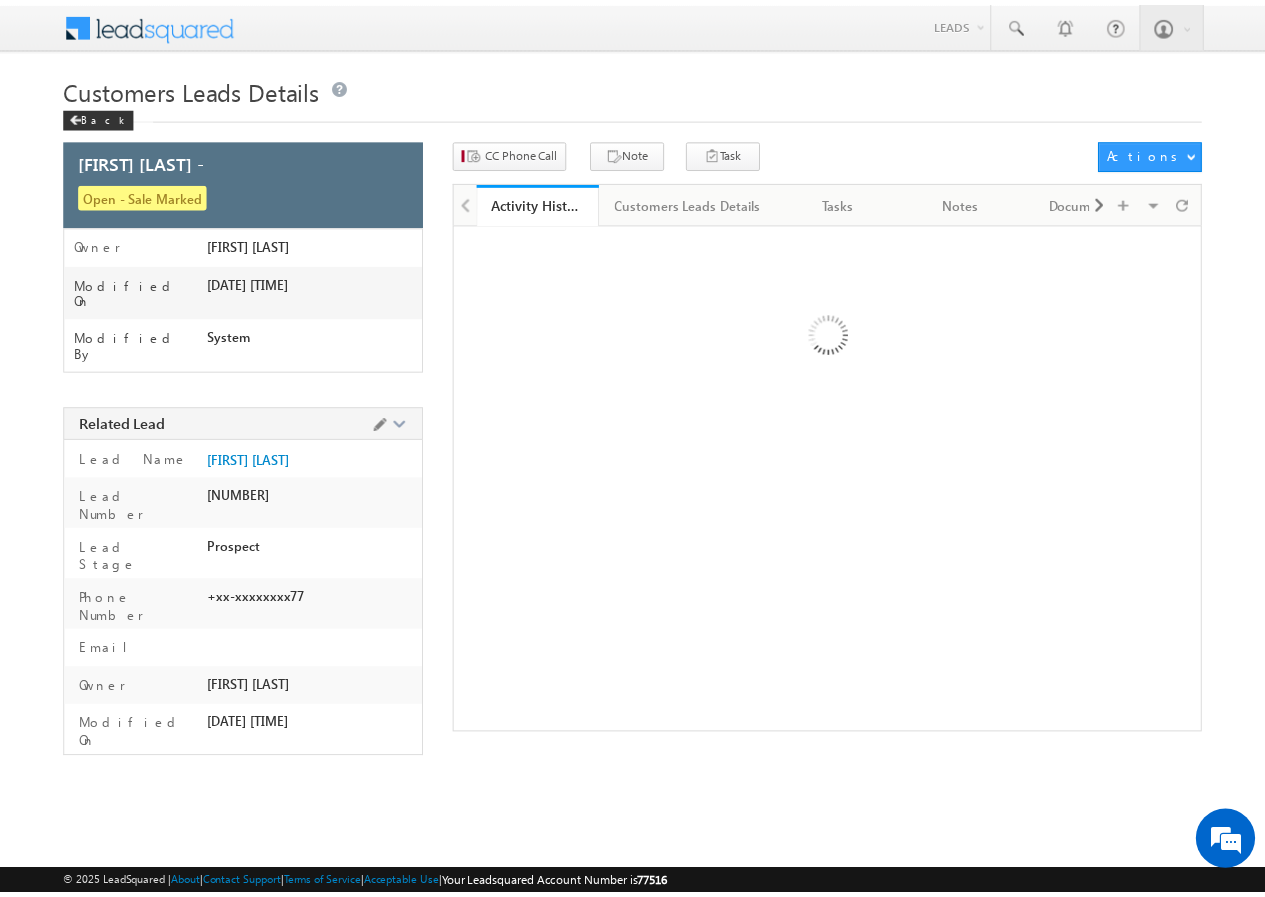 scroll, scrollTop: 0, scrollLeft: 0, axis: both 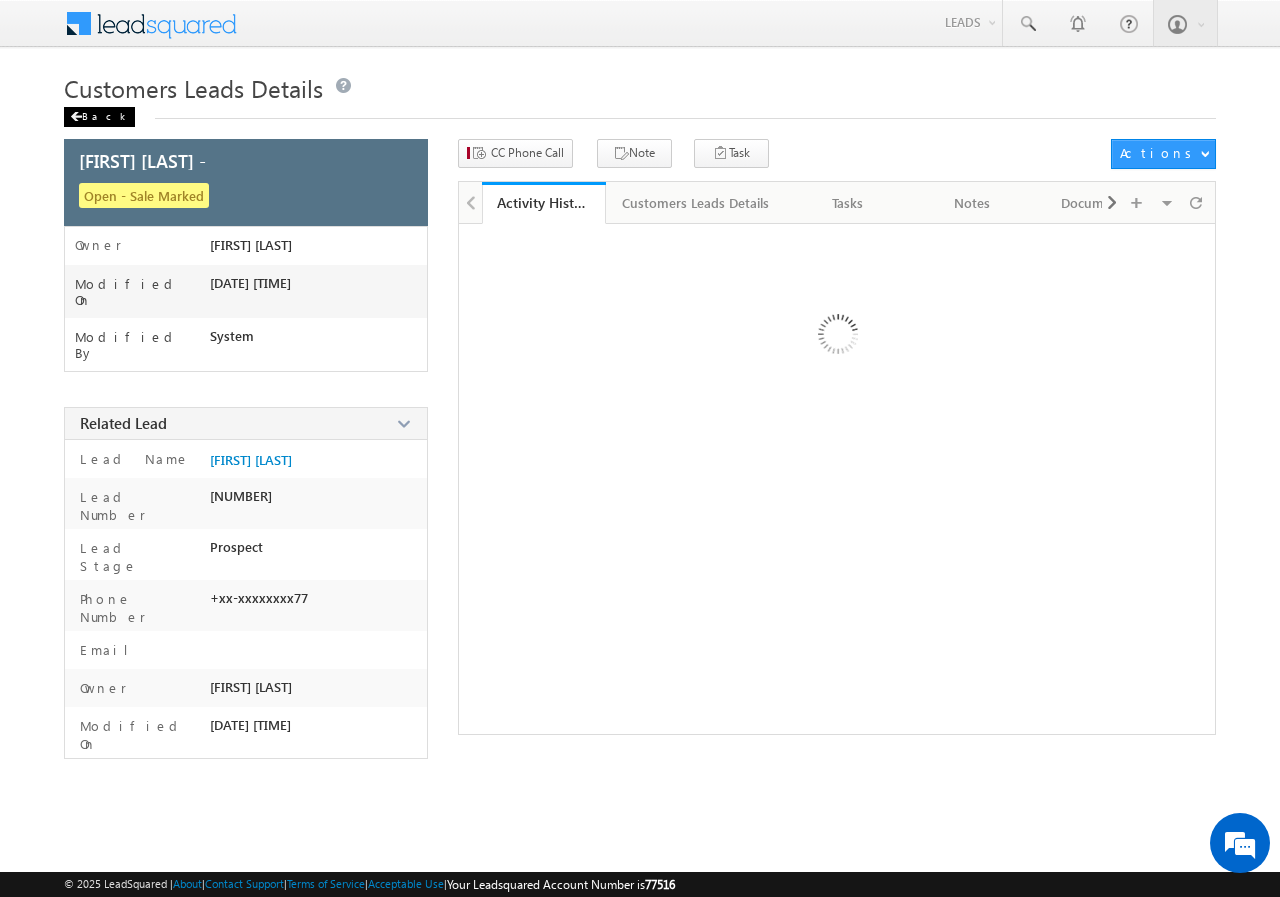 click at bounding box center [76, 117] 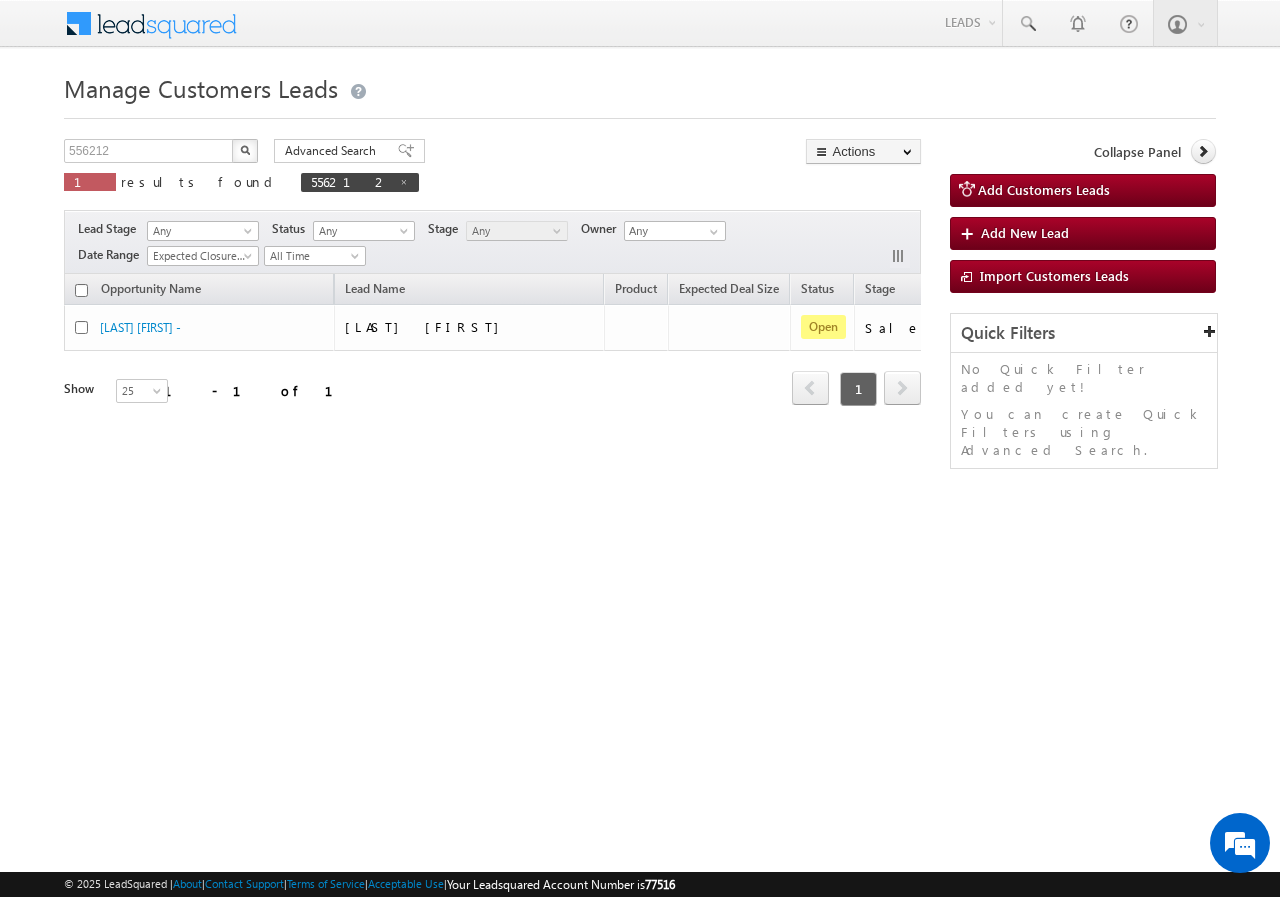 scroll, scrollTop: 0, scrollLeft: 0, axis: both 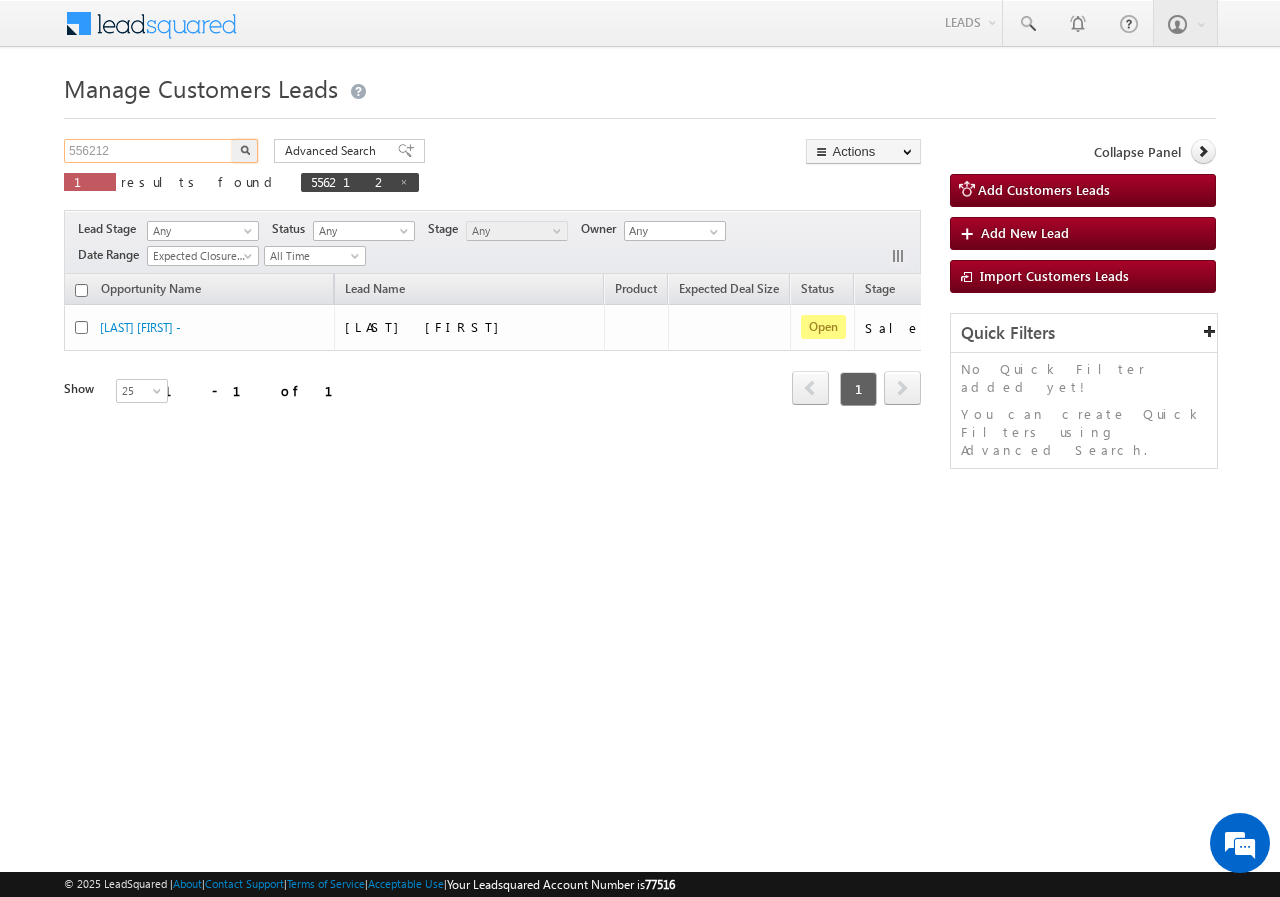 click on "556212" at bounding box center [149, 151] 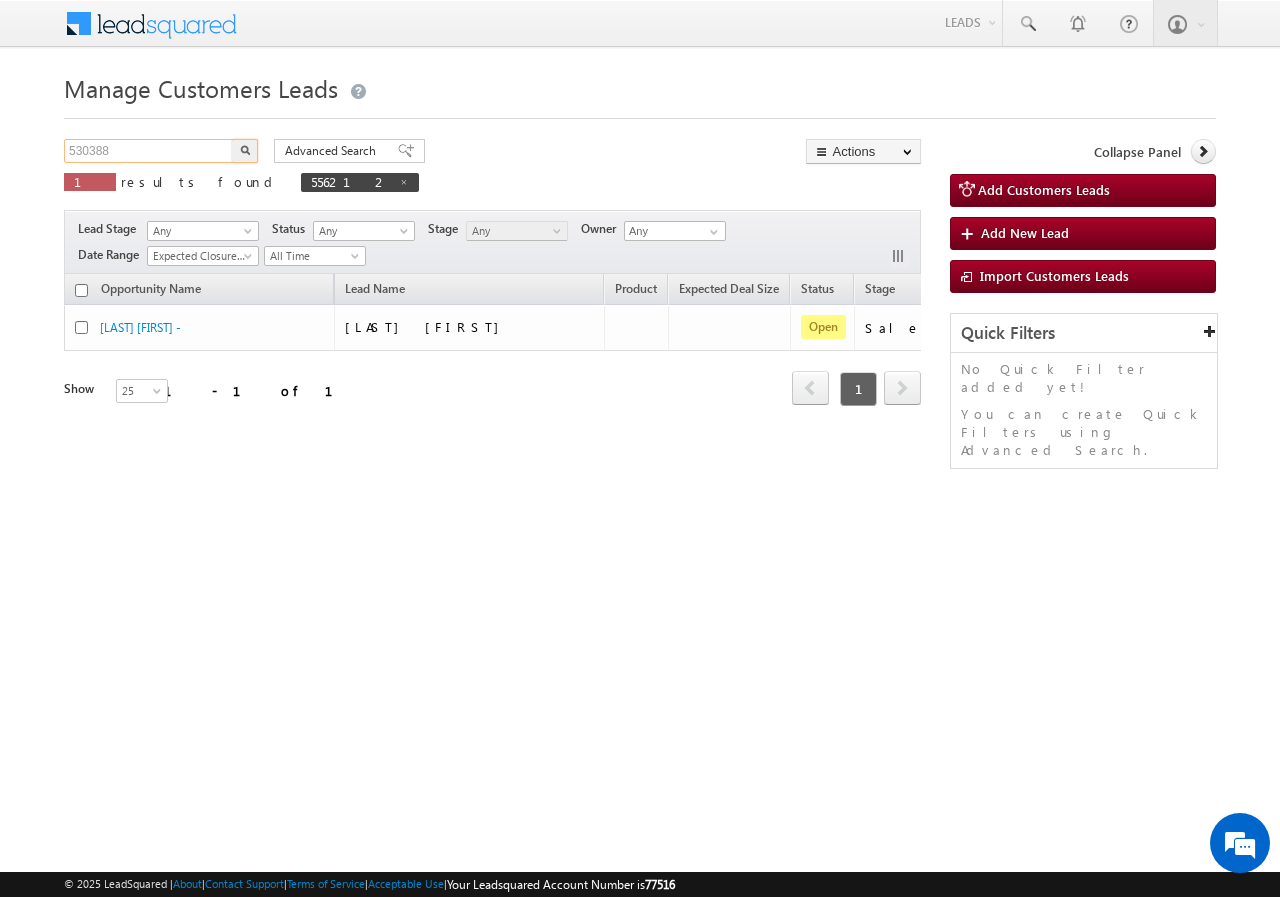 type on "530388" 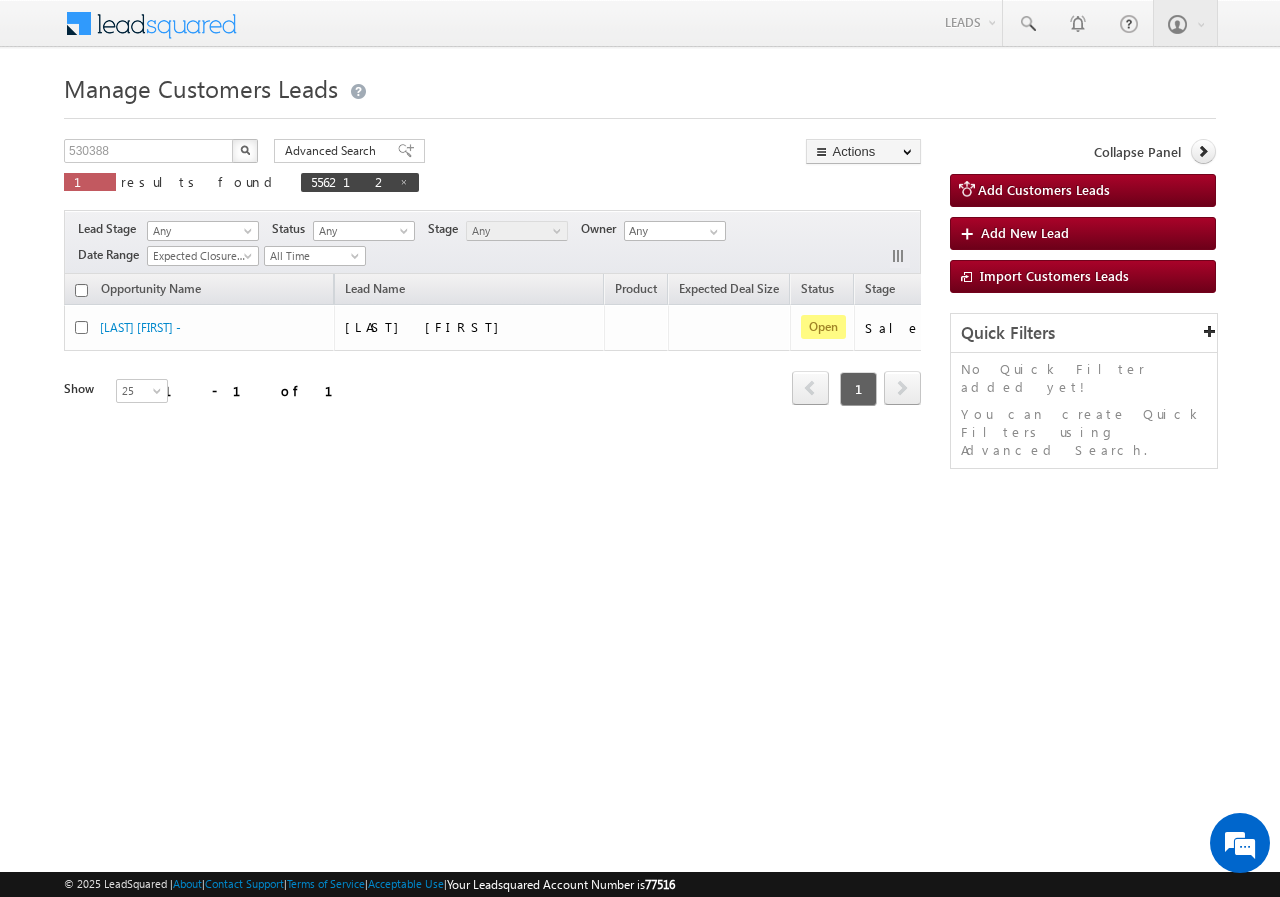 click at bounding box center [245, 150] 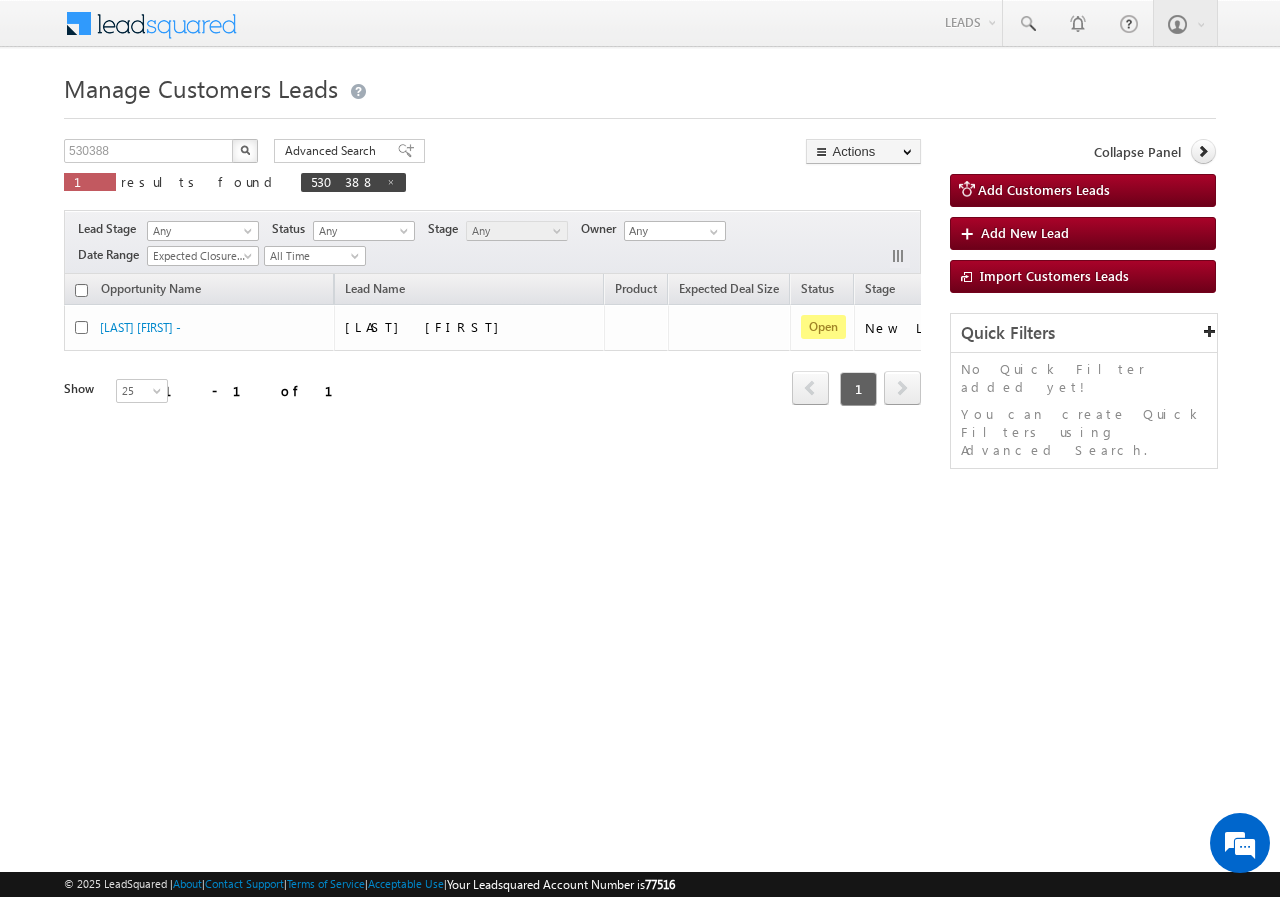 scroll, scrollTop: 0, scrollLeft: 0, axis: both 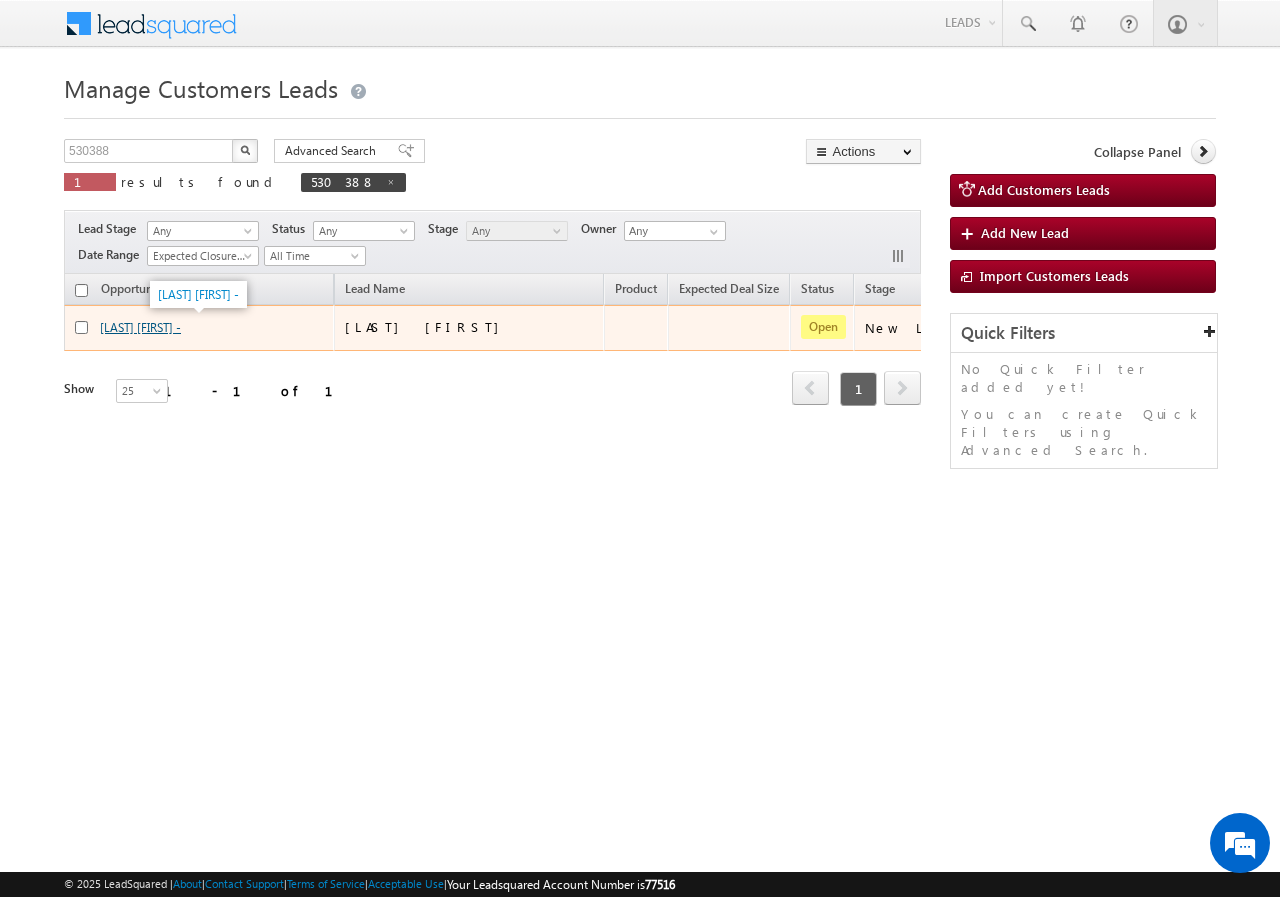 click on "[LAST] [FIRST] -" at bounding box center [140, 327] 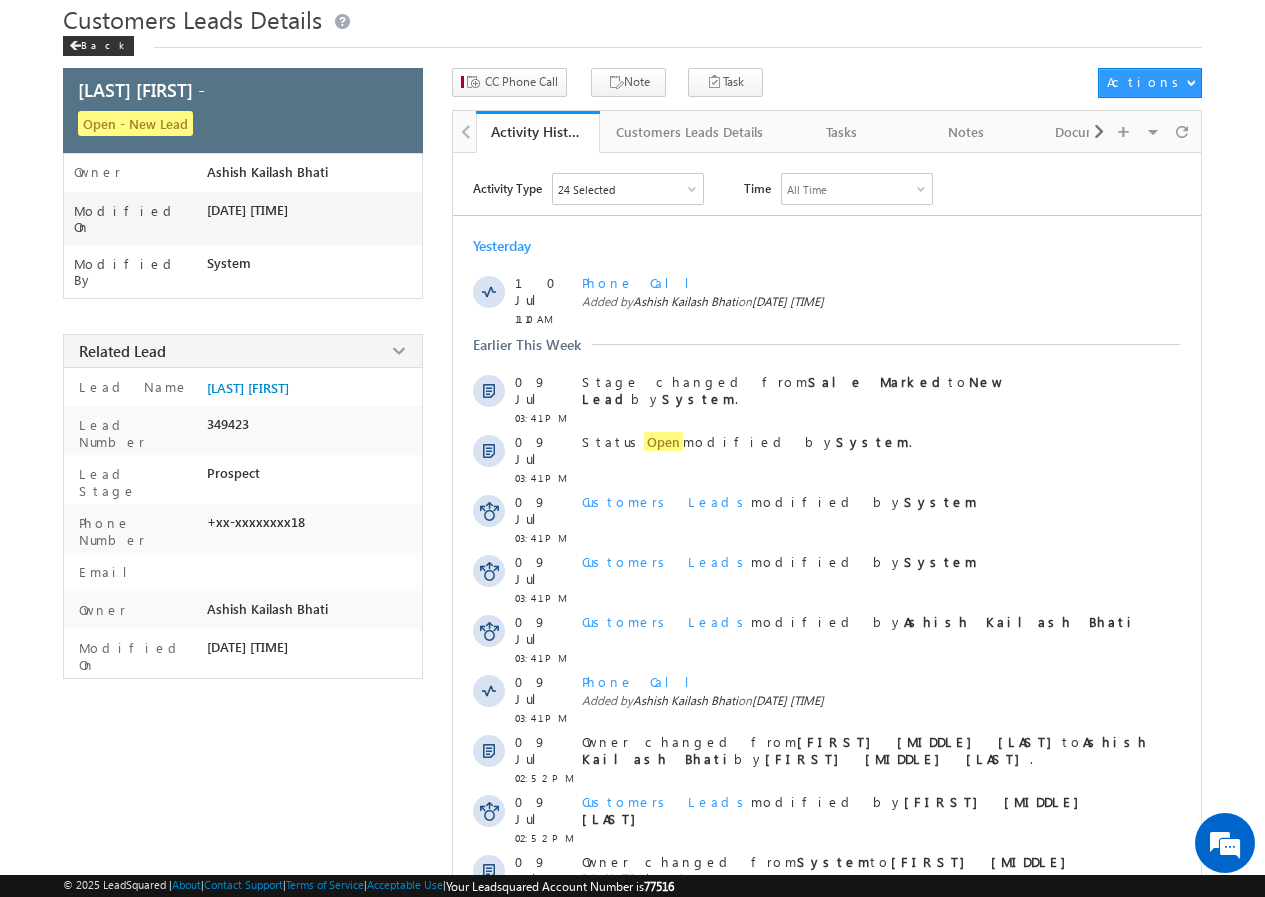 scroll, scrollTop: 100, scrollLeft: 0, axis: vertical 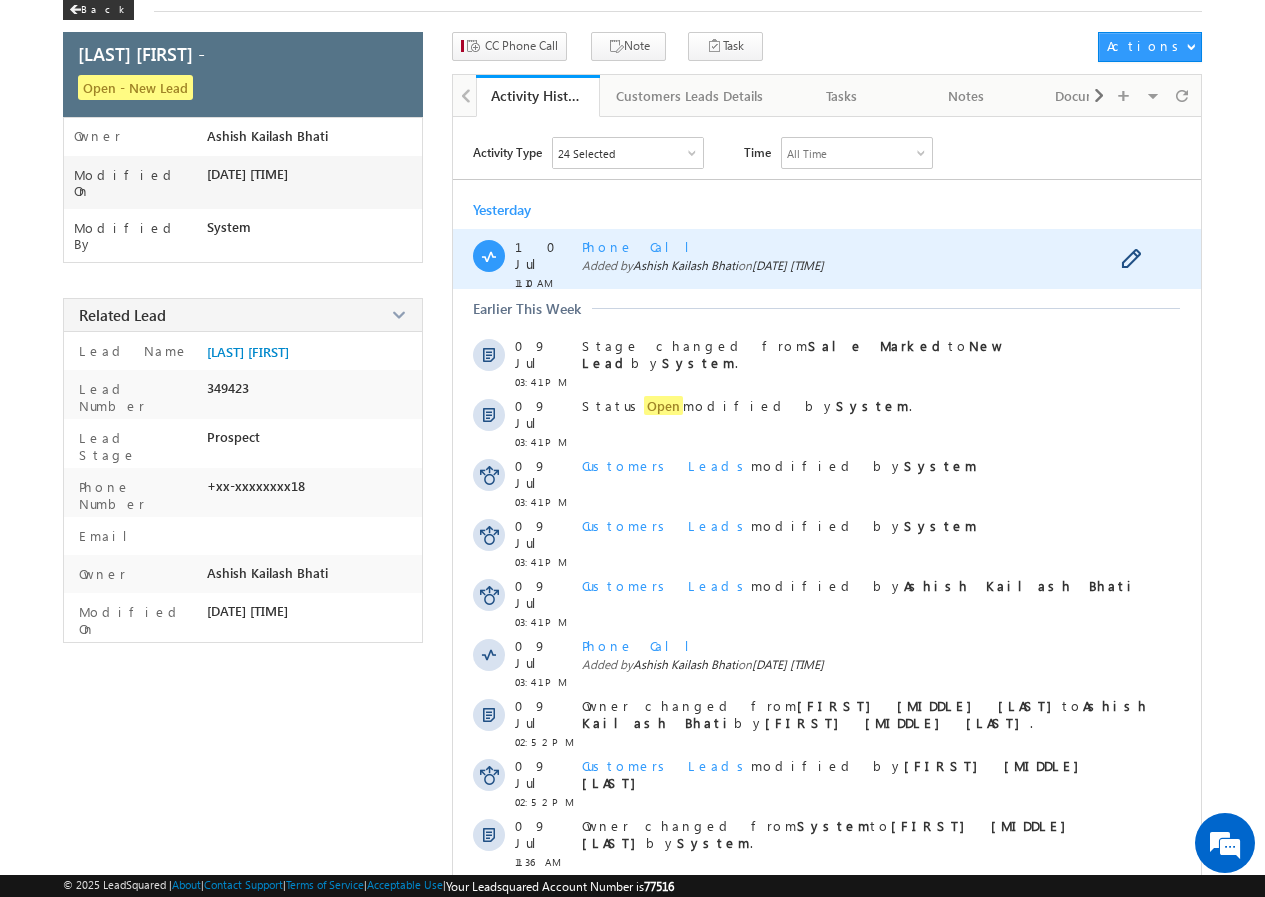 click on "Phone Call" at bounding box center (643, 246) 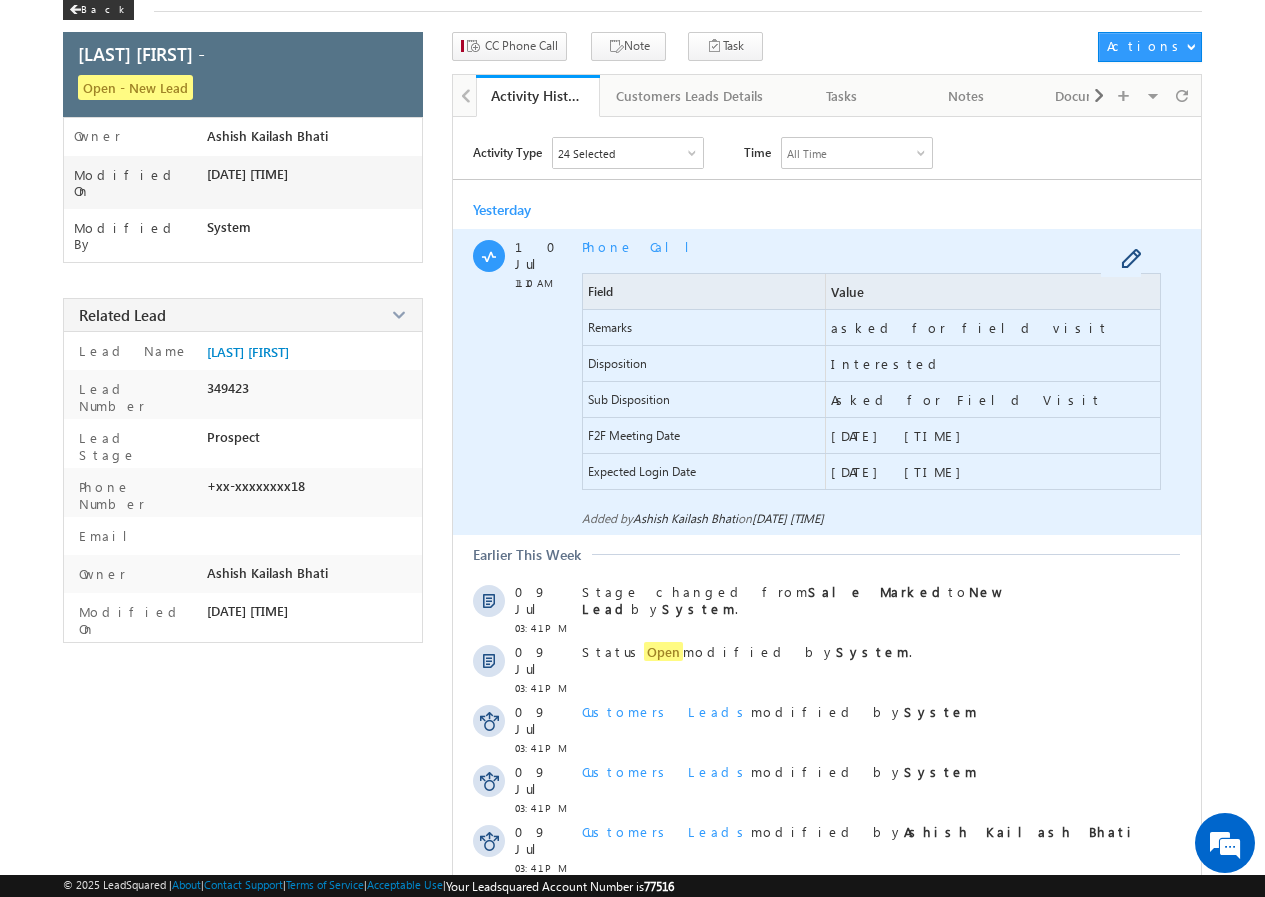 scroll, scrollTop: 200, scrollLeft: 0, axis: vertical 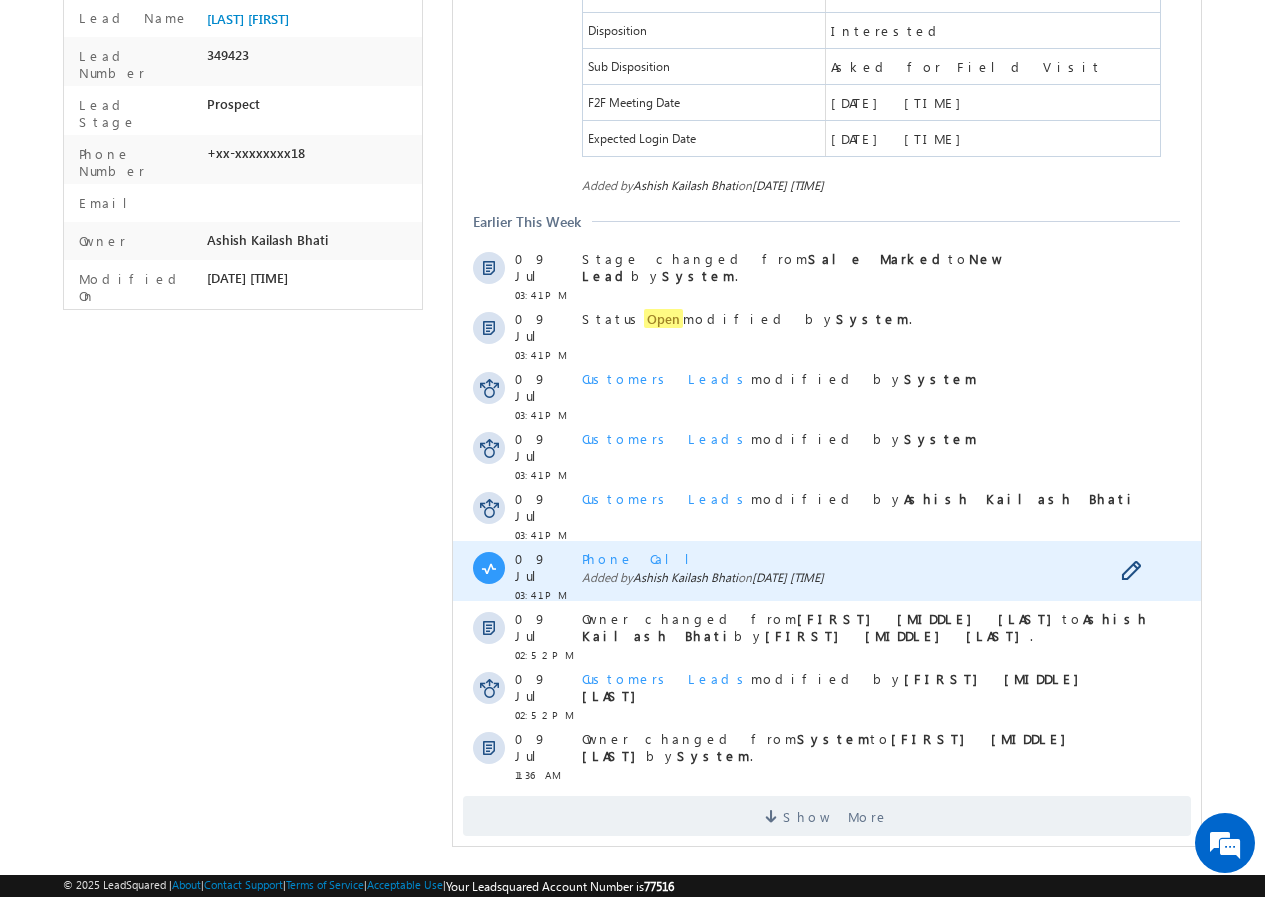 click on "Phone Call" at bounding box center [643, 558] 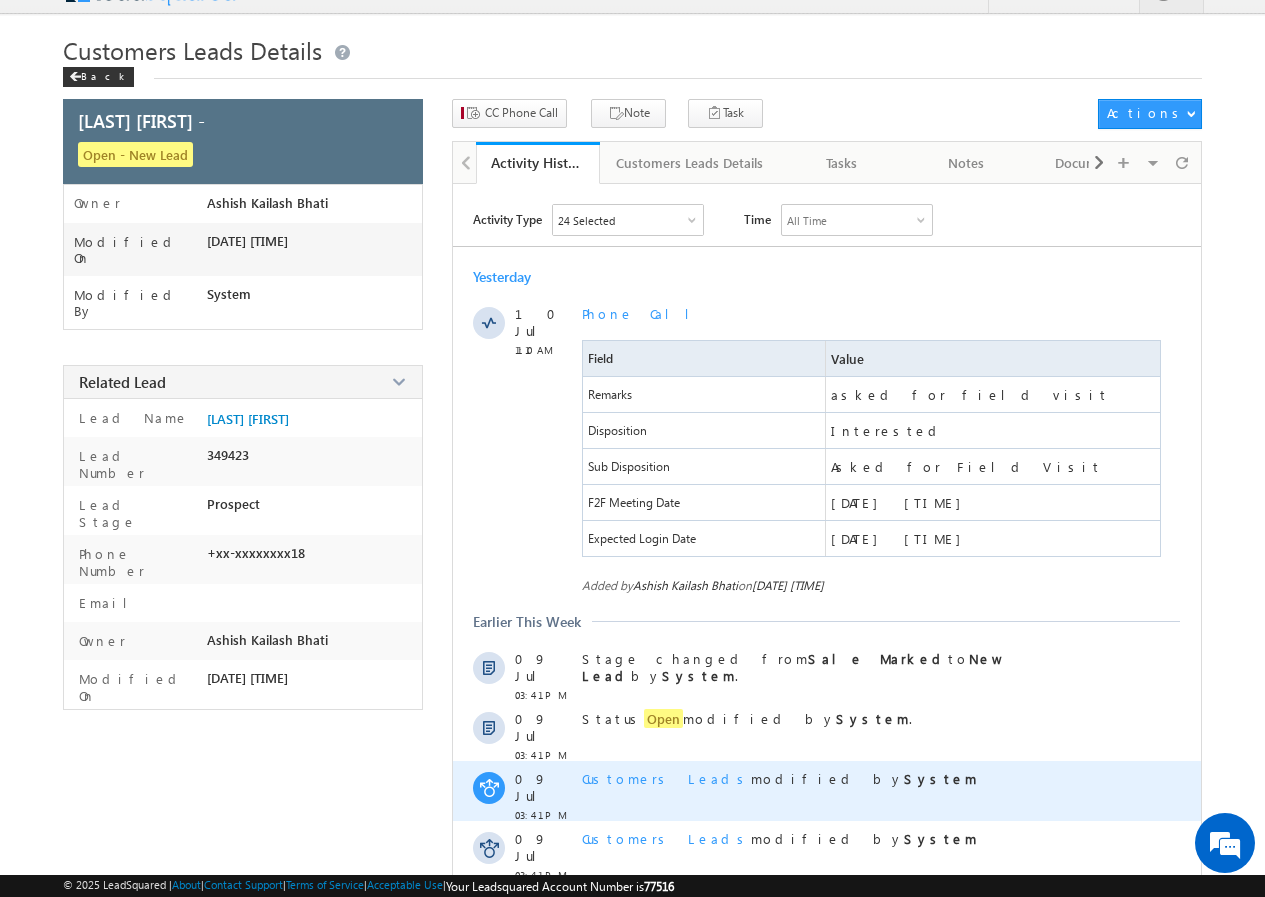 scroll, scrollTop: 0, scrollLeft: 0, axis: both 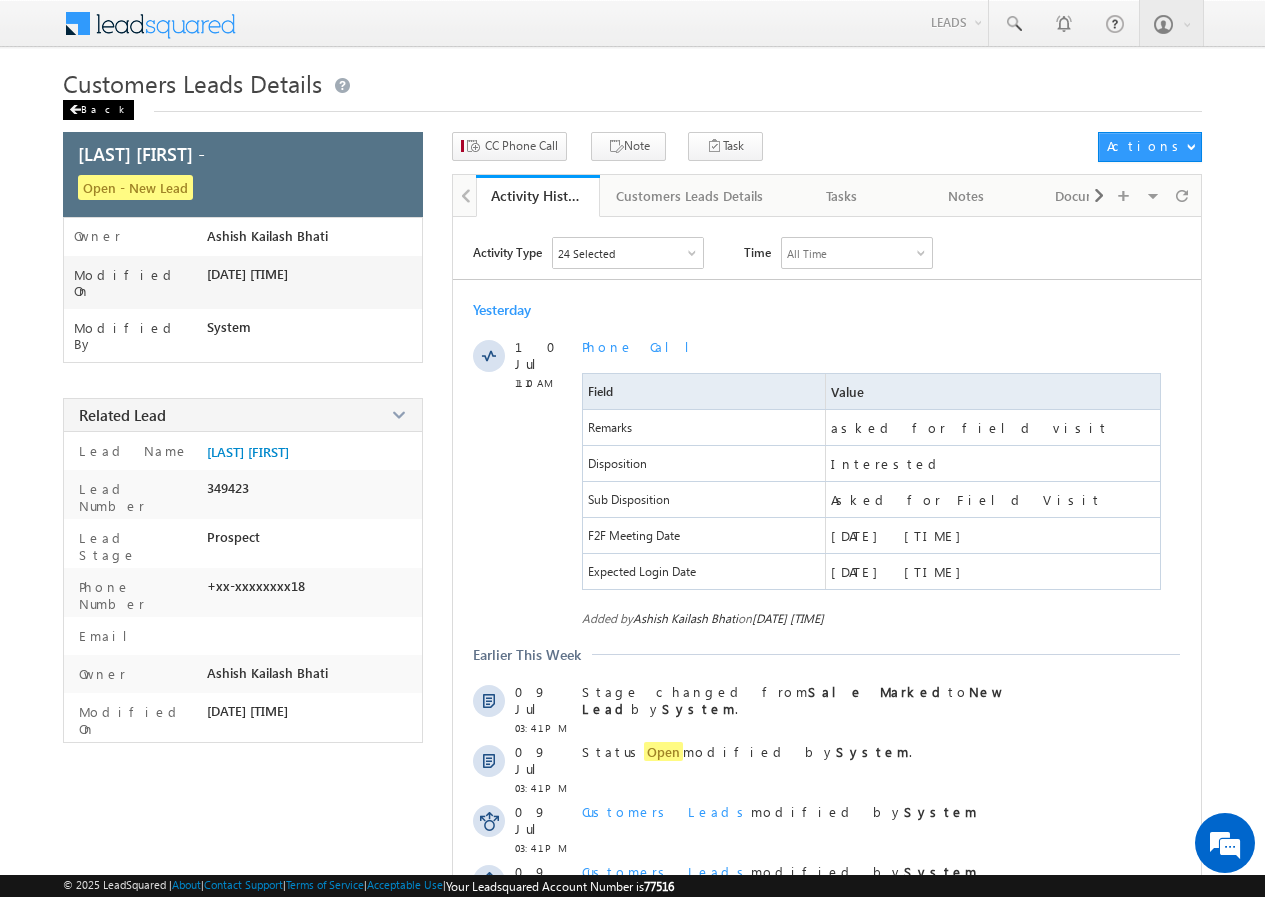 click on "Back" at bounding box center (98, 110) 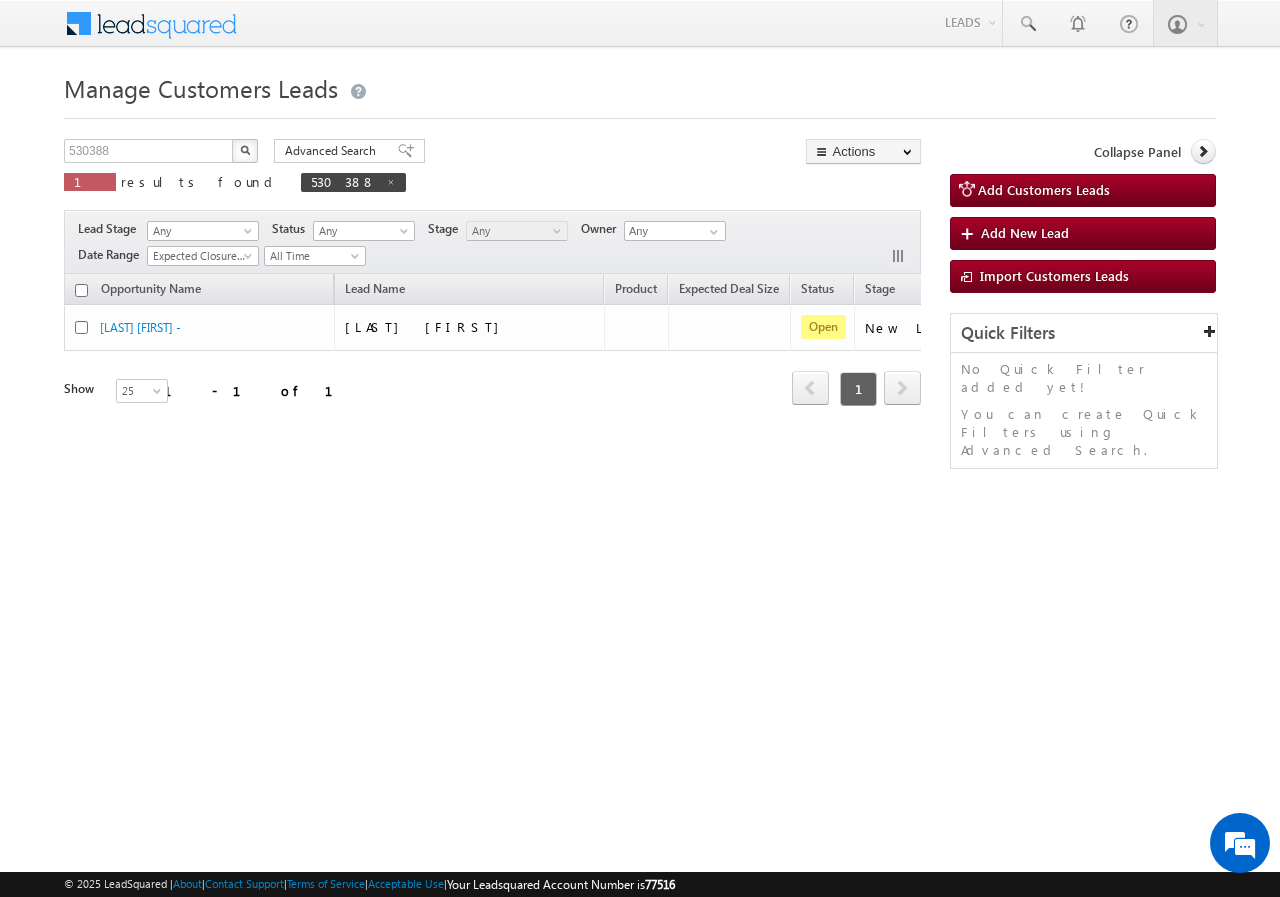 scroll, scrollTop: 0, scrollLeft: 0, axis: both 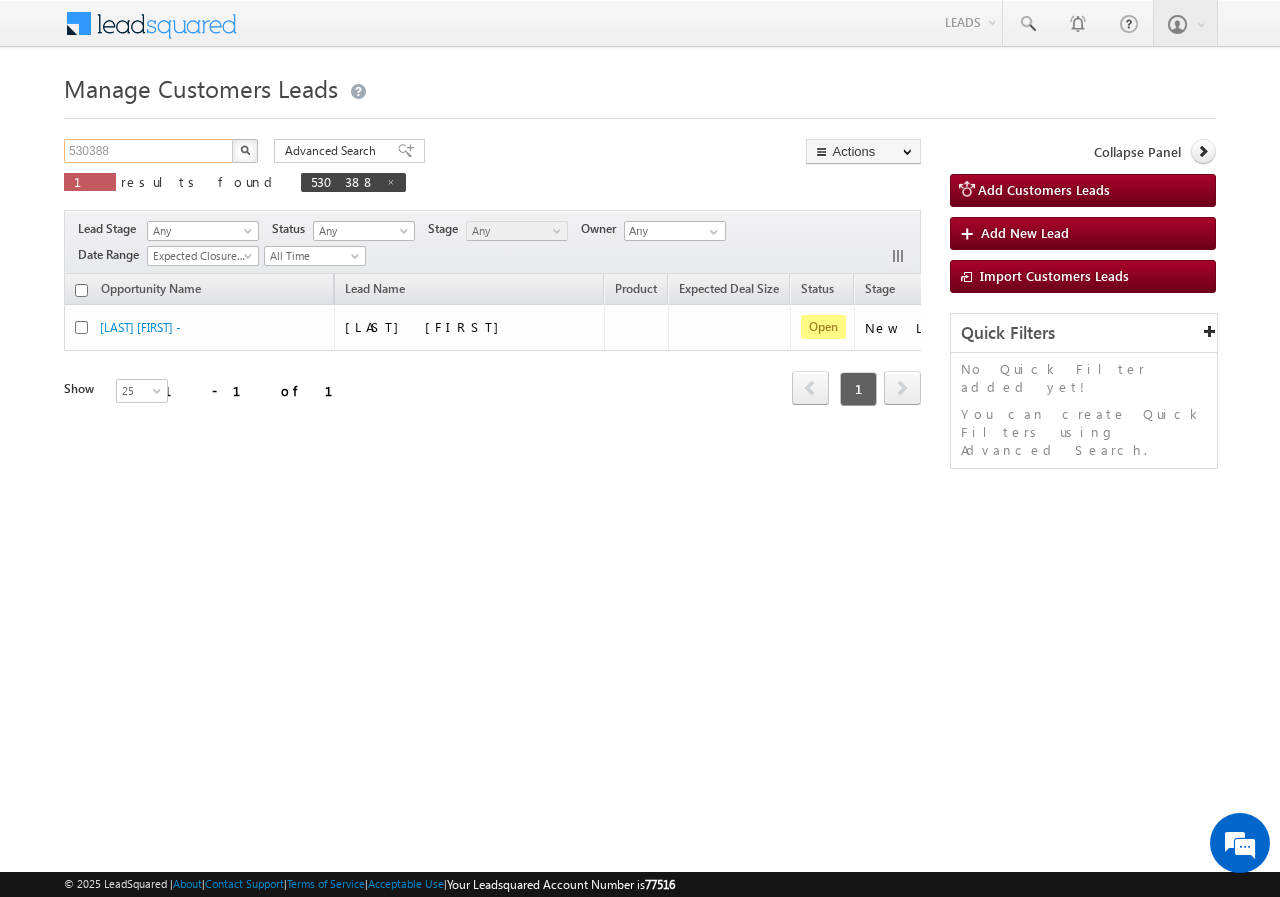 click on "530388" at bounding box center (149, 151) 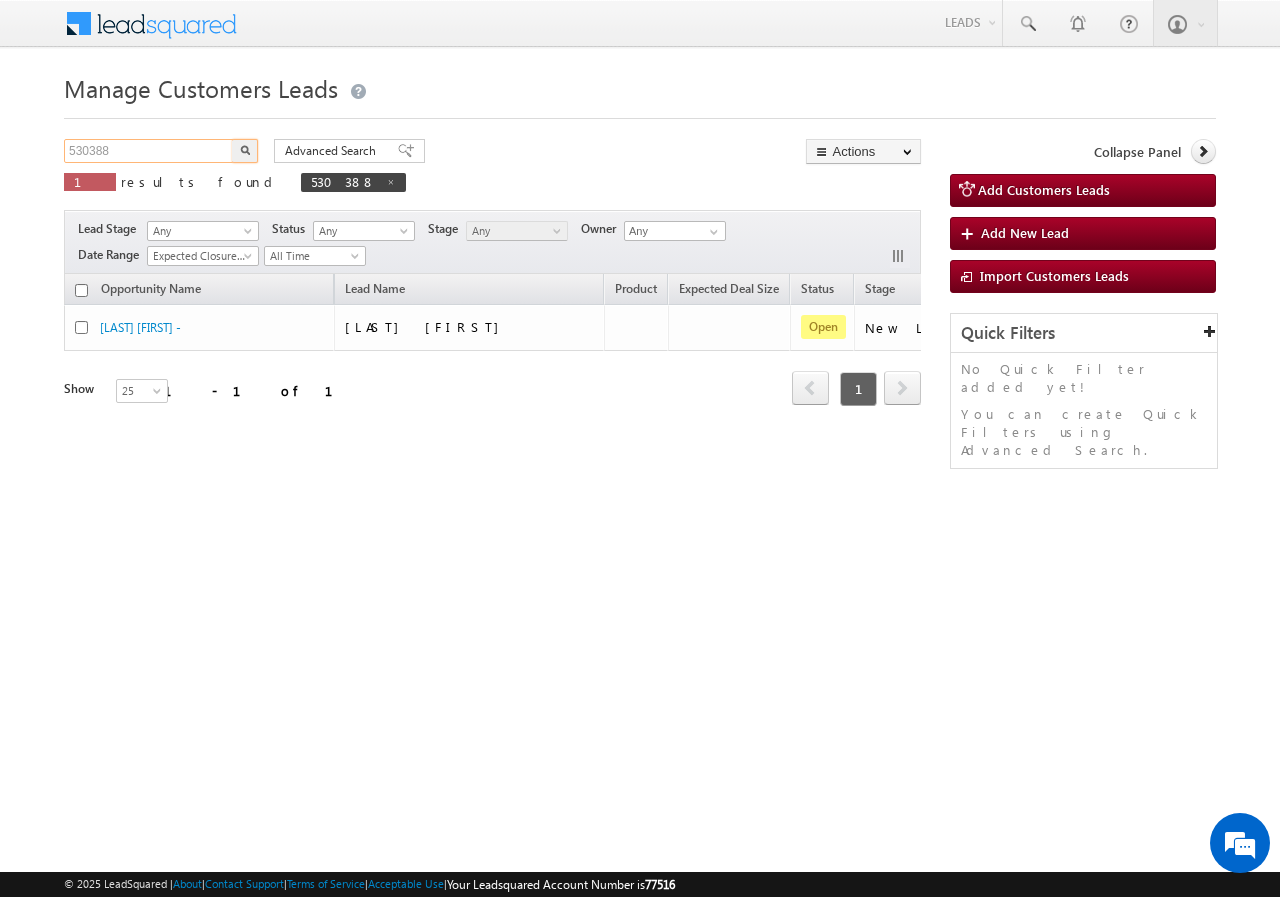 click on "530388" at bounding box center [149, 151] 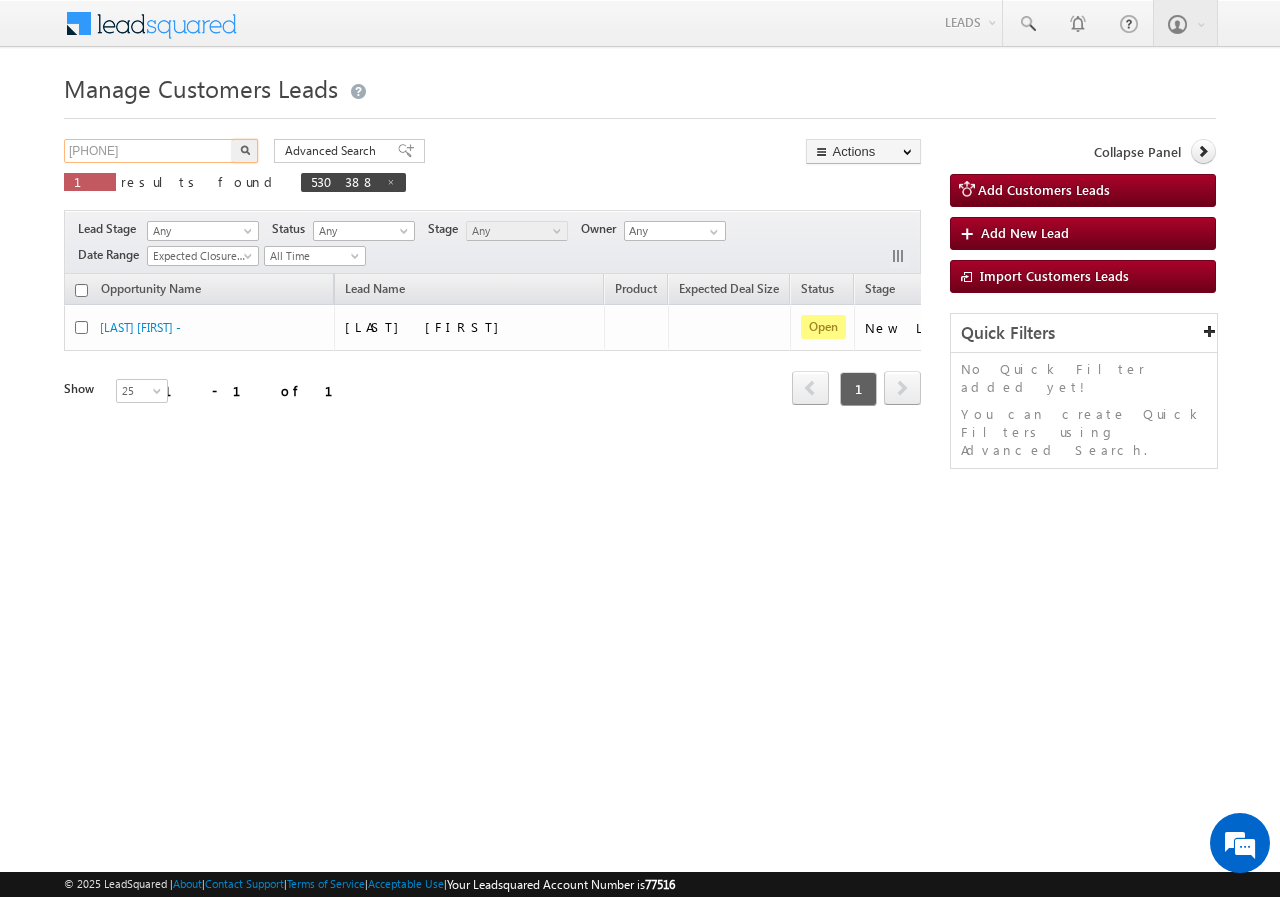 click on "9571121112" at bounding box center (149, 151) 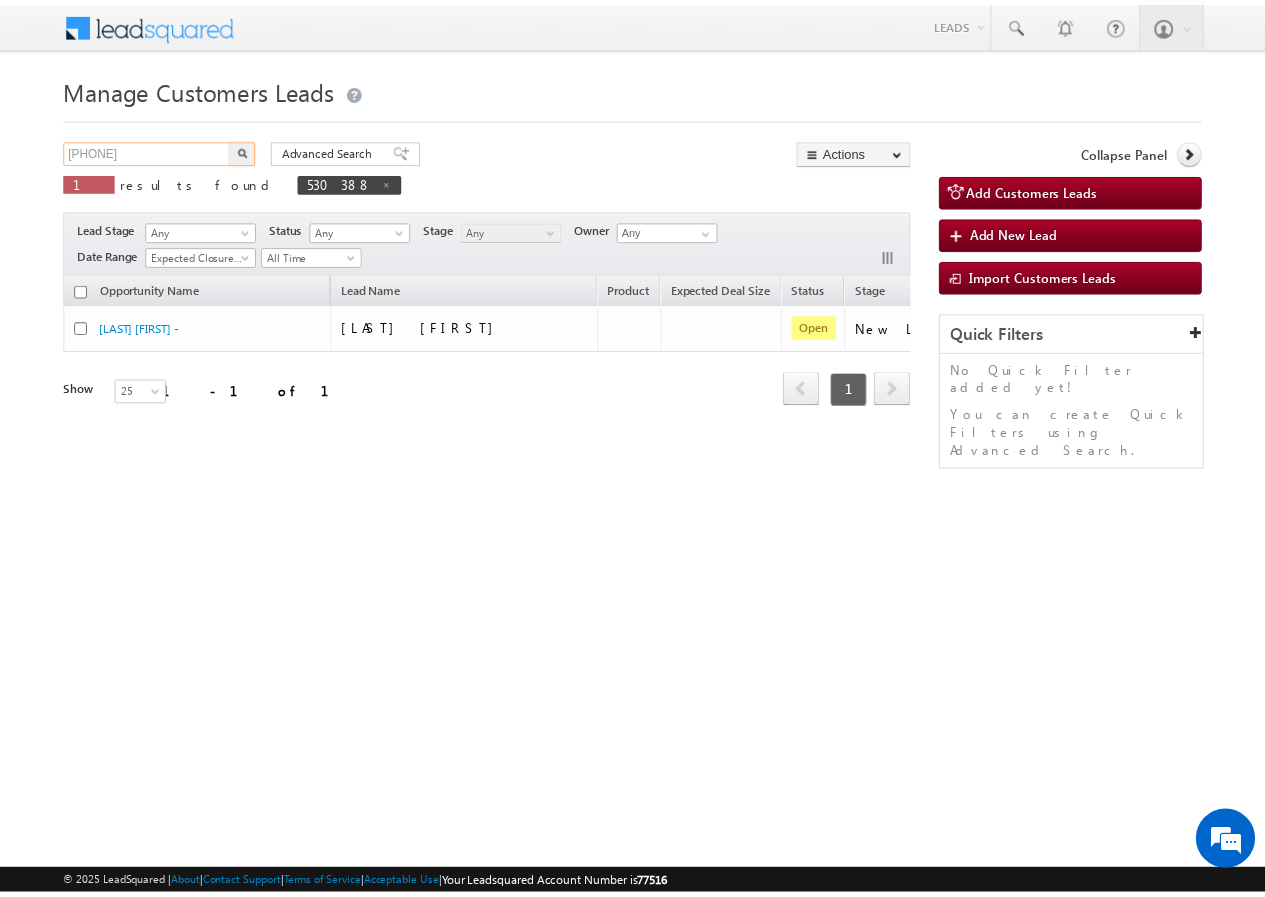 scroll, scrollTop: 0, scrollLeft: 0, axis: both 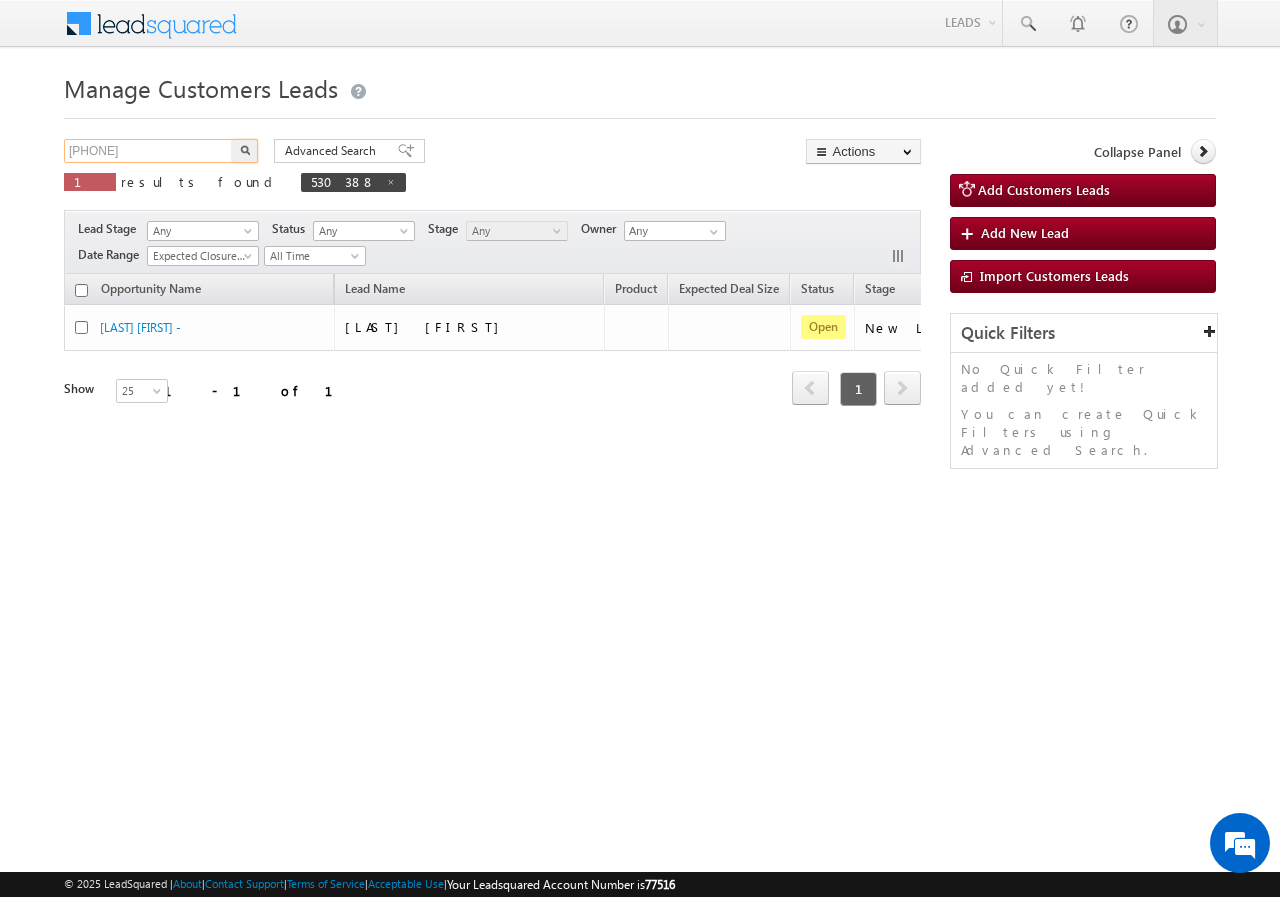 click on "9571121112" at bounding box center [149, 151] 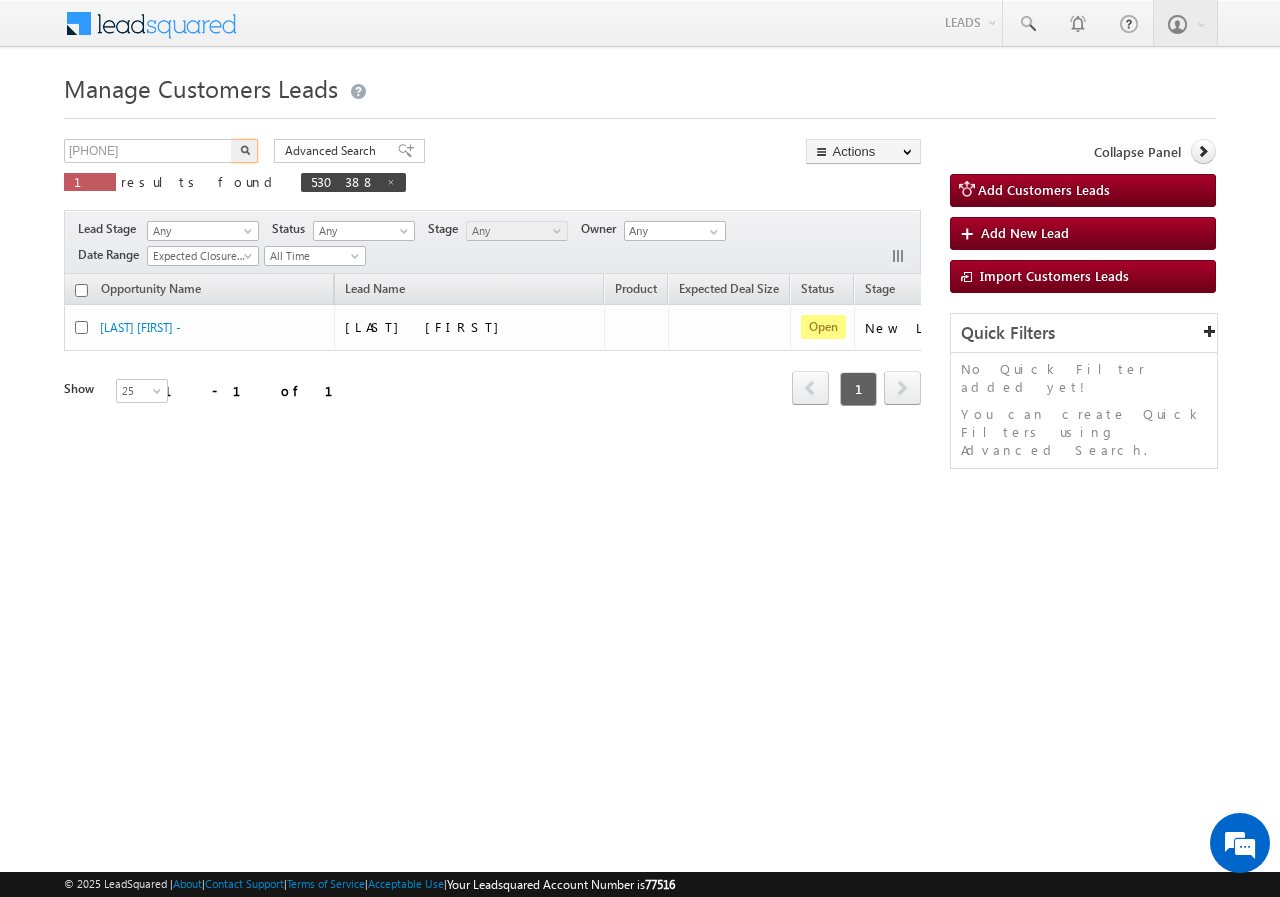 click at bounding box center (245, 151) 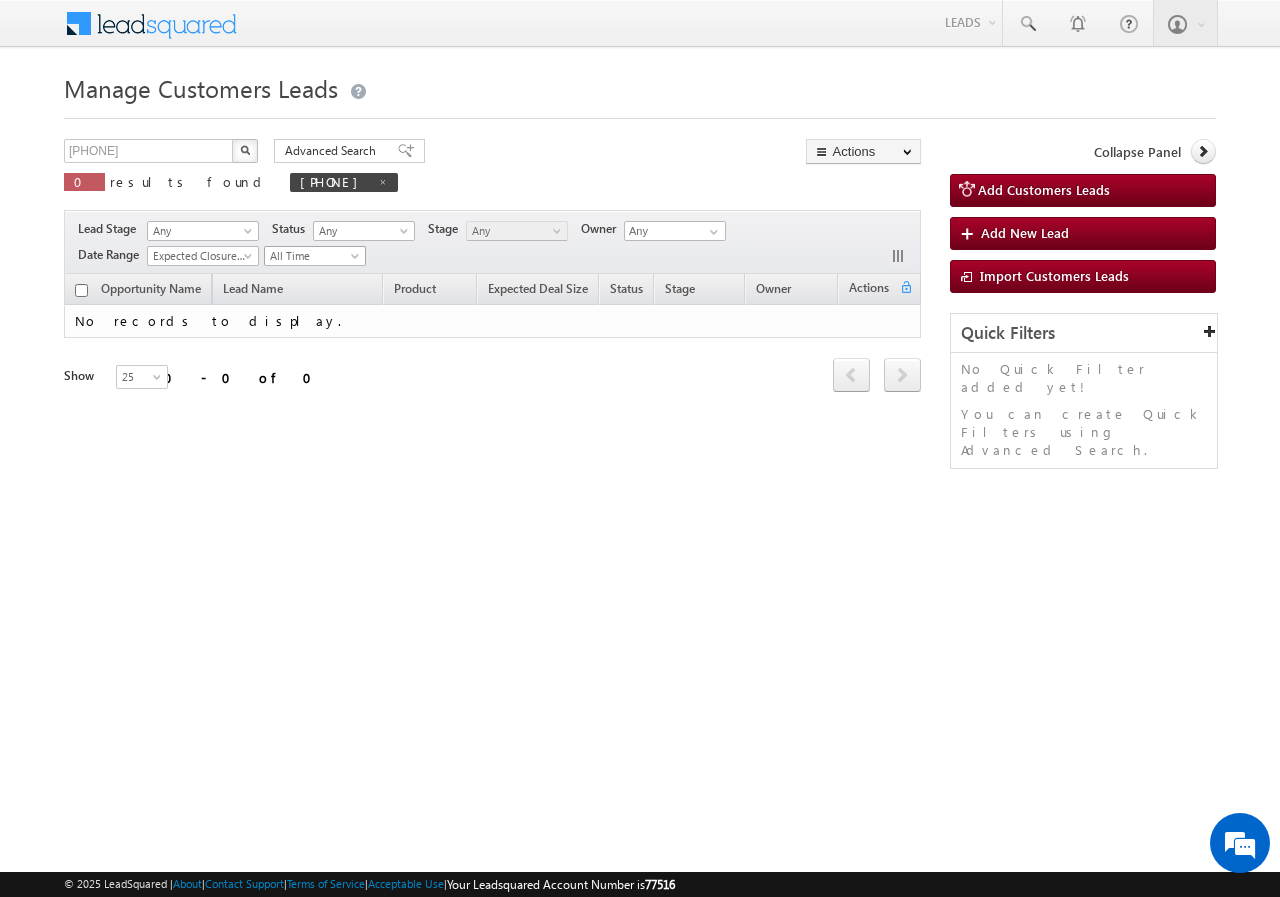 type 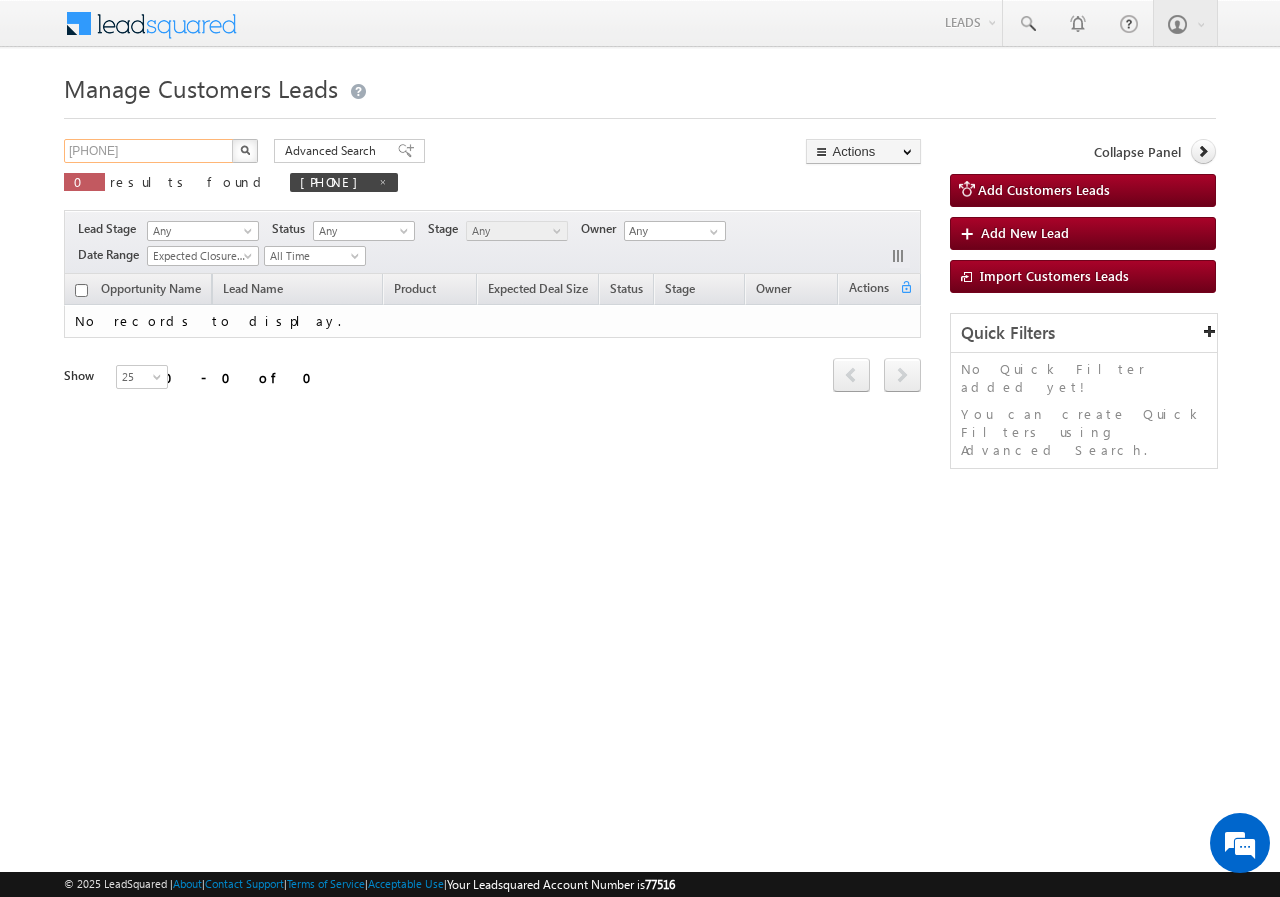 click on "9571121112" at bounding box center (149, 151) 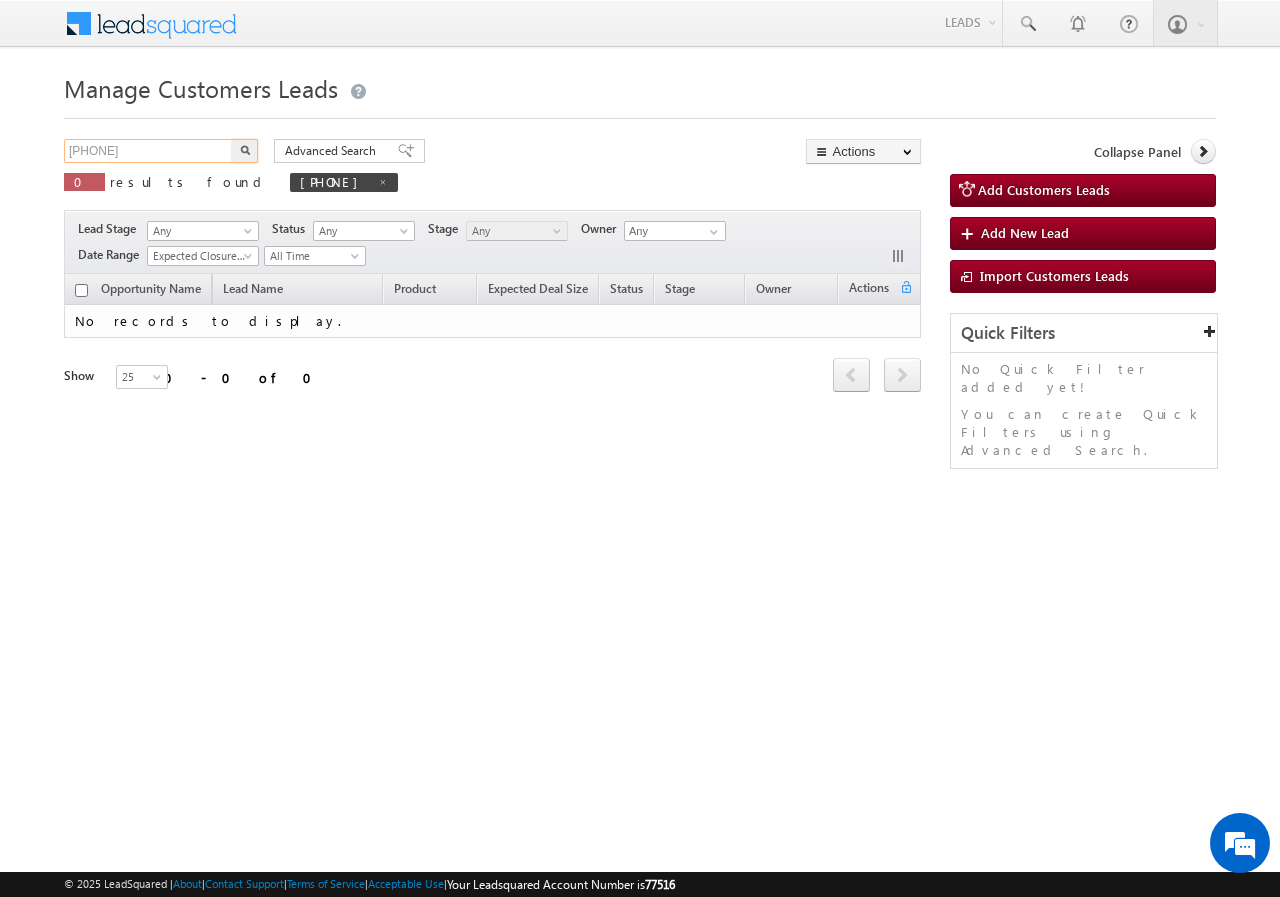 click on "9571121112" at bounding box center [149, 151] 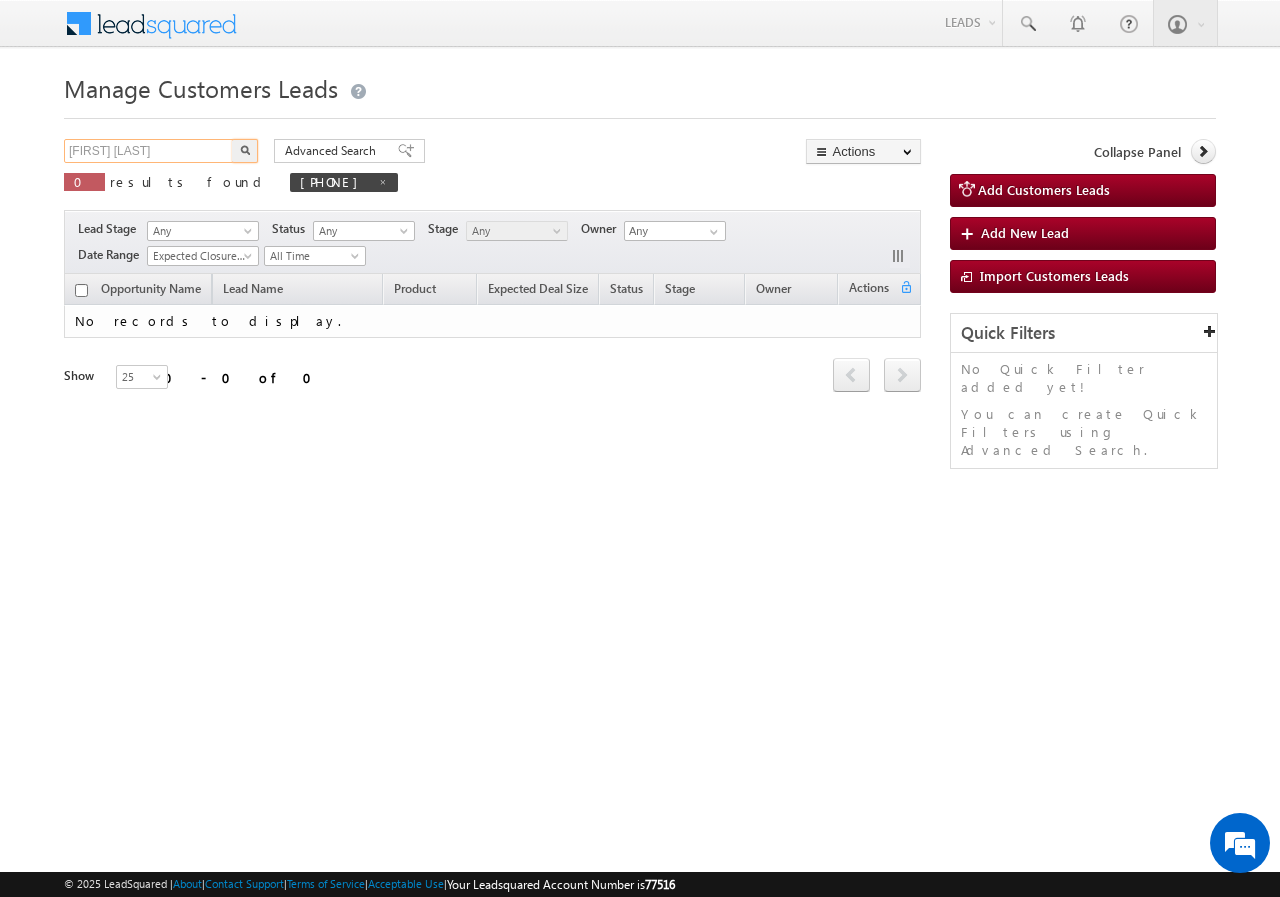 type on "RAVI KANT" 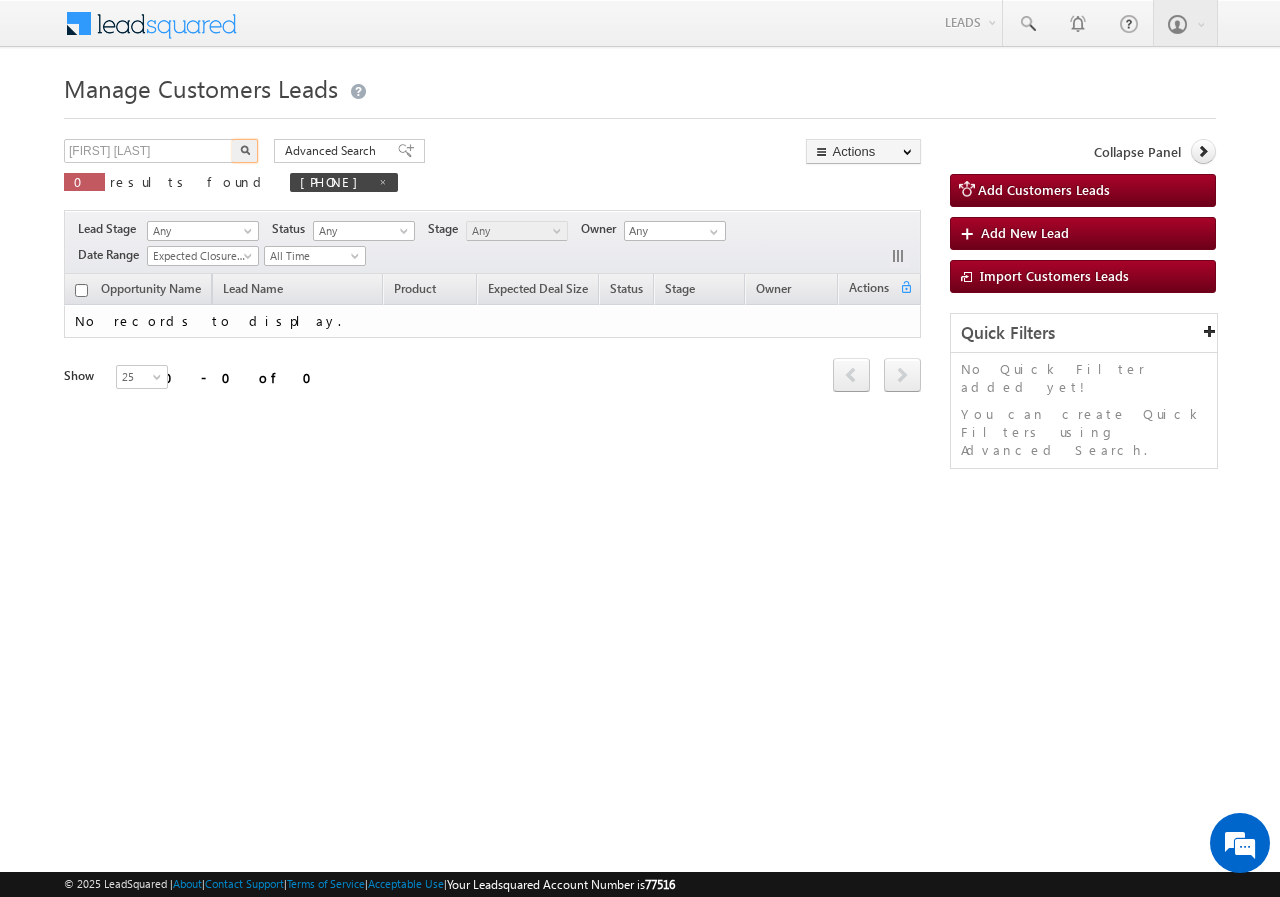 click at bounding box center (245, 151) 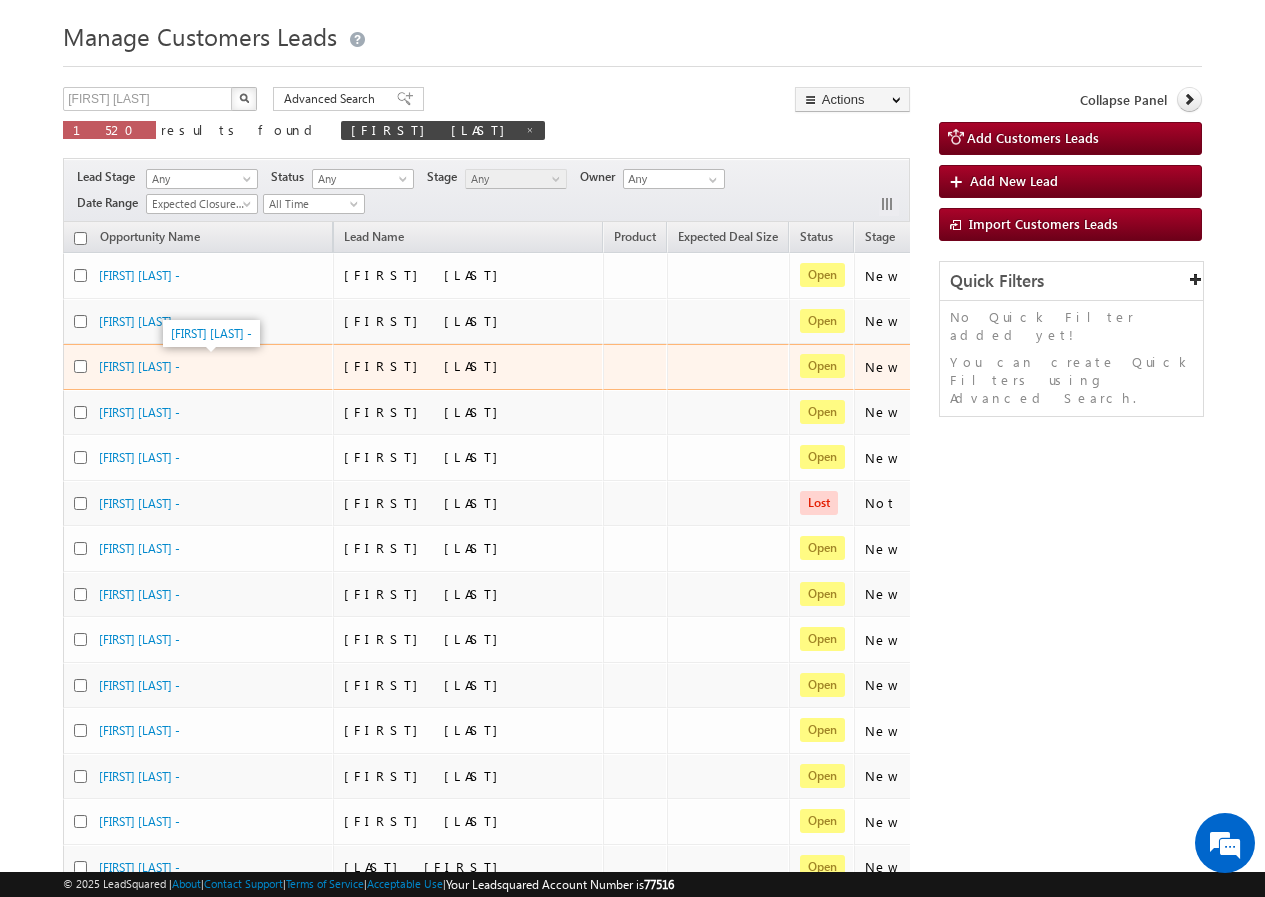 scroll, scrollTop: 21, scrollLeft: 0, axis: vertical 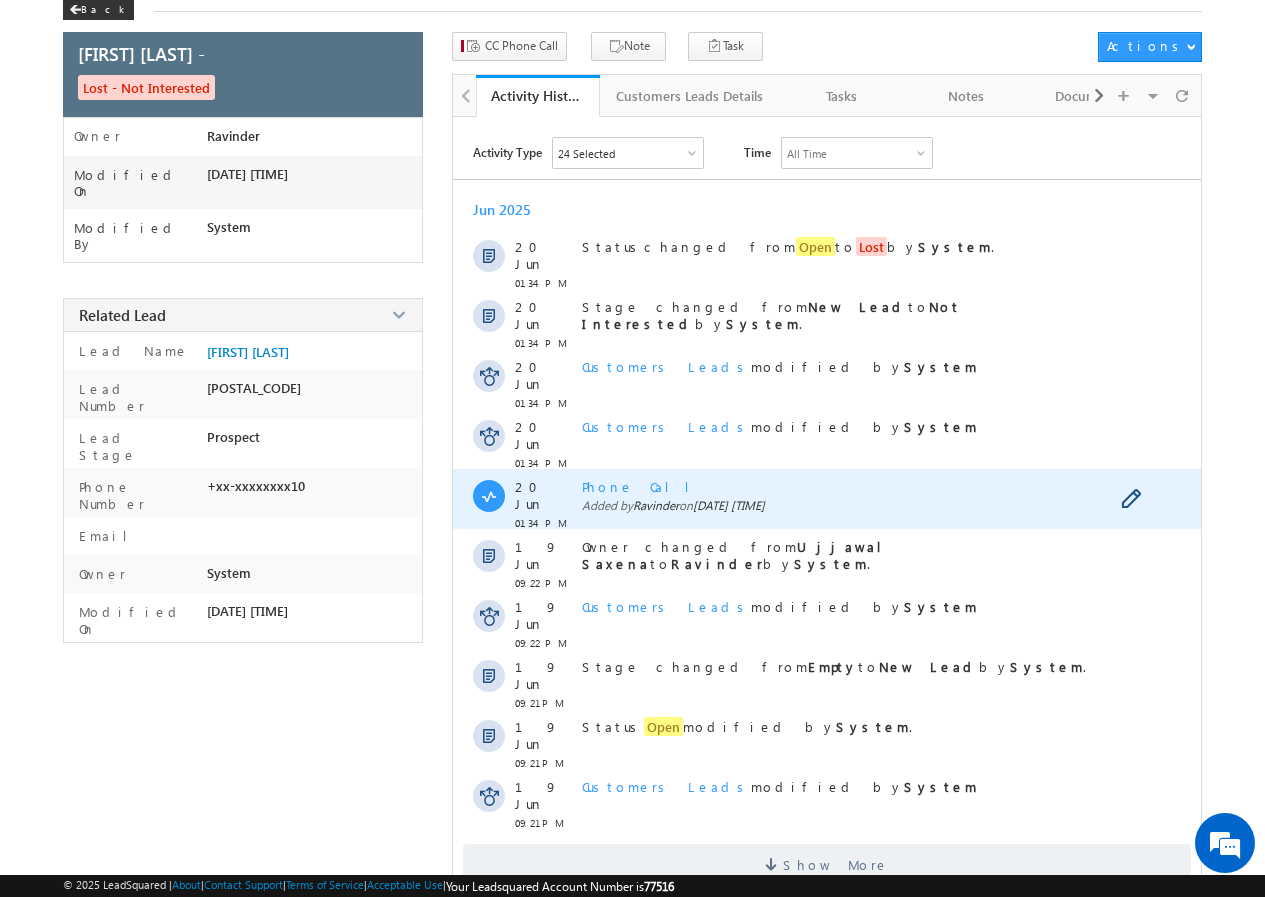 click on "Phone Call" at bounding box center [643, 486] 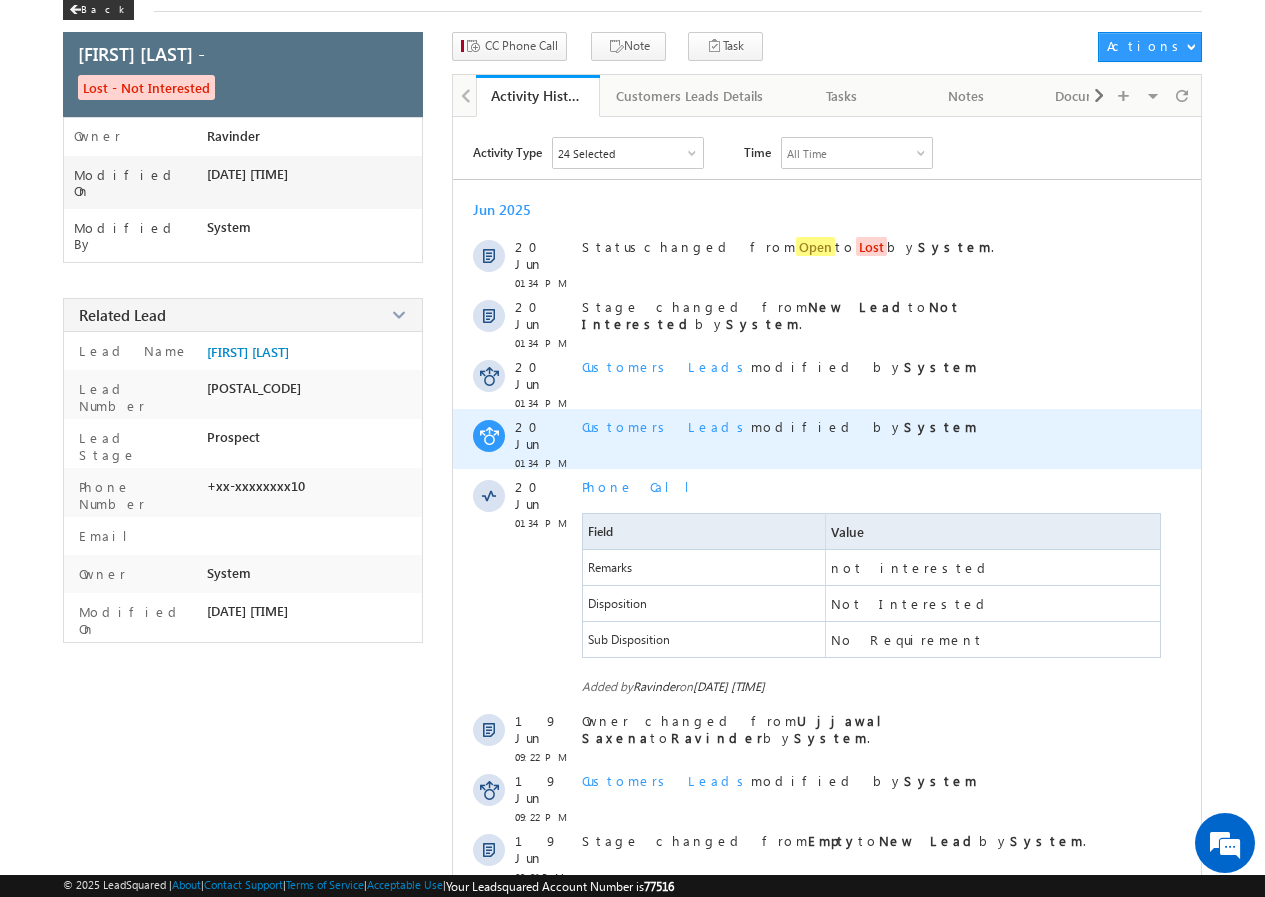 scroll, scrollTop: 0, scrollLeft: 0, axis: both 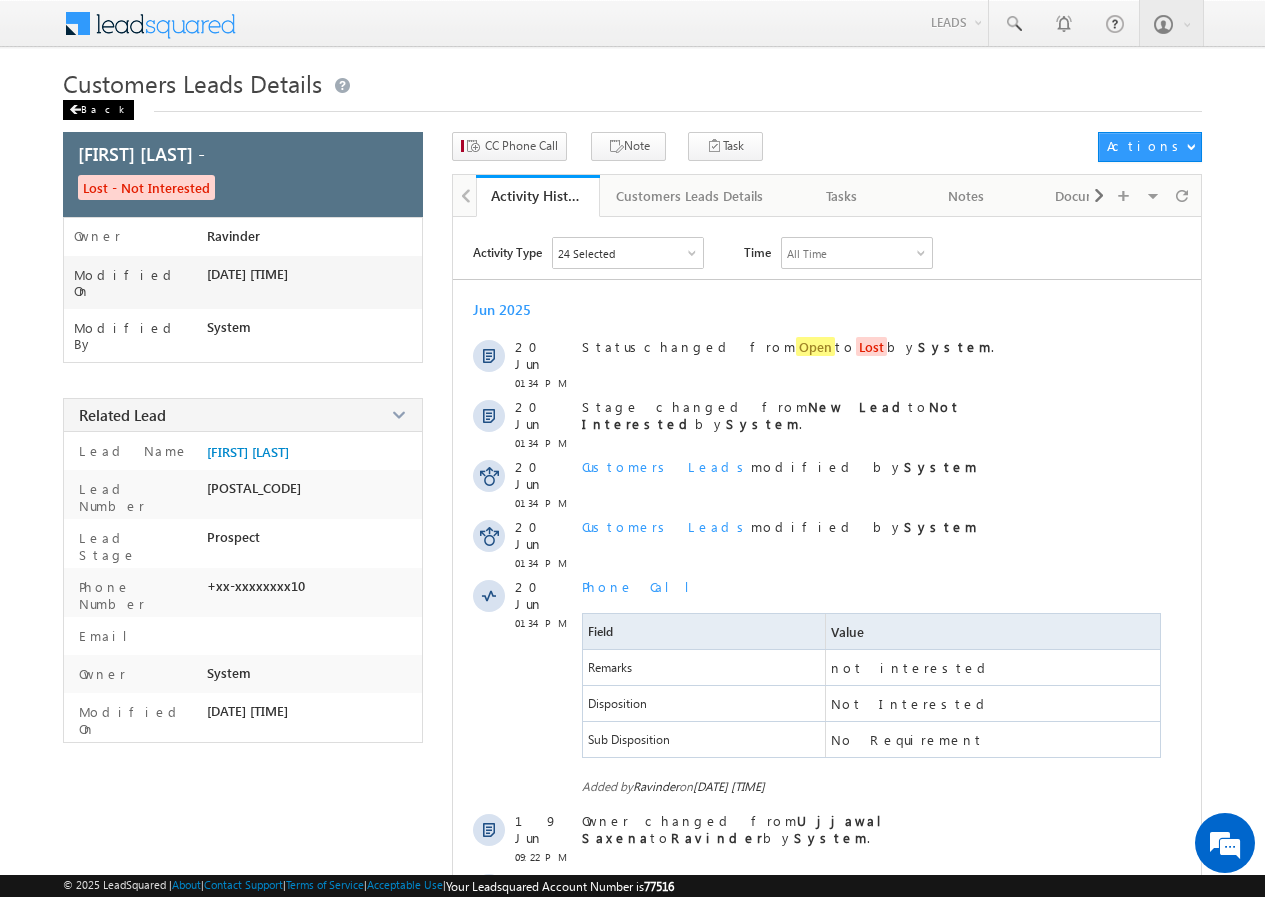 click at bounding box center (75, 110) 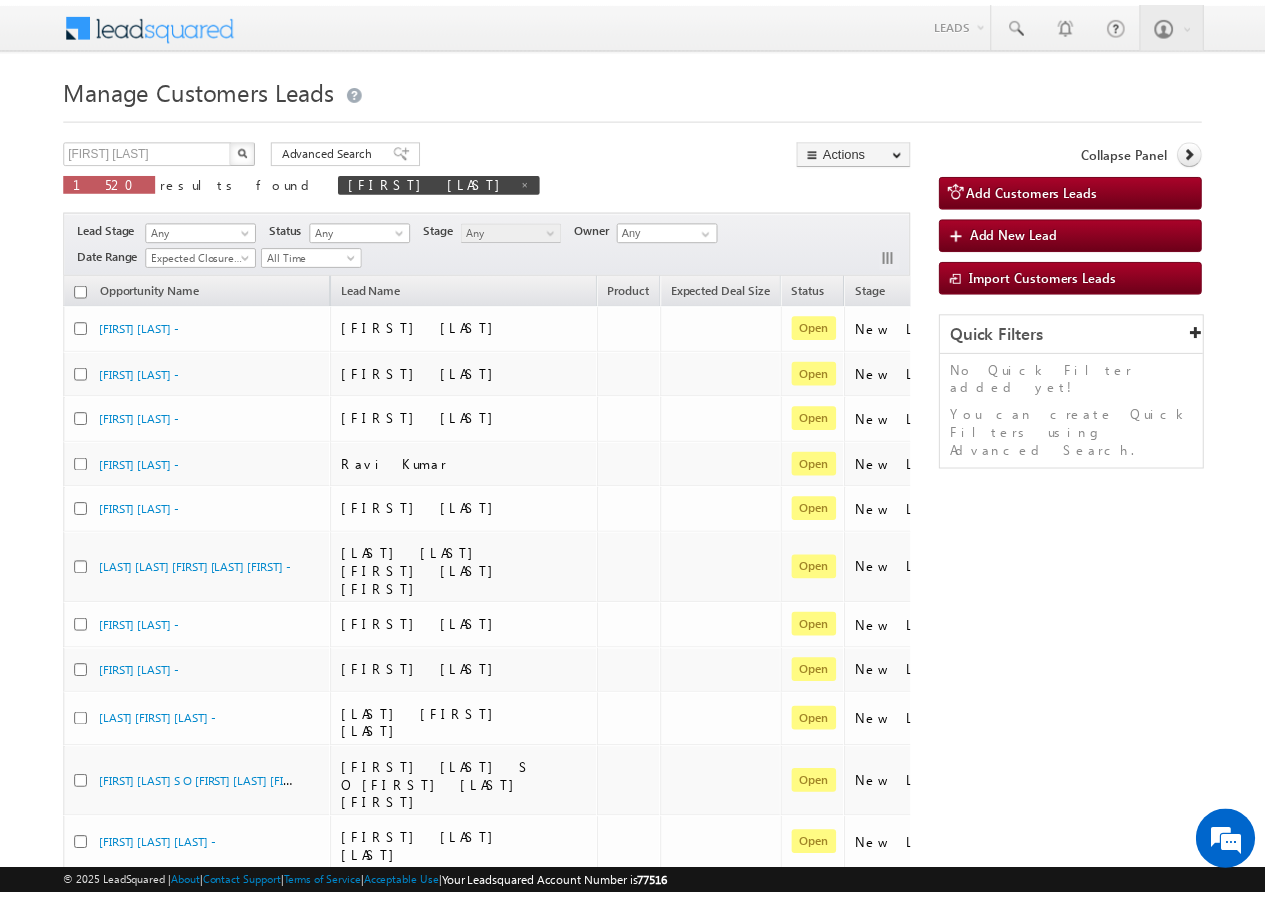 scroll, scrollTop: 0, scrollLeft: 0, axis: both 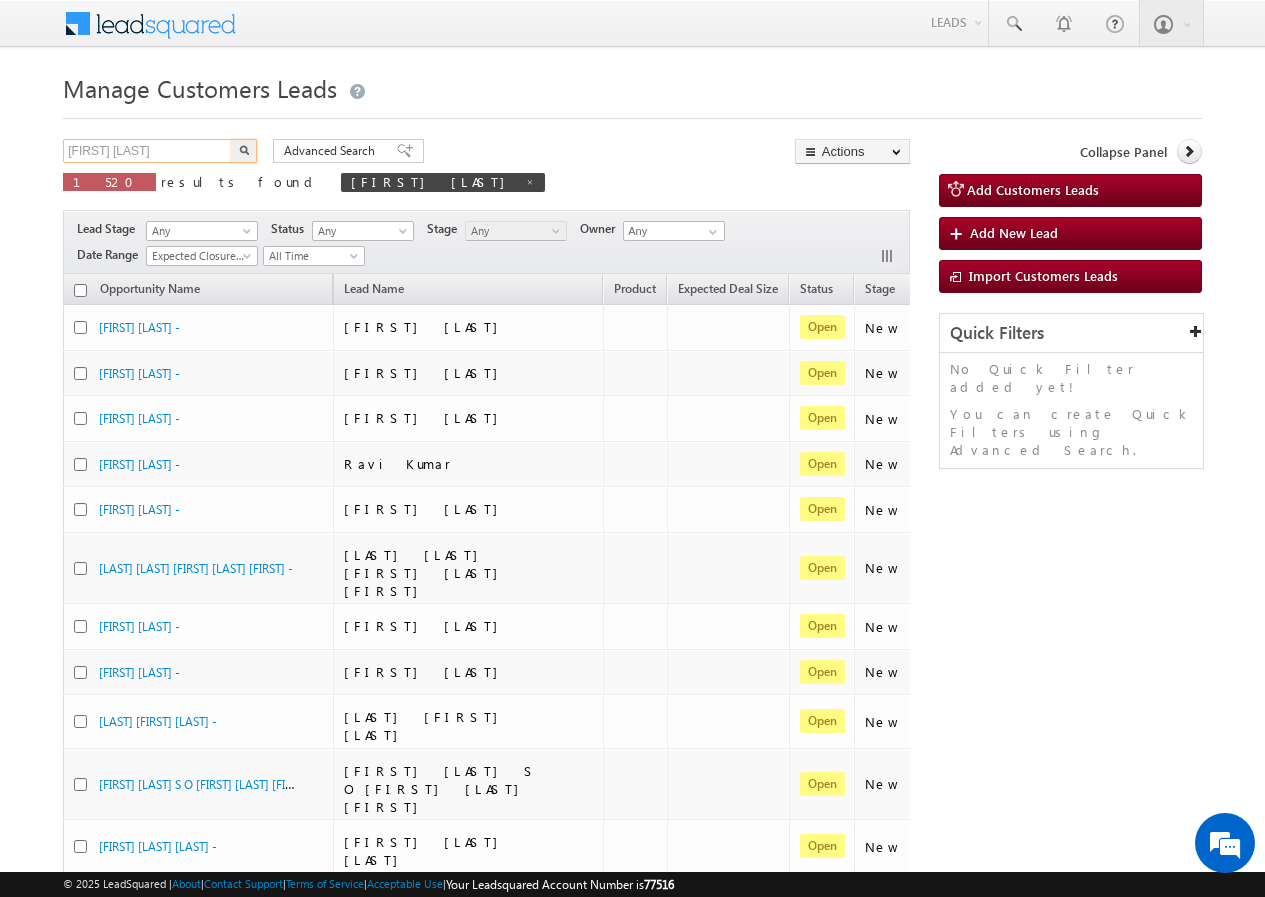 click on "[FIRST] [LAST]" at bounding box center (148, 151) 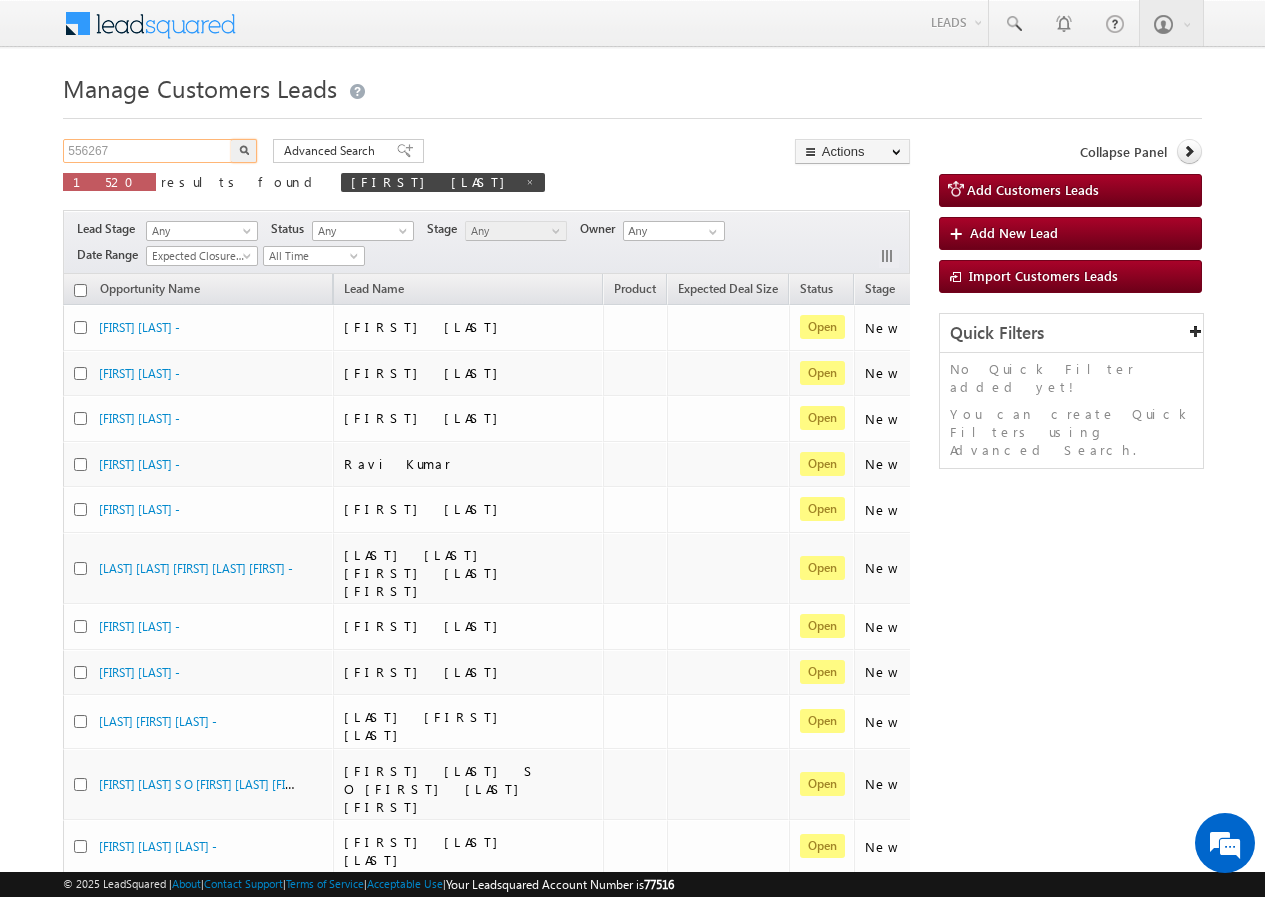 type on "556267" 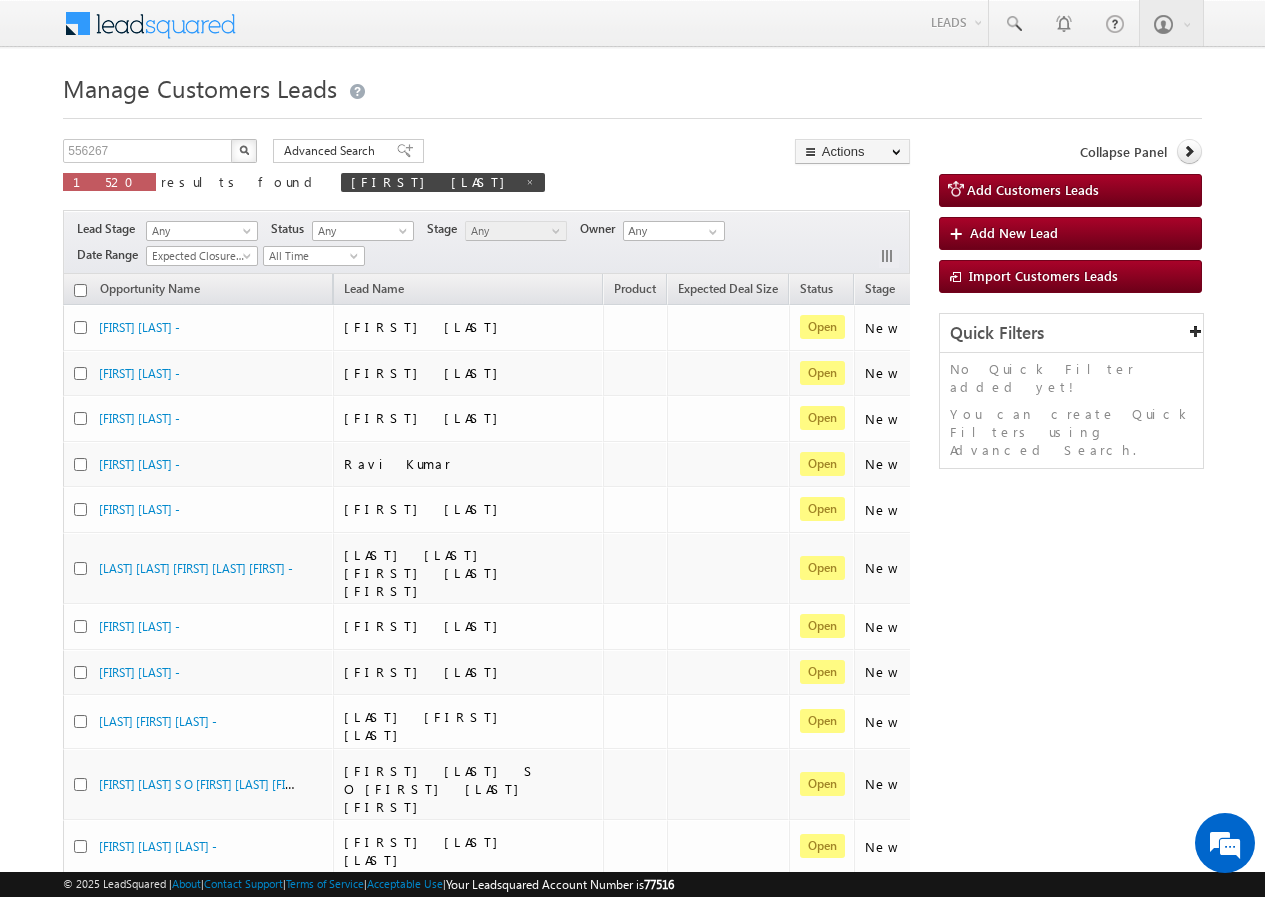 click at bounding box center [244, 150] 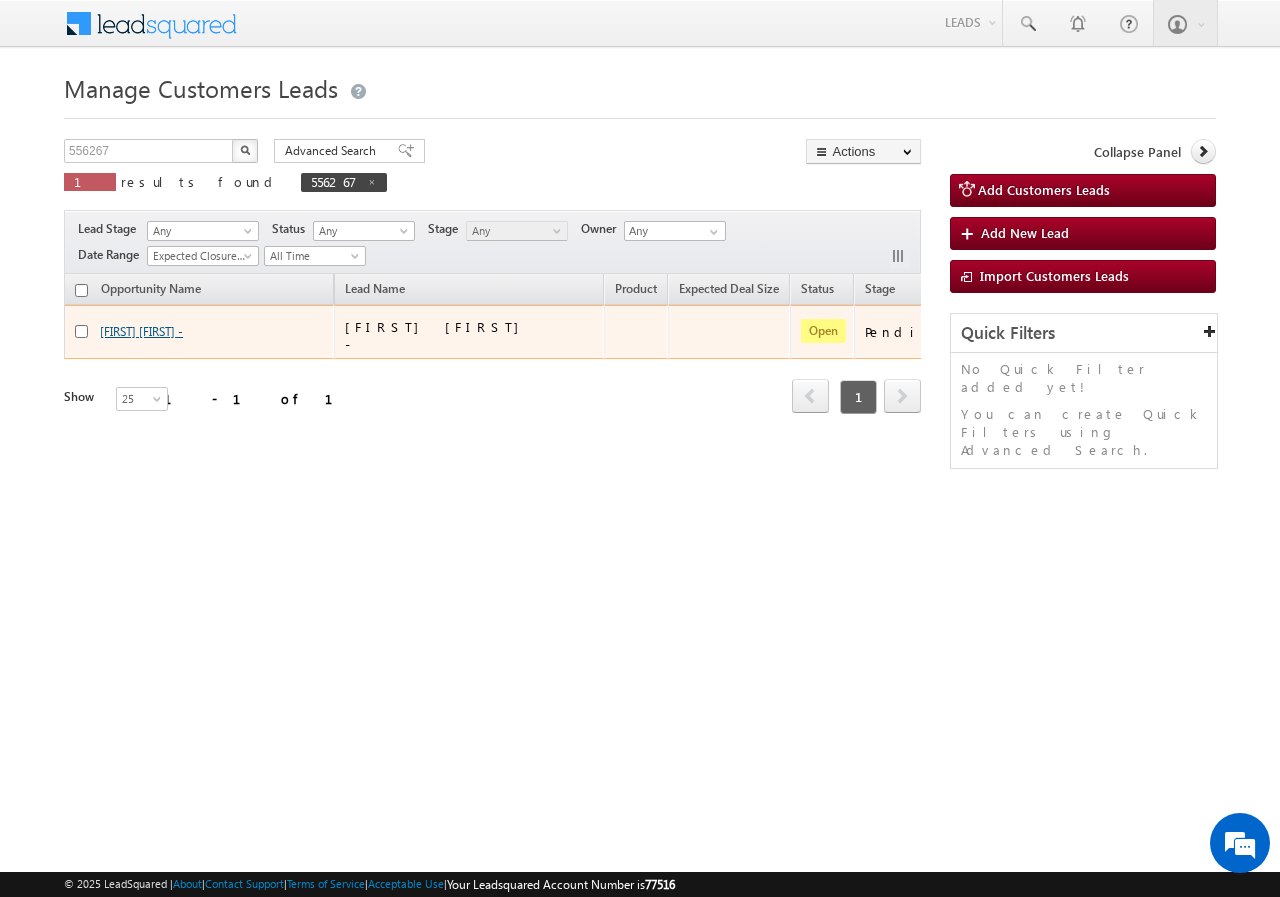 click on "[FIRST] [LAST] -" at bounding box center [141, 331] 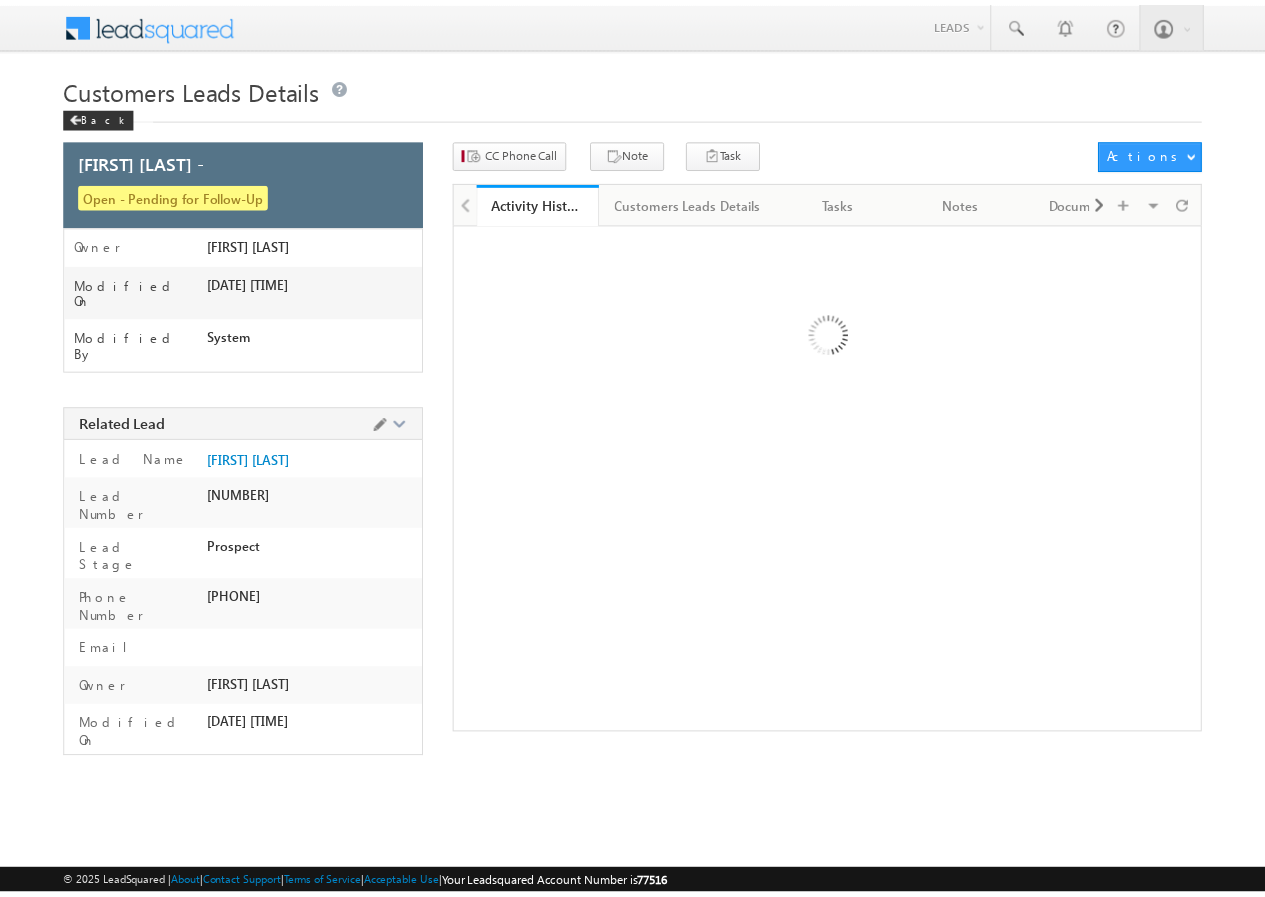 scroll, scrollTop: 0, scrollLeft: 0, axis: both 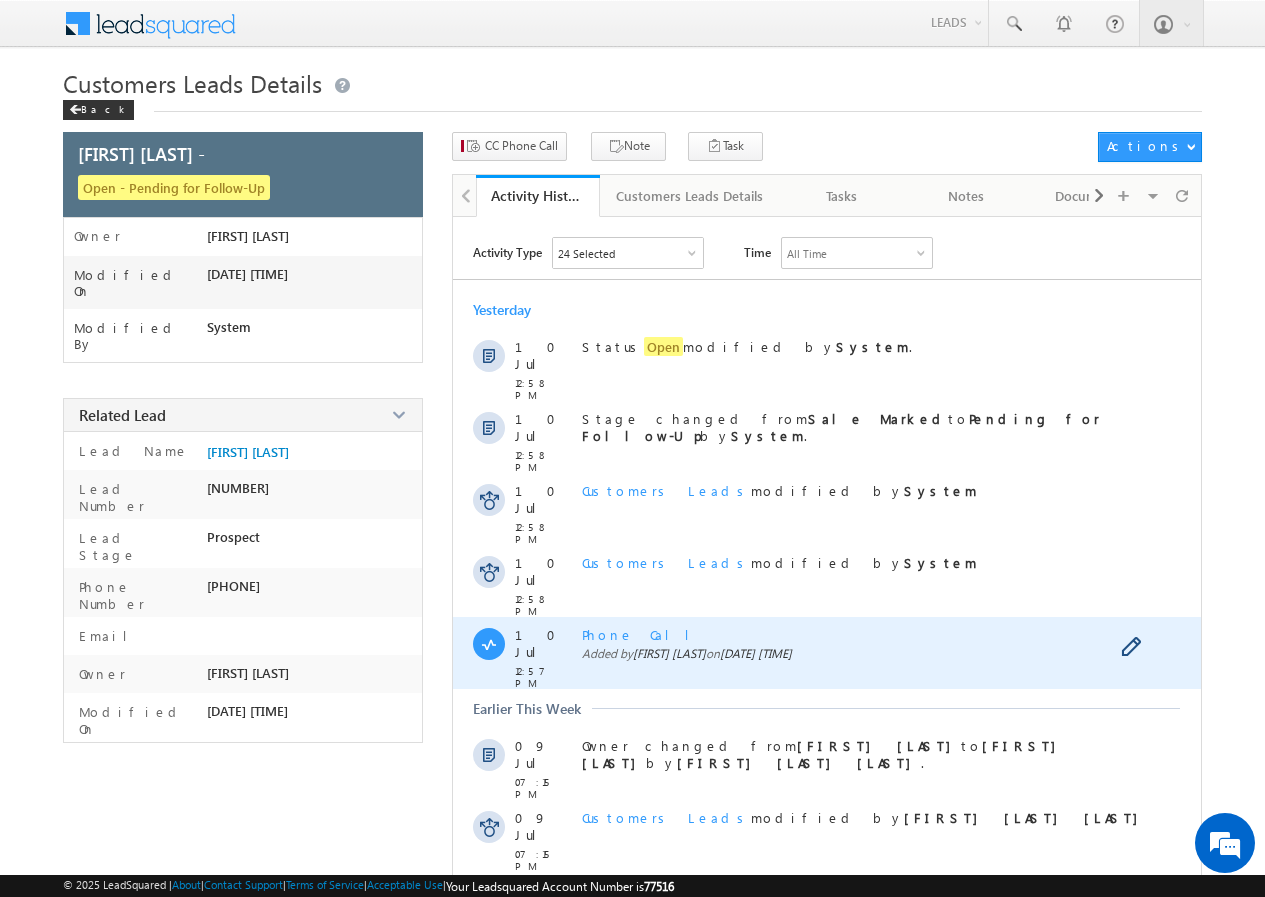 click on "Phone Call" at bounding box center (643, 634) 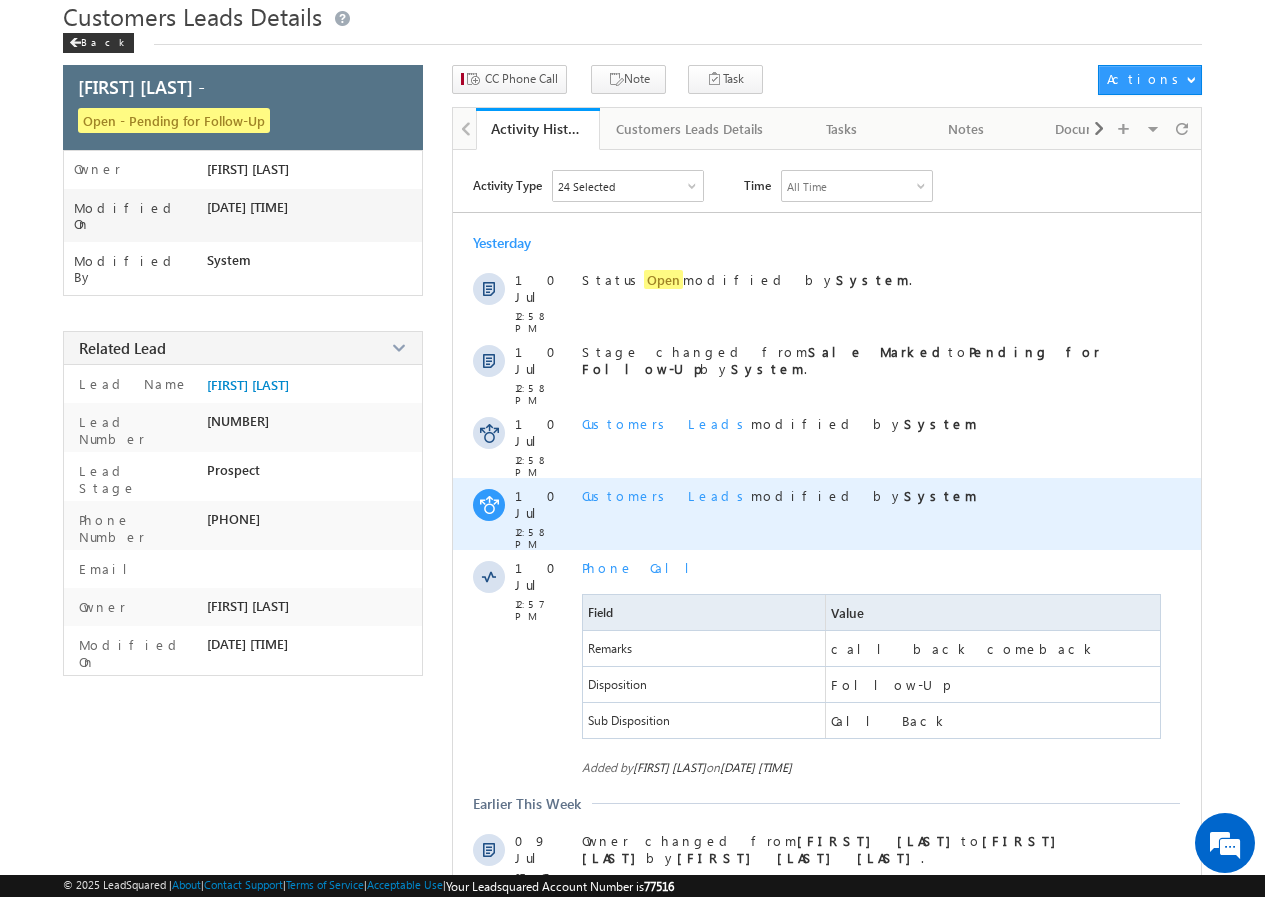 scroll, scrollTop: 0, scrollLeft: 0, axis: both 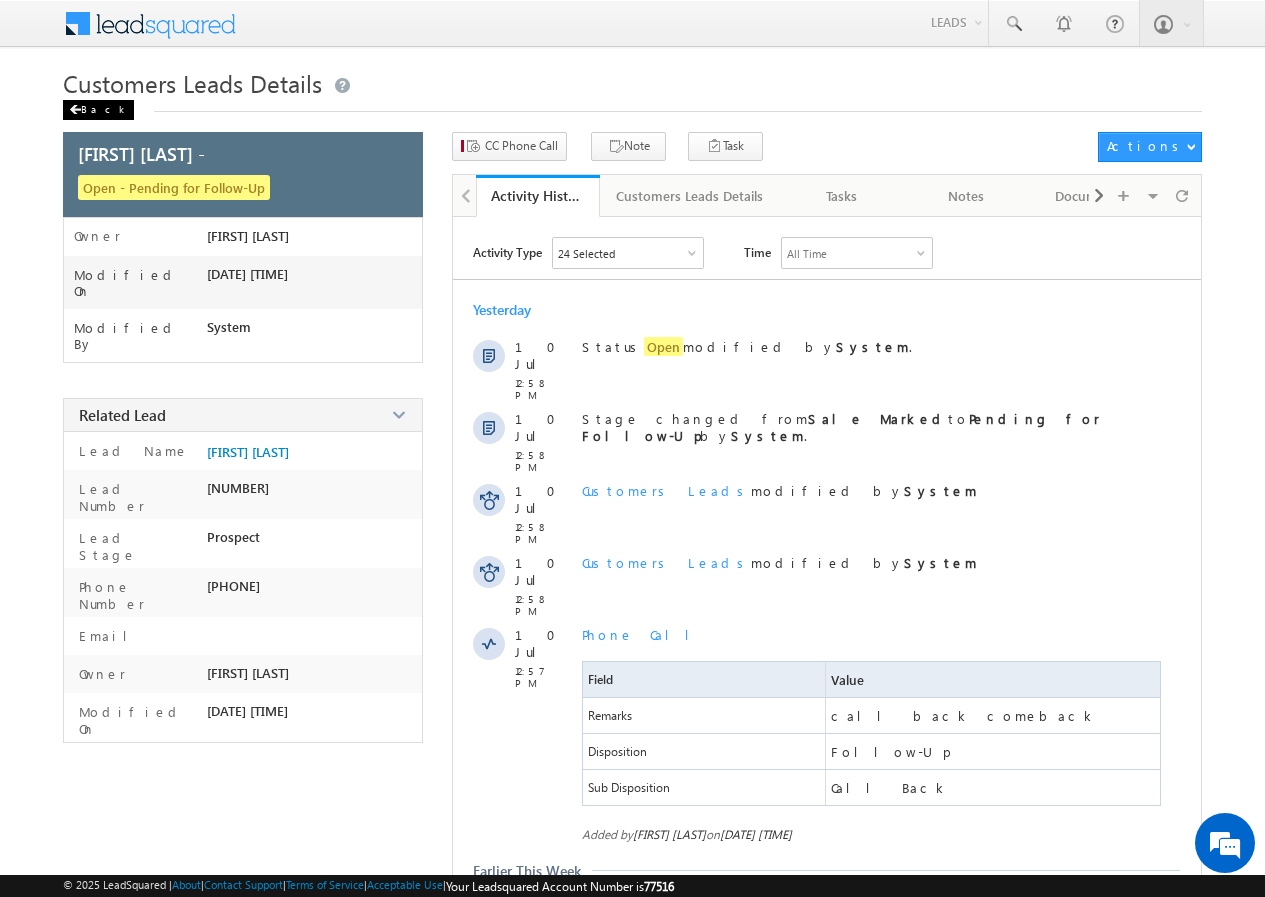 click on "Back" at bounding box center [98, 110] 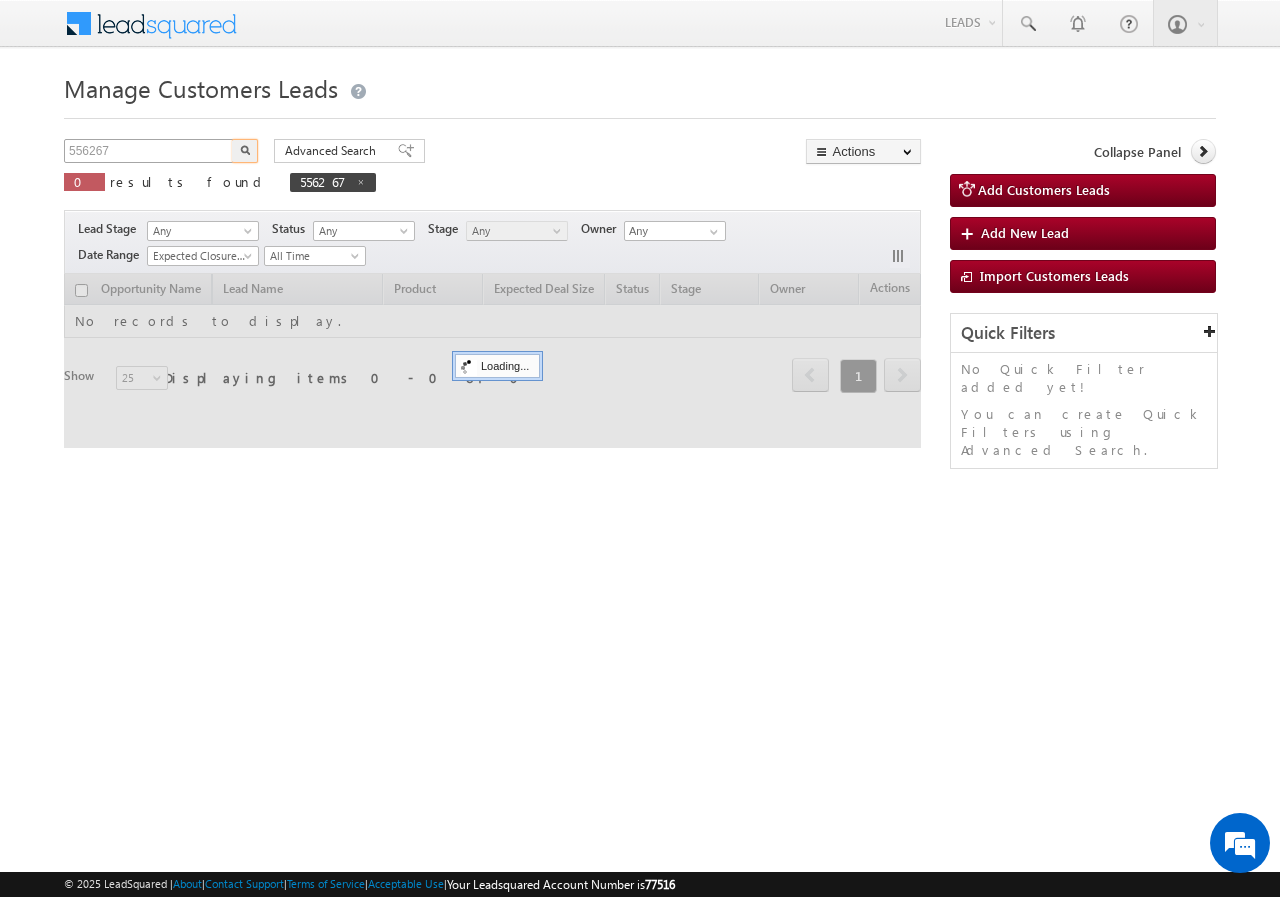 click on "556267" at bounding box center [149, 151] 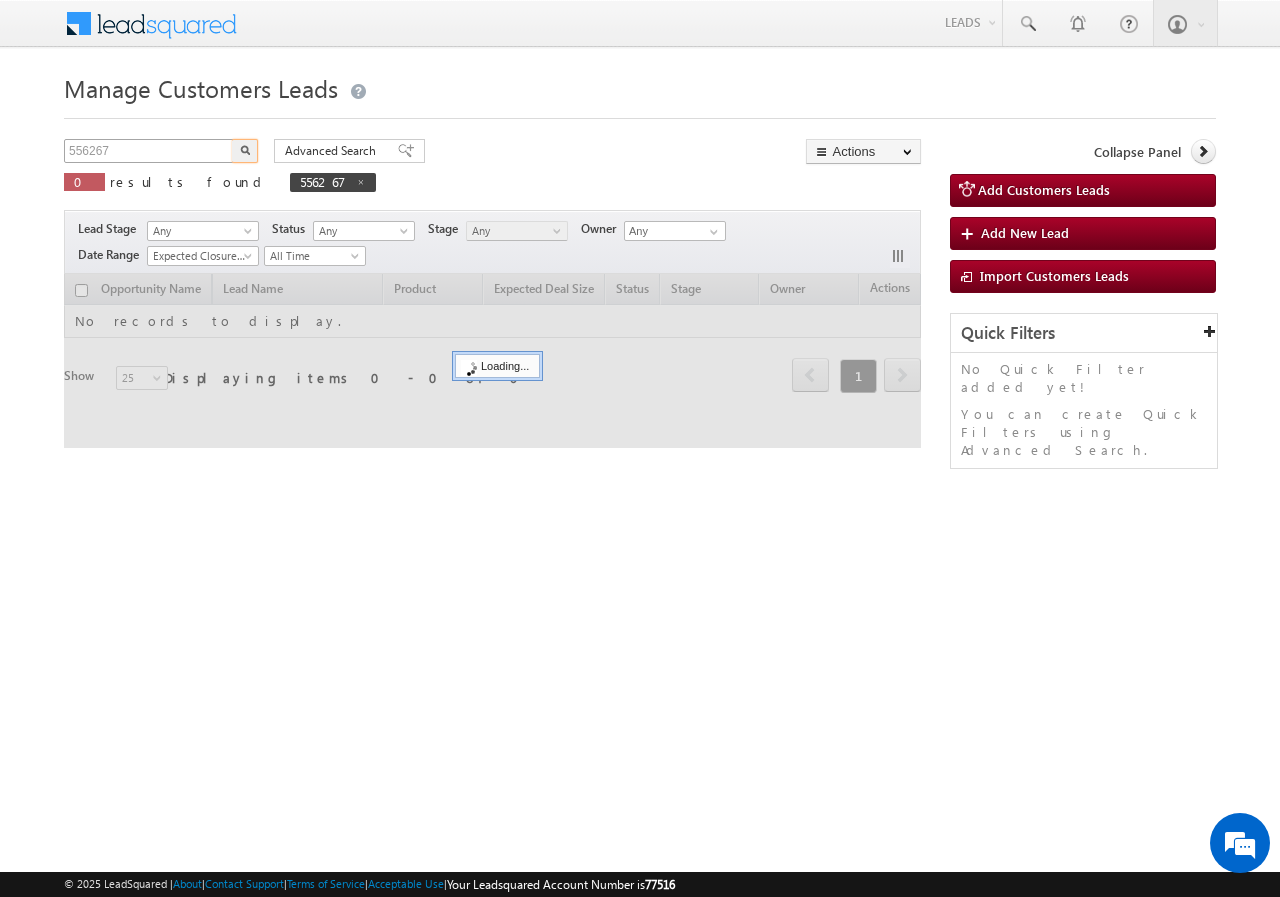scroll, scrollTop: 0, scrollLeft: 0, axis: both 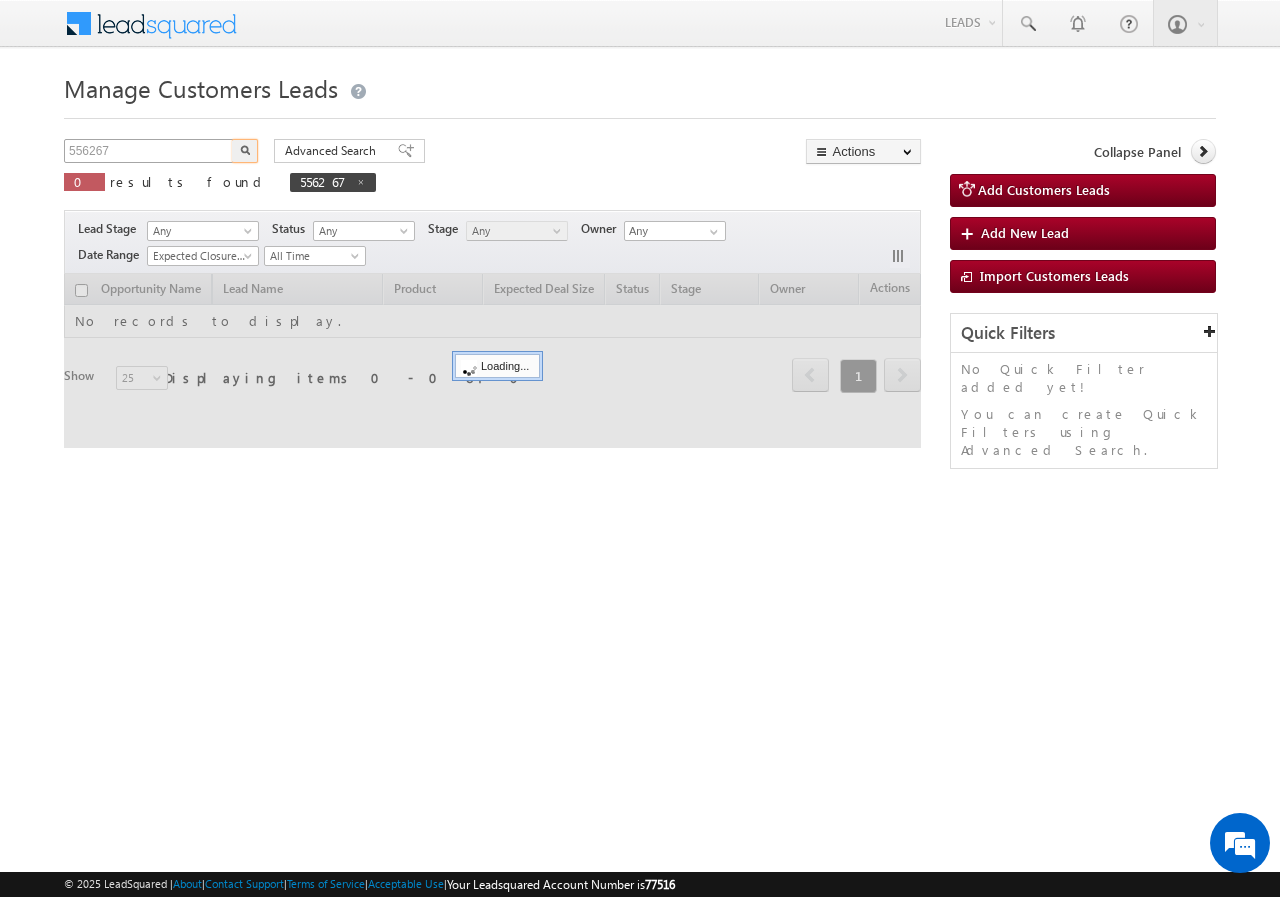 drag, startPoint x: 149, startPoint y: 146, endPoint x: 211, endPoint y: 161, distance: 63.788715 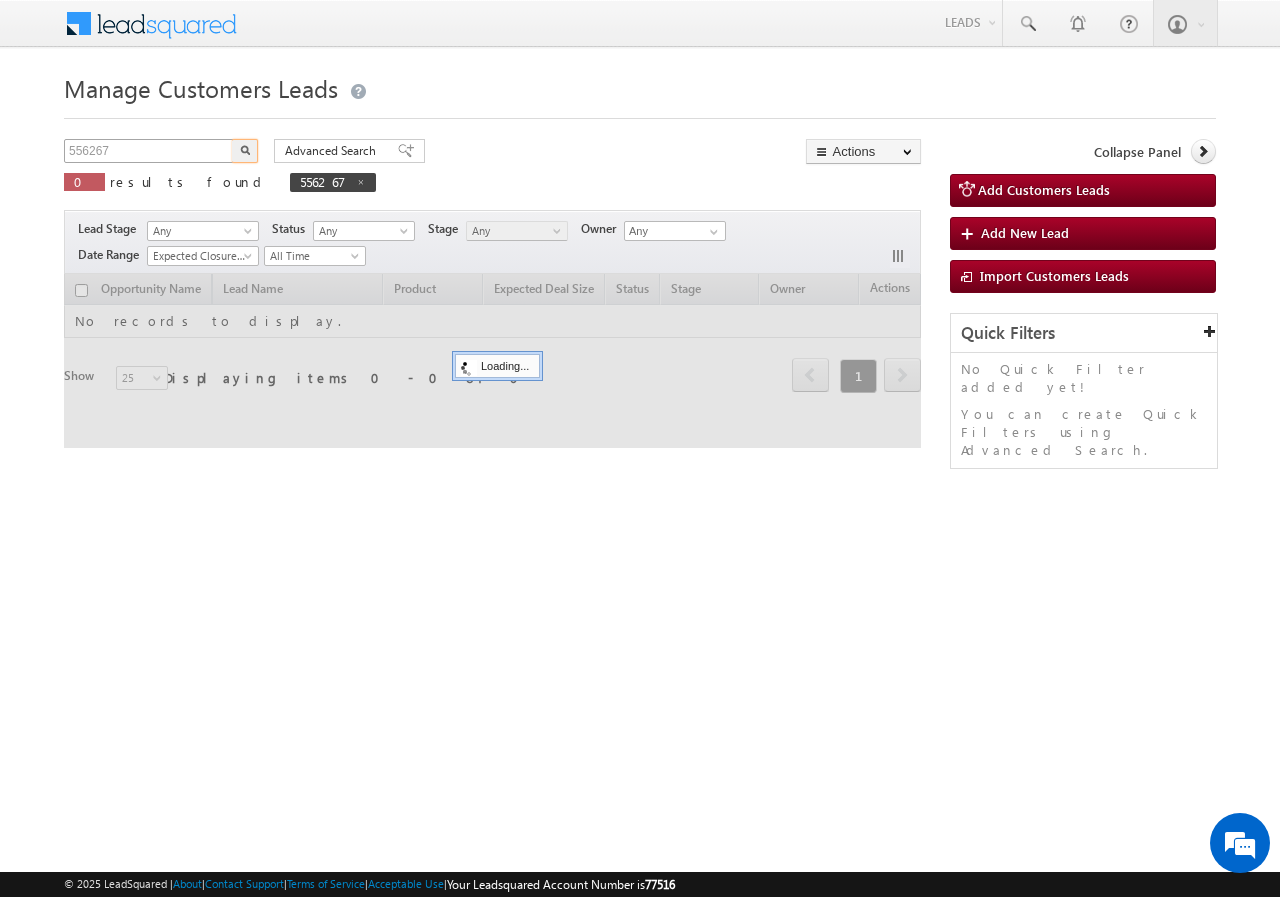 click on "556267" at bounding box center [149, 151] 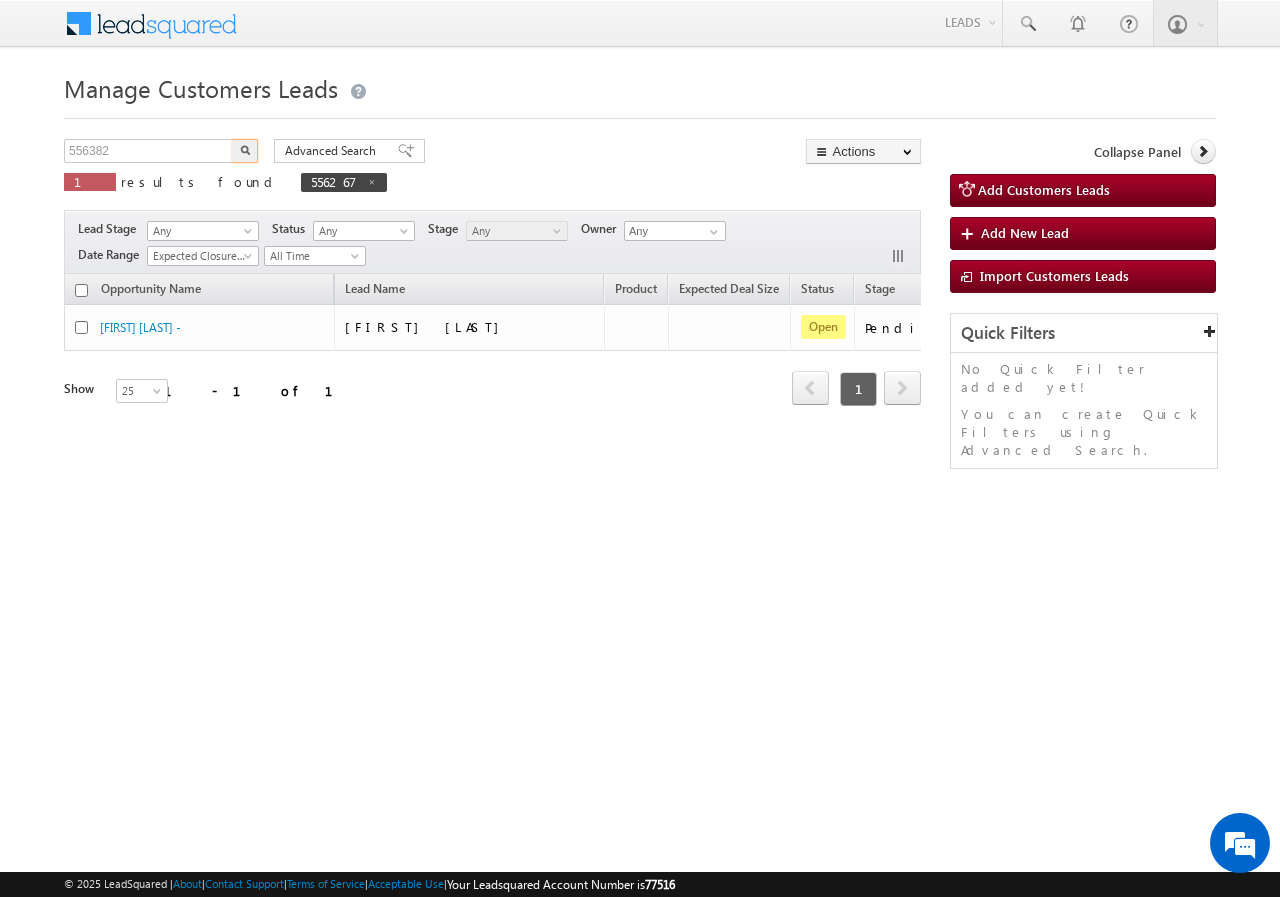 type on "556382" 